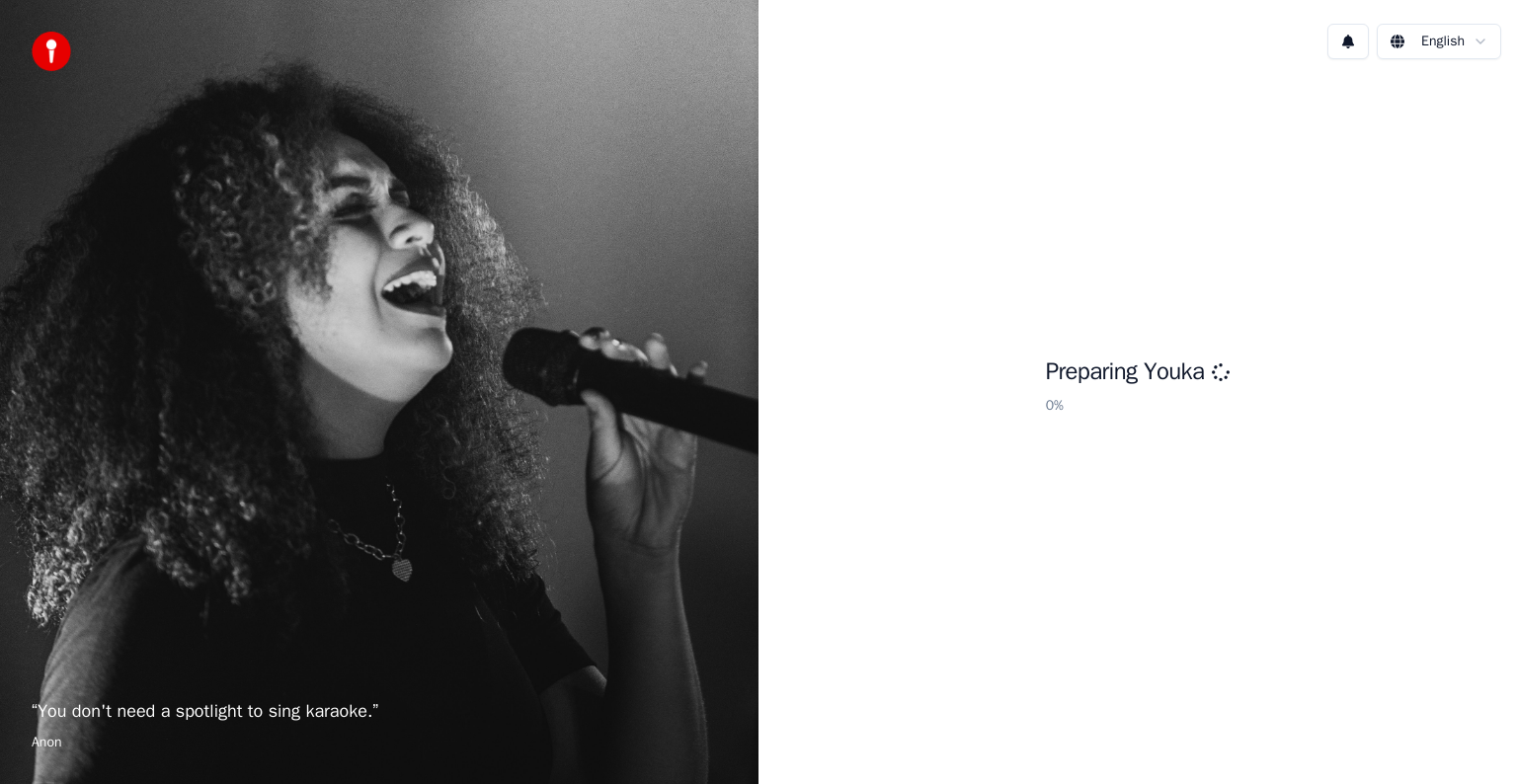 scroll, scrollTop: 0, scrollLeft: 0, axis: both 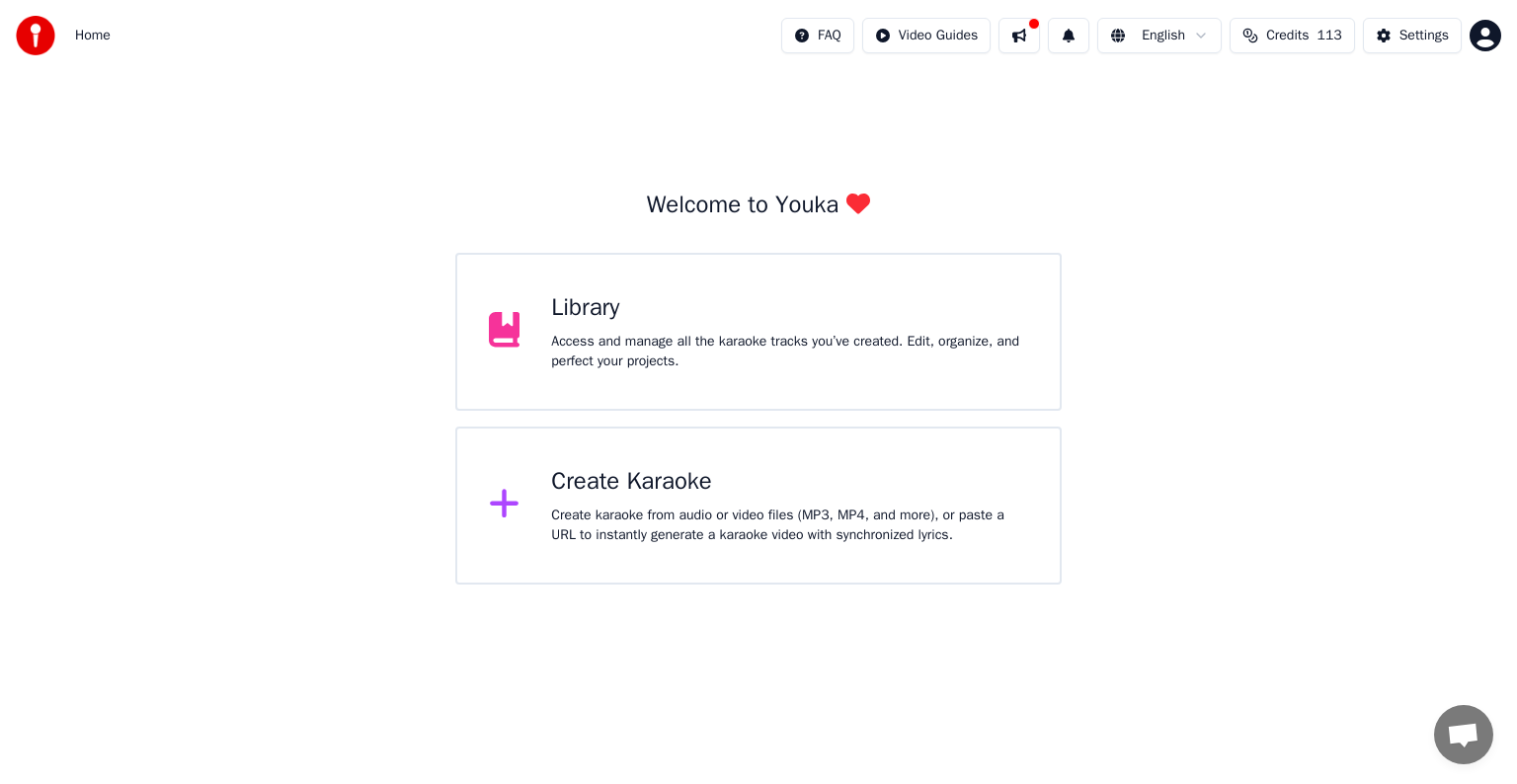 click on "Library Access and manage all the karaoke tracks you’ve created. Edit, organize, and perfect your projects." at bounding box center [789, 332] 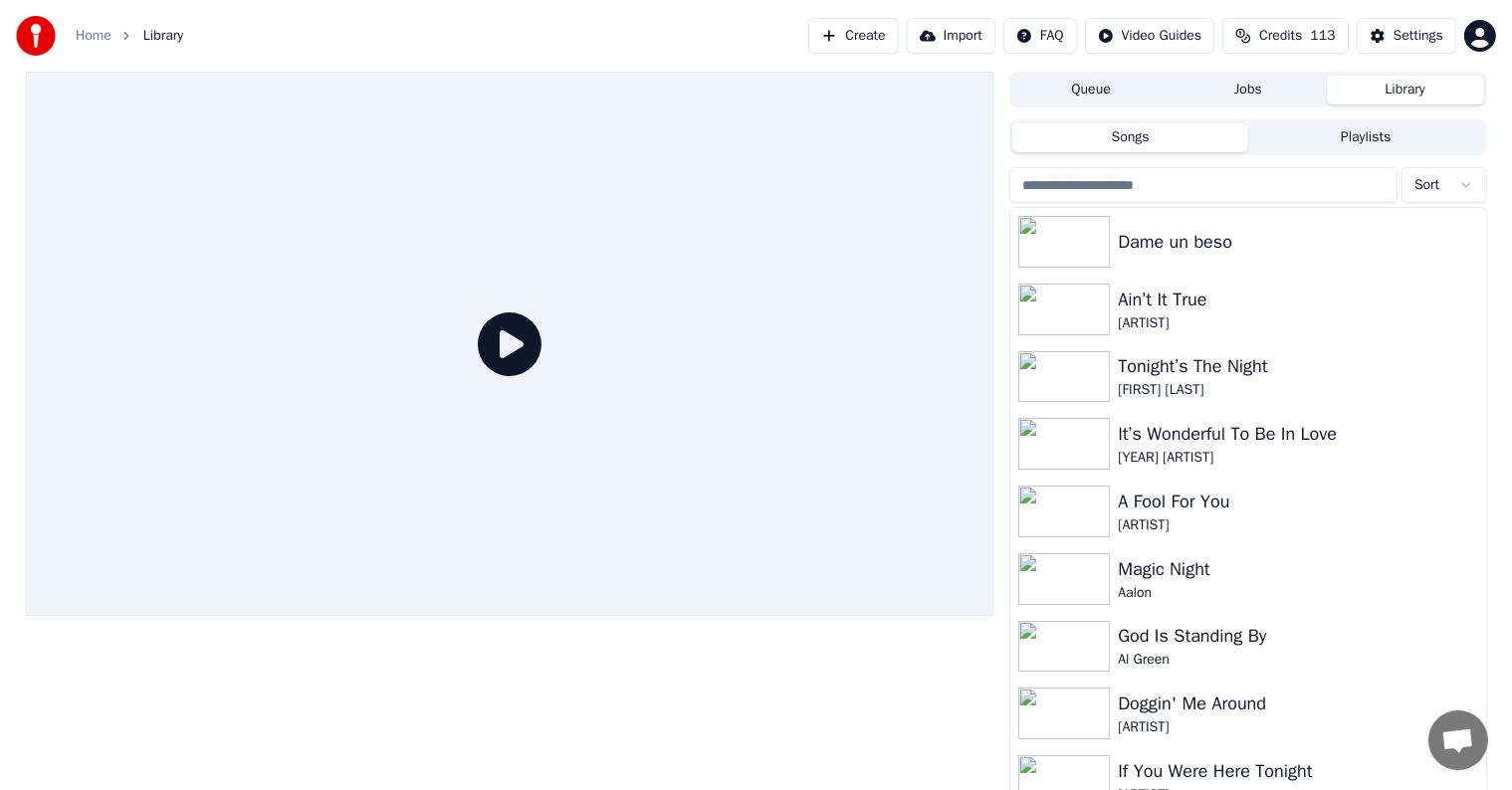 click on "Songs" at bounding box center [1130, 137] 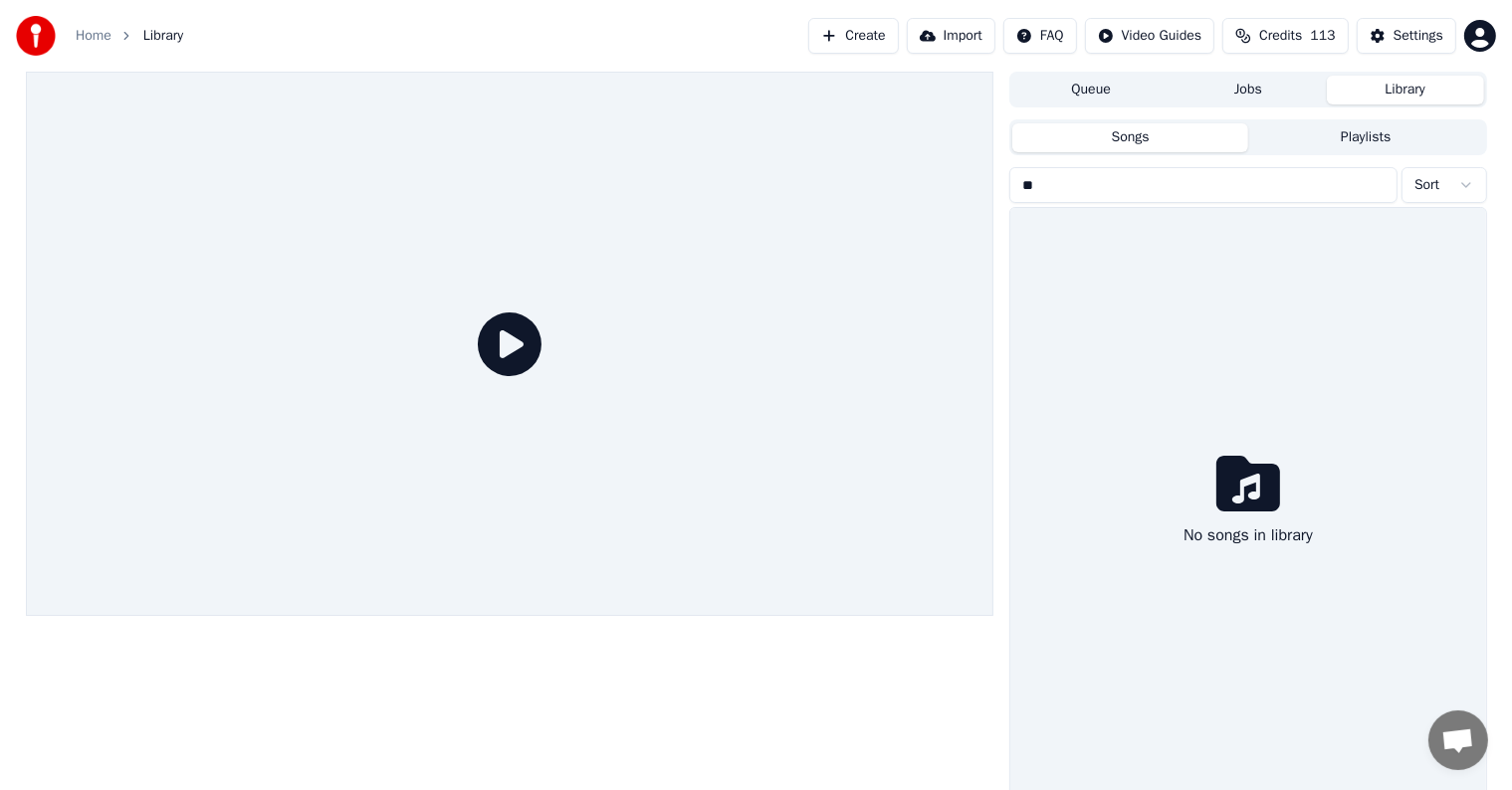 type on "*" 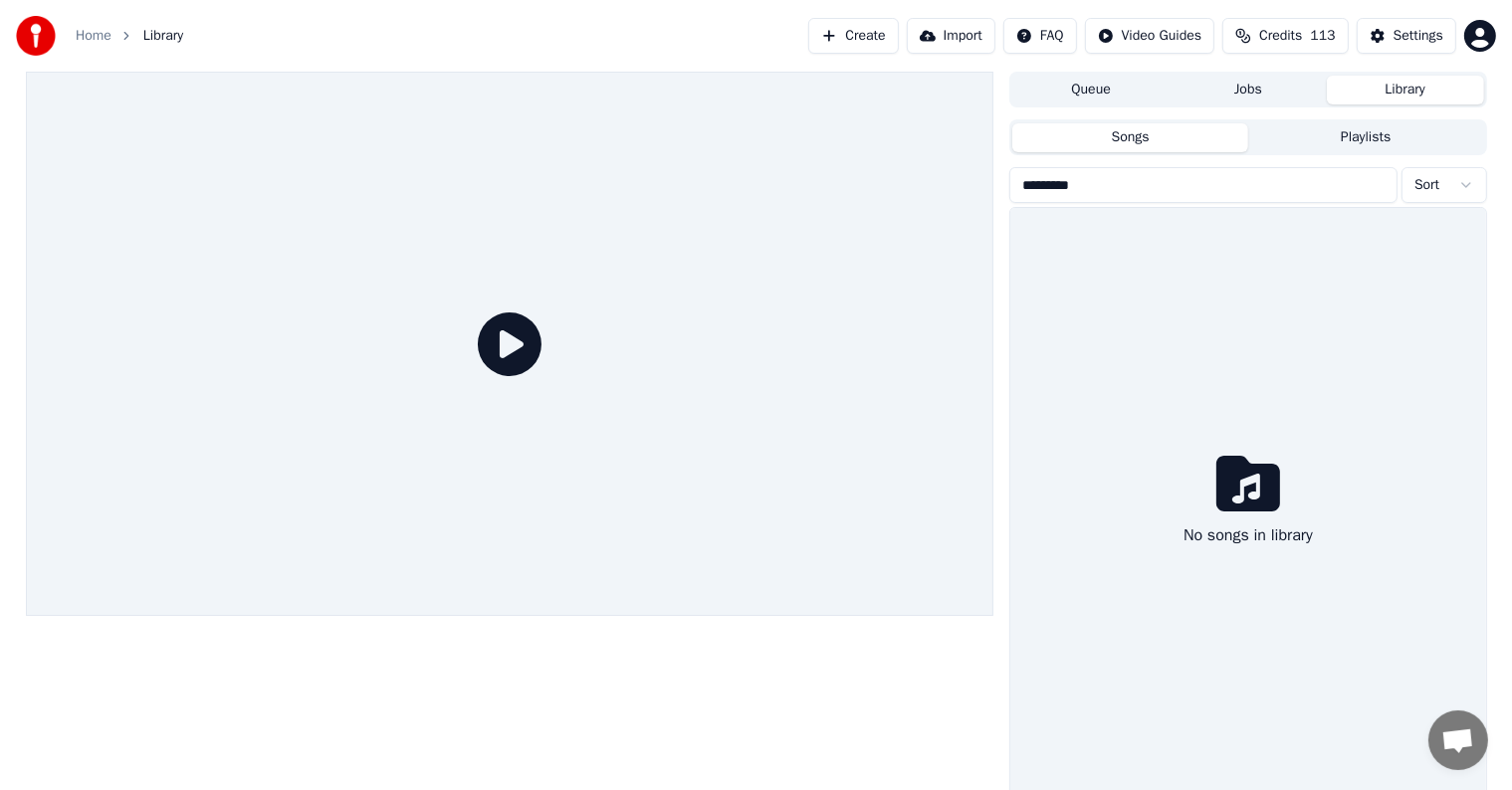type on "*********" 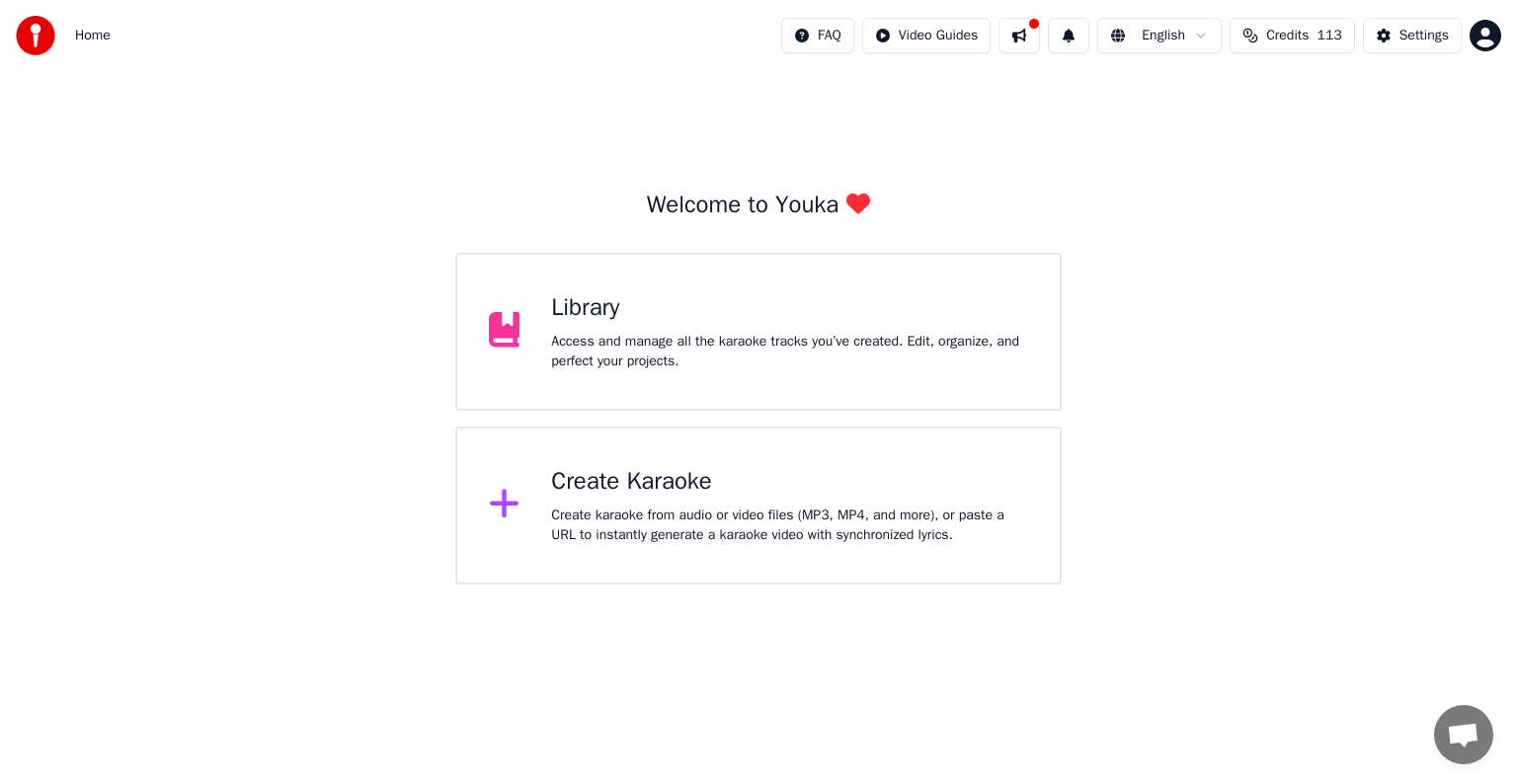 click on "Create karaoke from audio or video files (MP3, MP4, and more), or paste a URL to instantly generate a karaoke video with synchronized lyrics." at bounding box center [789, 525] 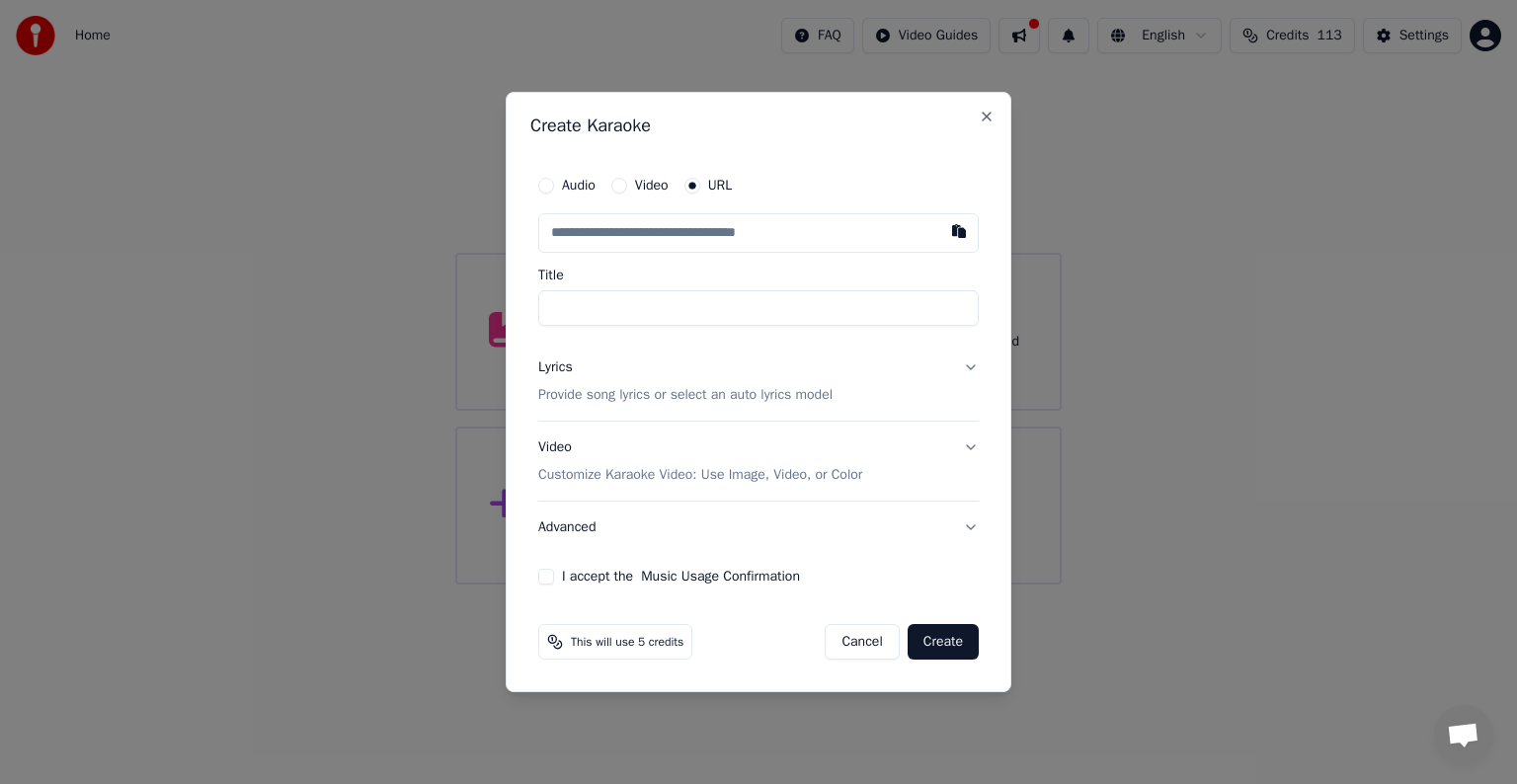 click at bounding box center (758, 233) 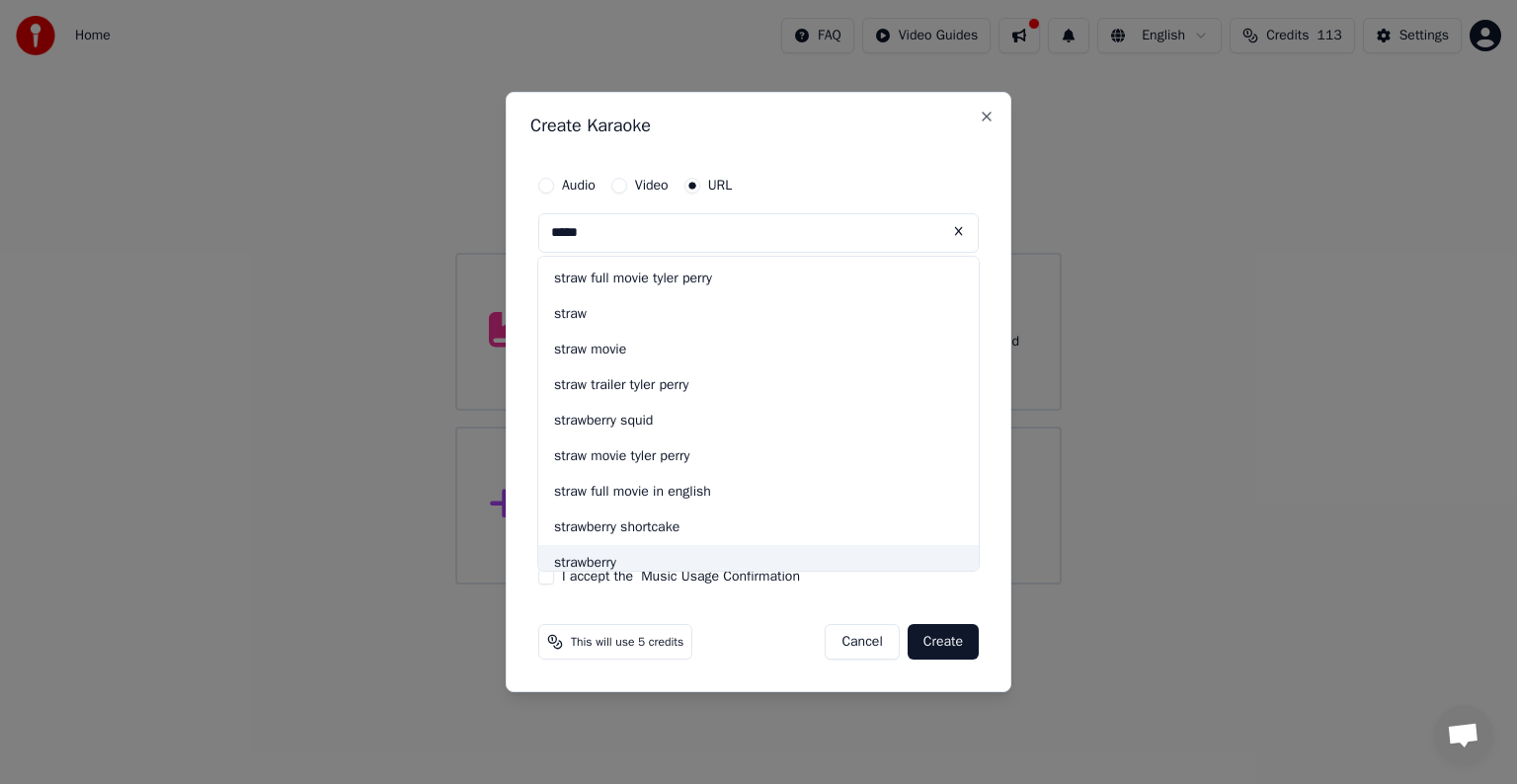 scroll, scrollTop: 10, scrollLeft: 0, axis: vertical 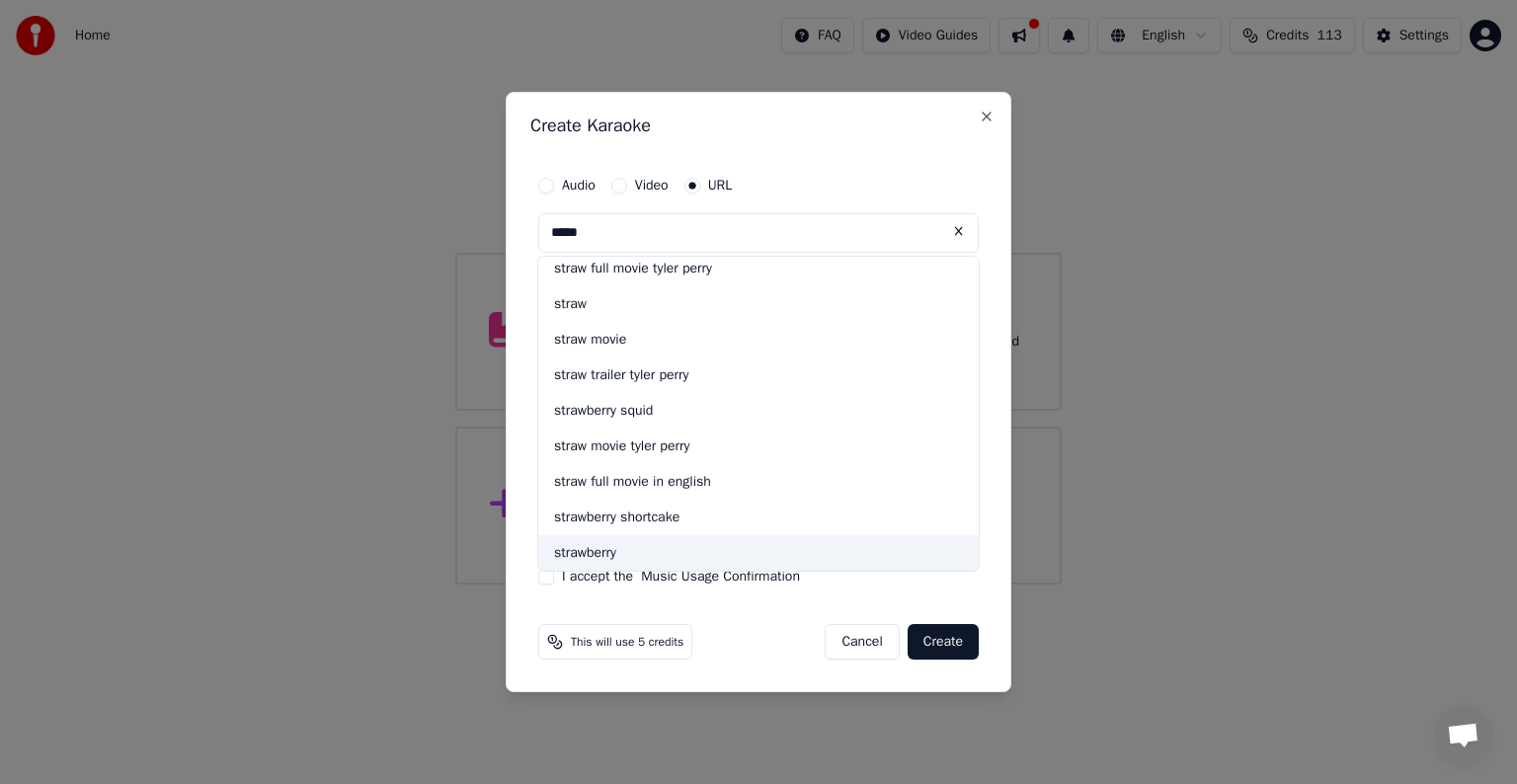 click on "strawberry" at bounding box center (758, 553) 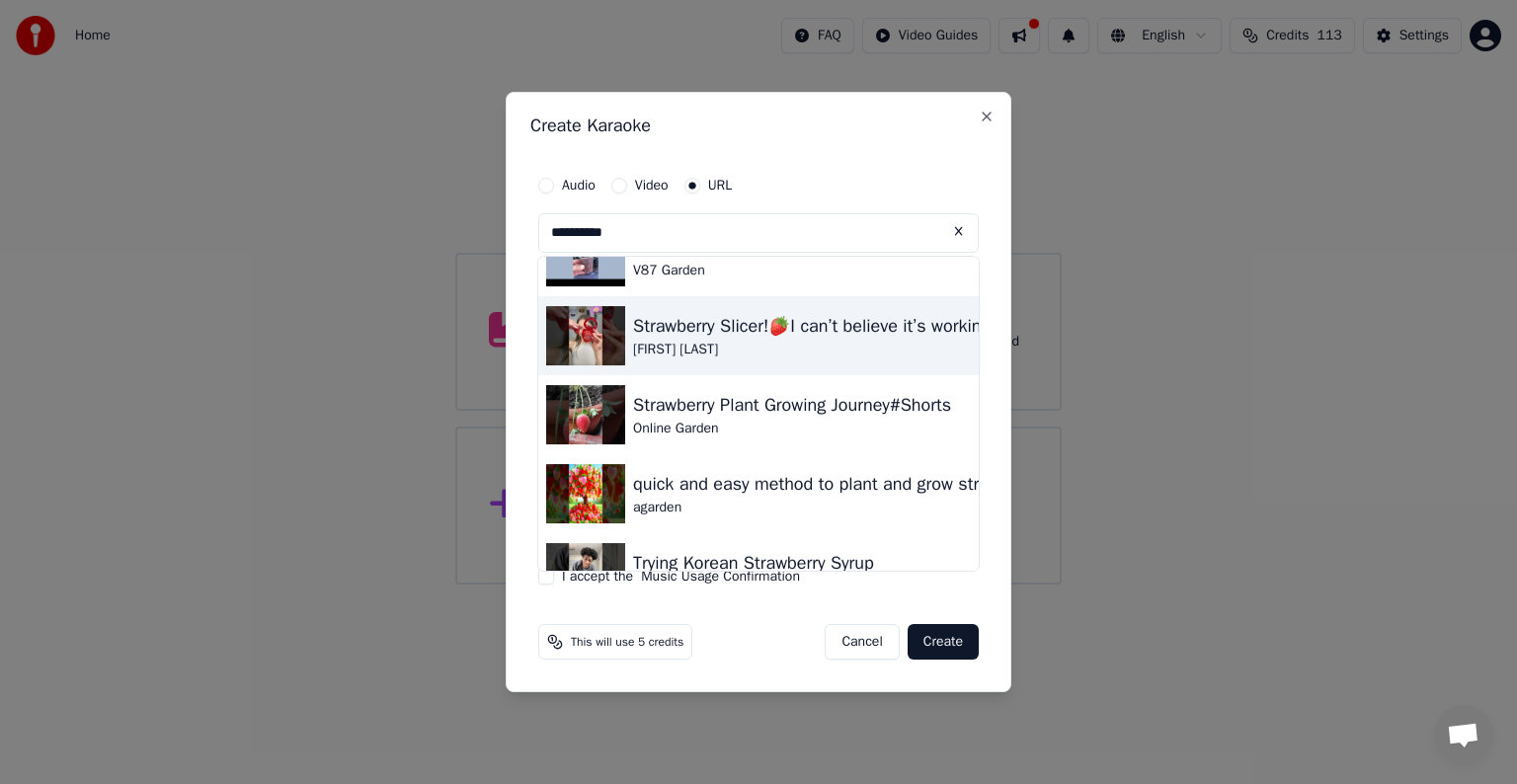 scroll, scrollTop: 189, scrollLeft: 0, axis: vertical 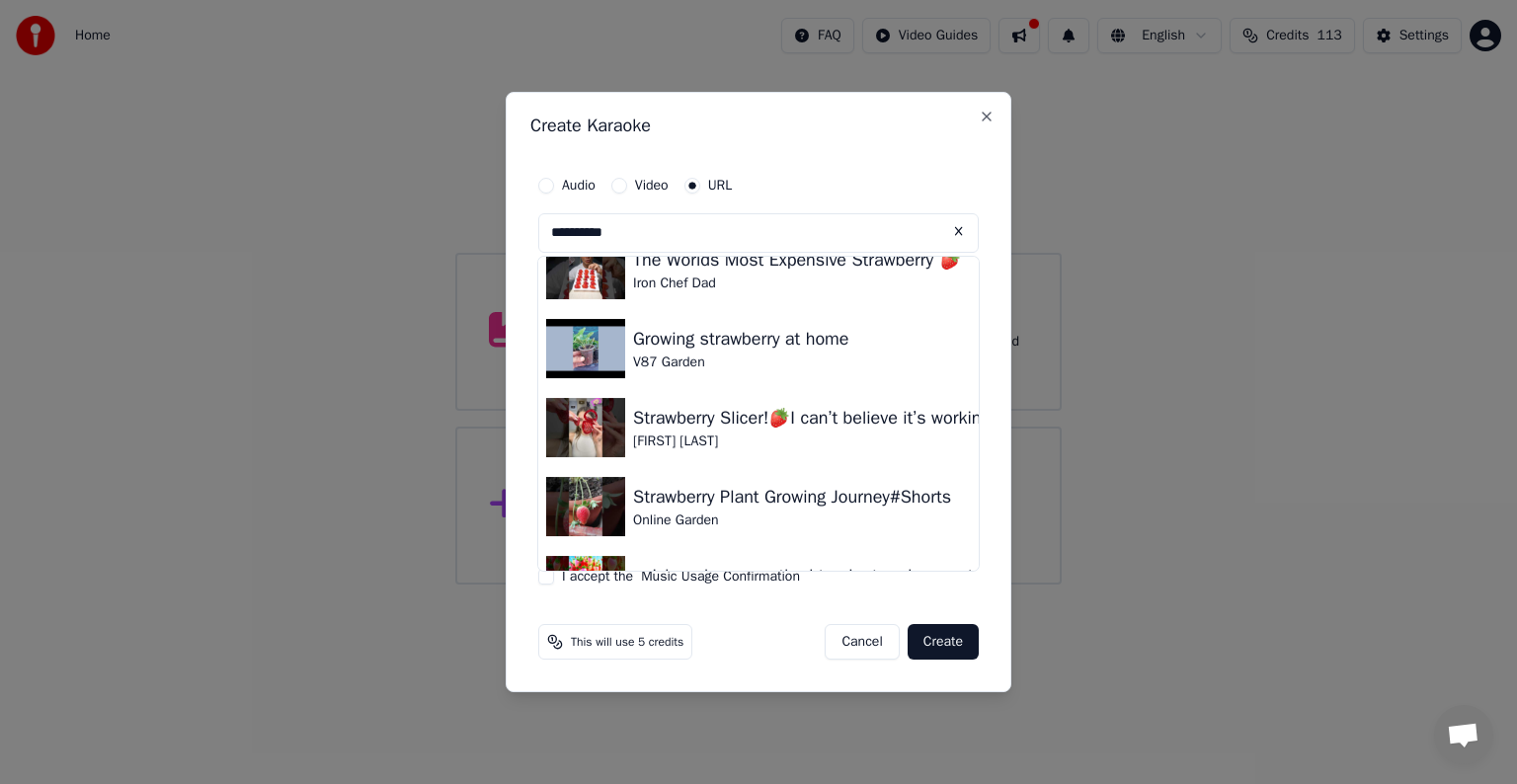 click on "**********" at bounding box center [758, 233] 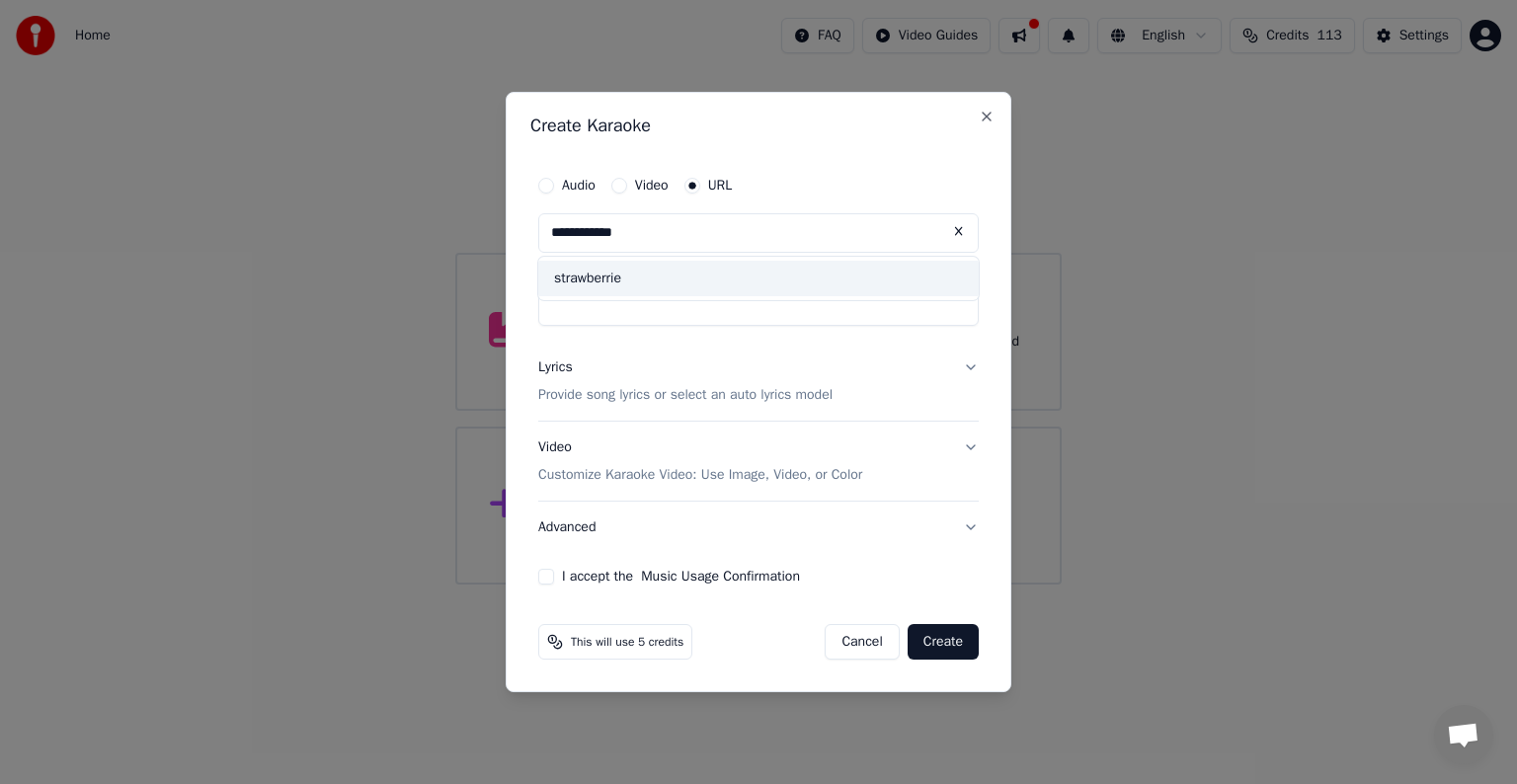 scroll, scrollTop: 0, scrollLeft: 0, axis: both 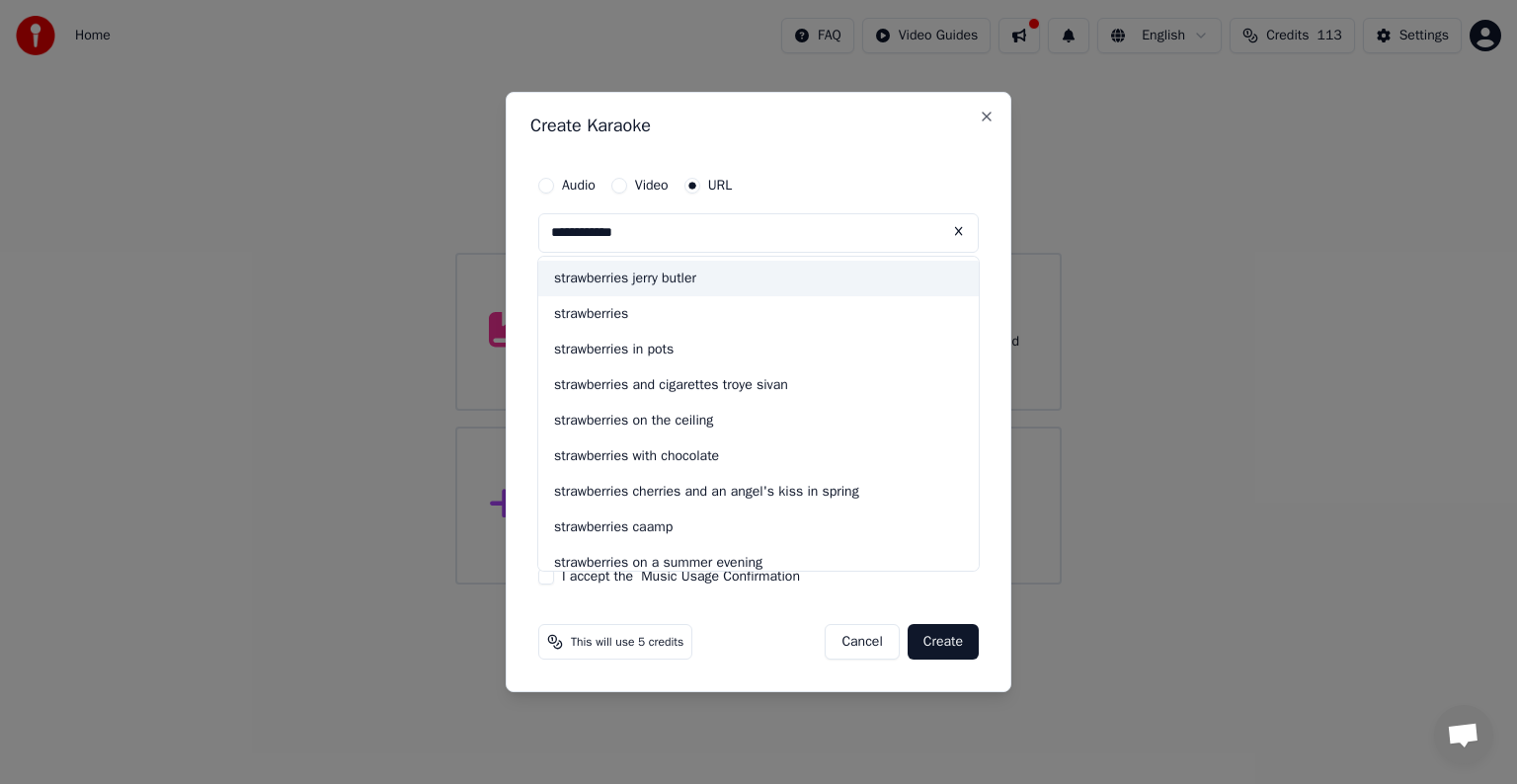 click on "strawberries jerry butler" at bounding box center (758, 278) 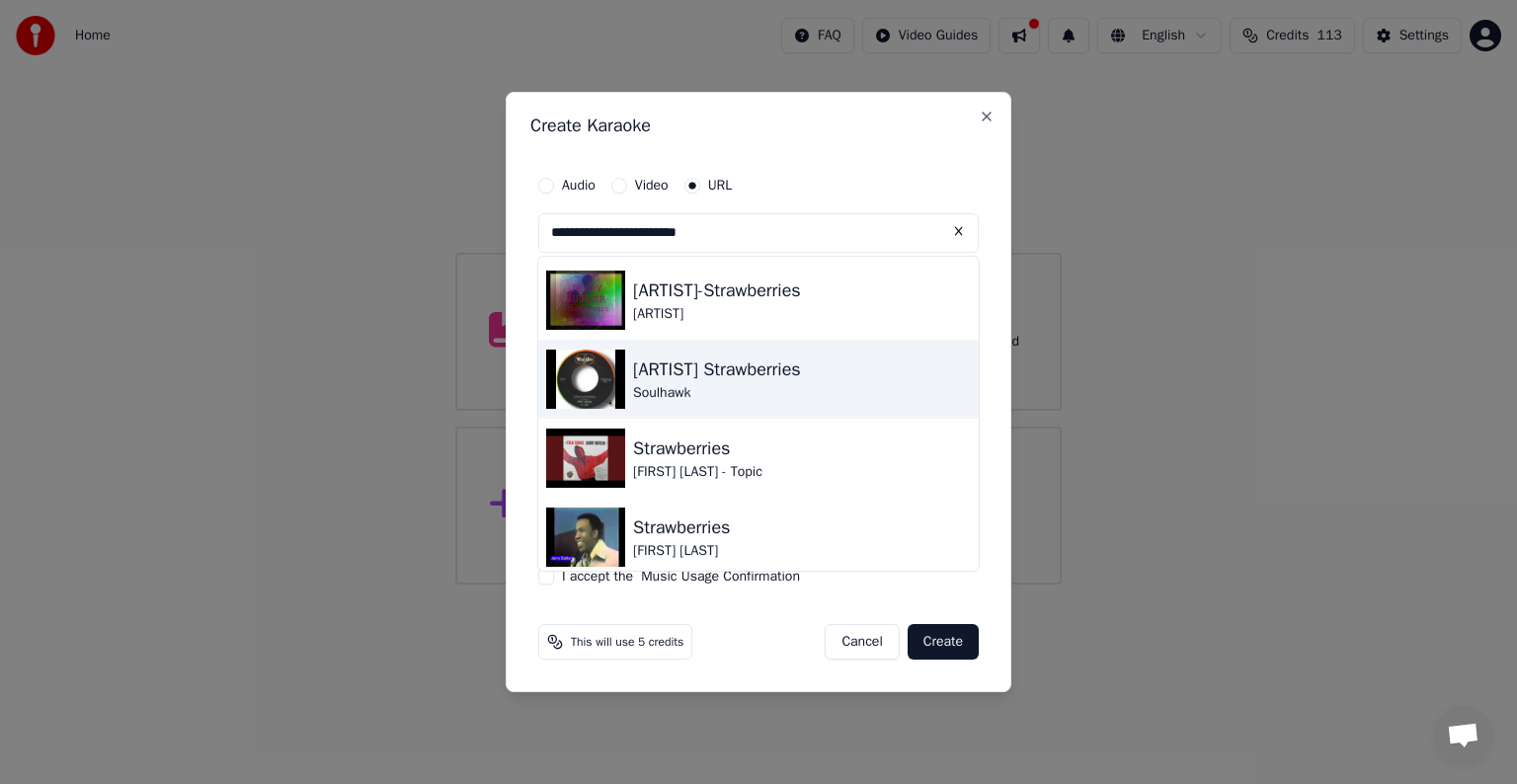 click on "[ARTIST] Strawberries" at bounding box center (717, 369) 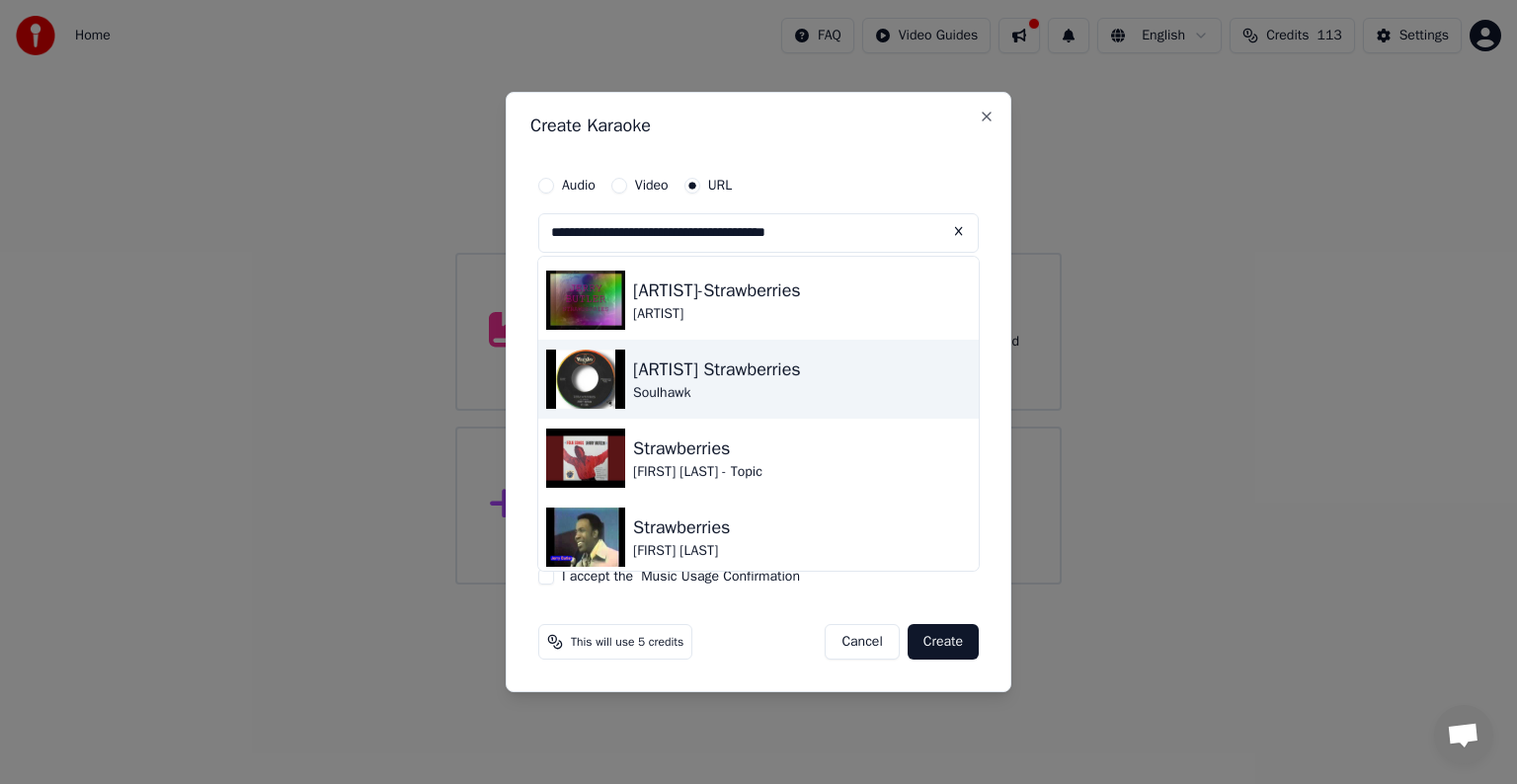 type on "**********" 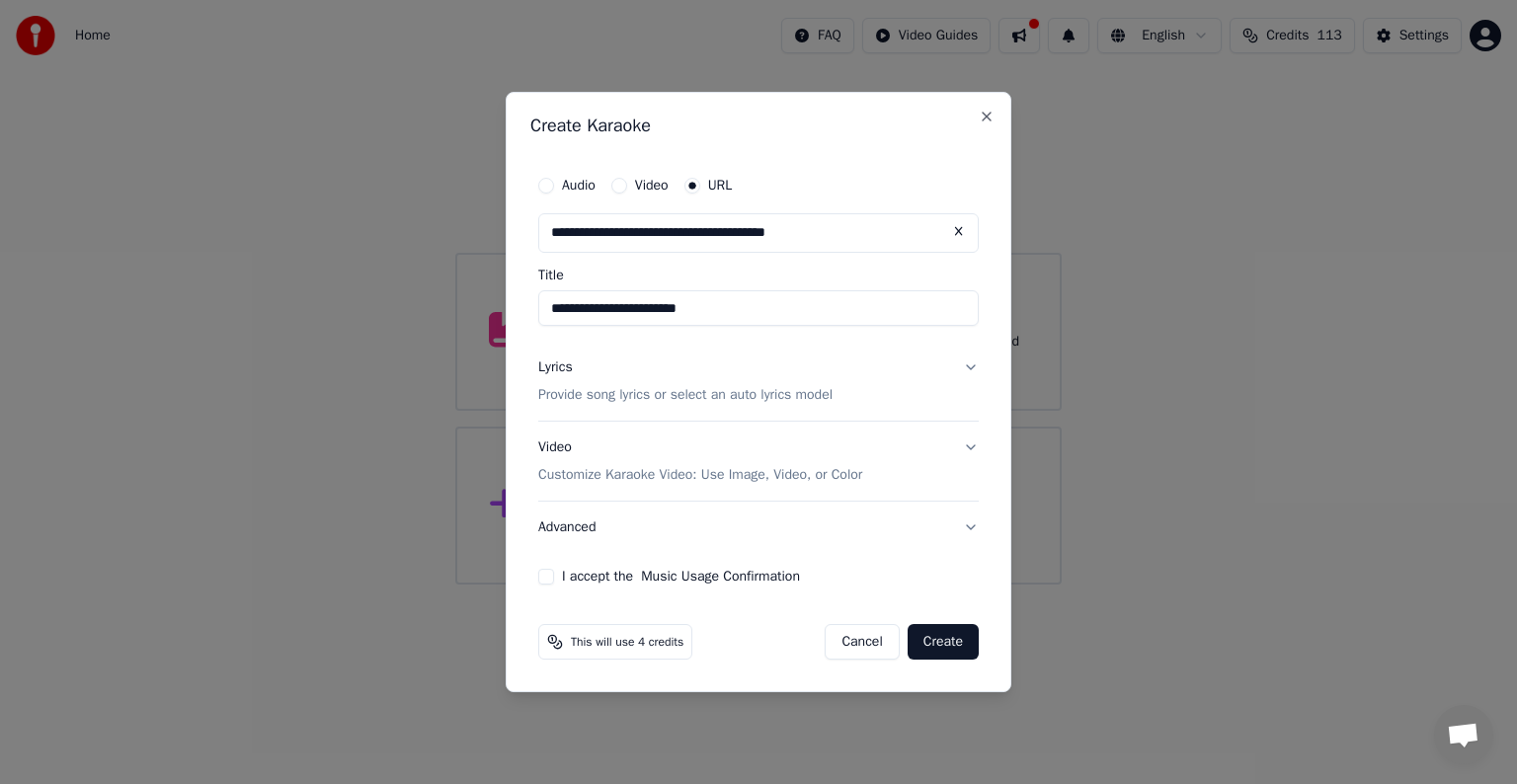 click on "Lyrics" at bounding box center [555, 367] 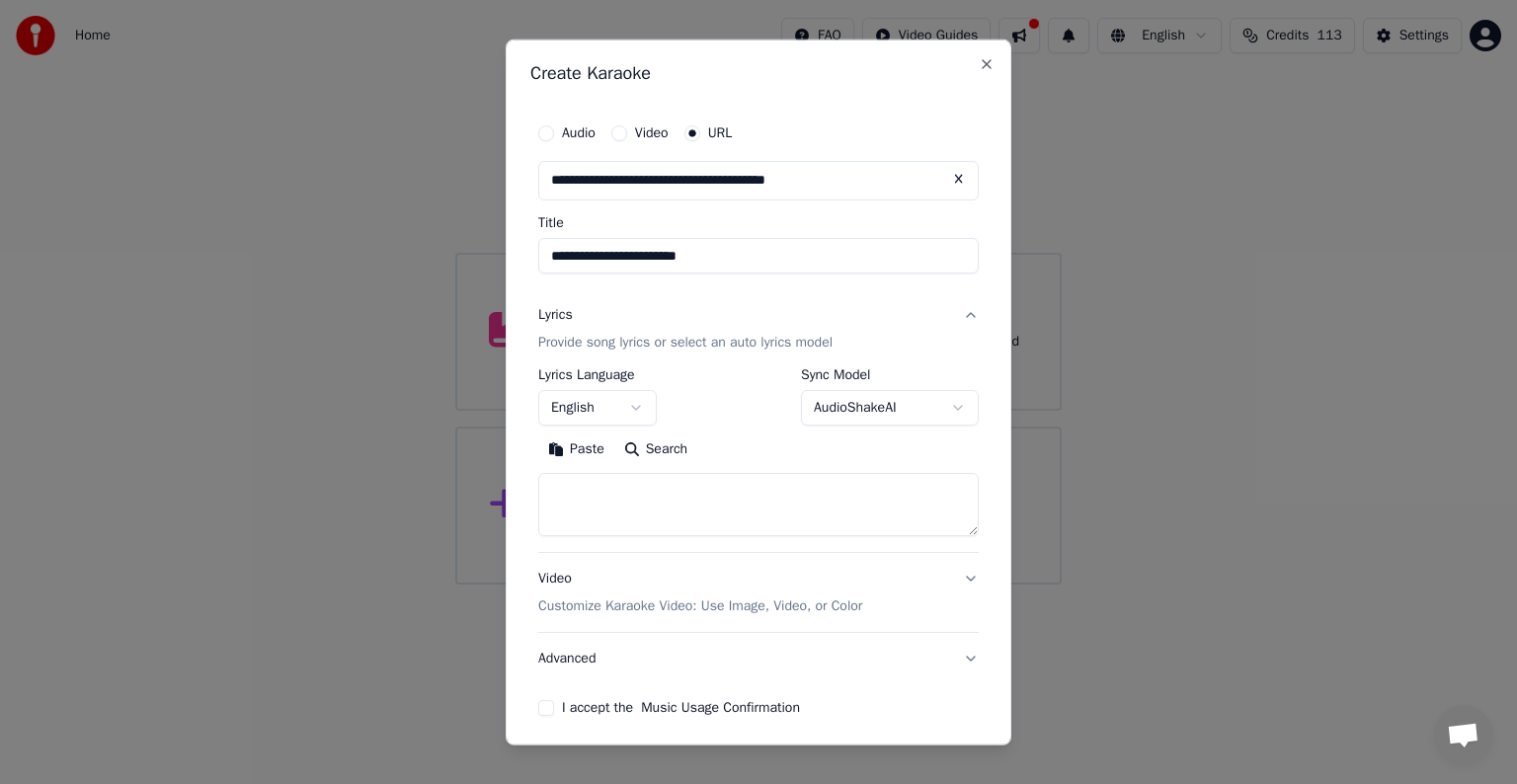 click at bounding box center (758, 505) 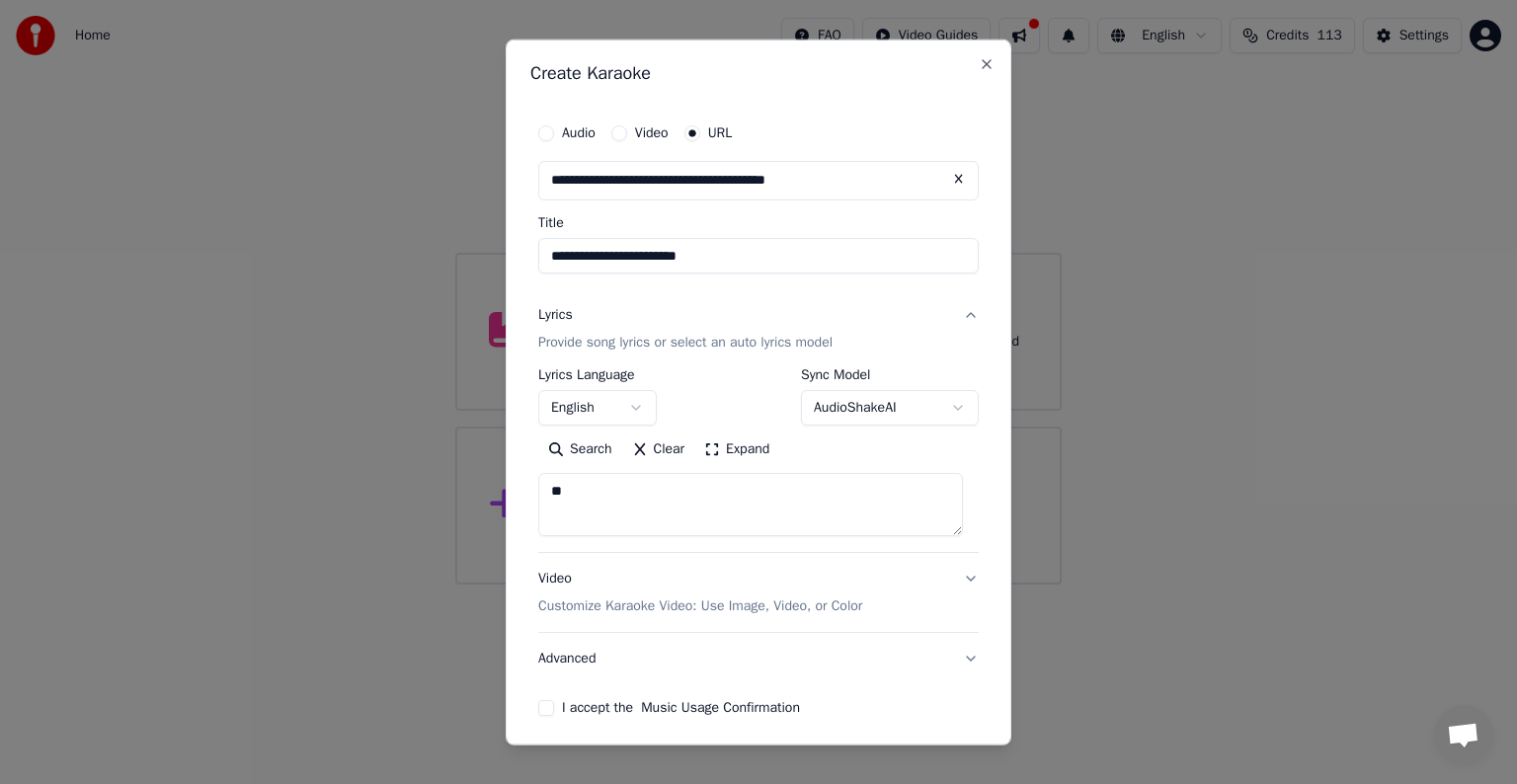 click on "I accept the   Music Usage Confirmation" at bounding box center (546, 708) 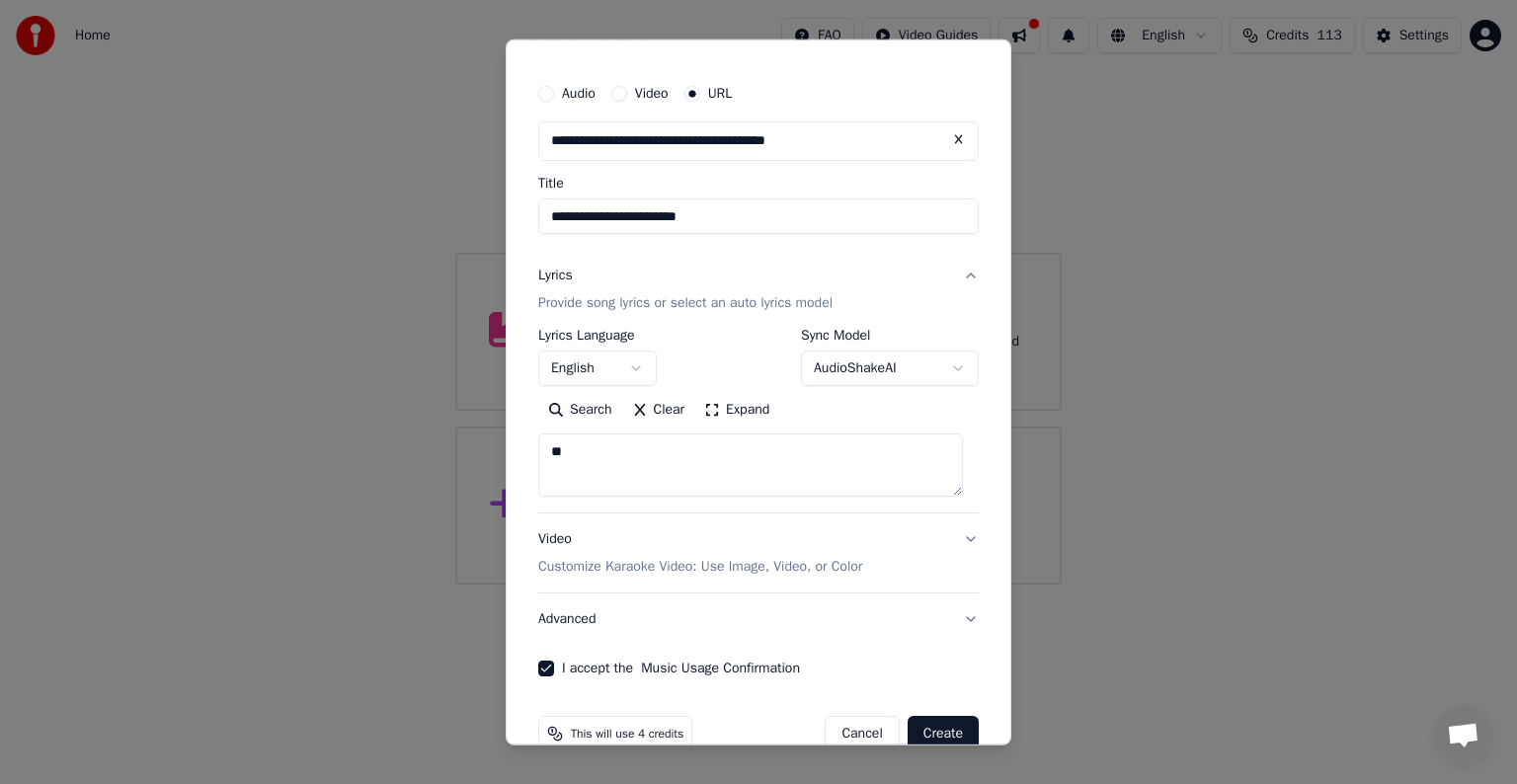 scroll, scrollTop: 77, scrollLeft: 0, axis: vertical 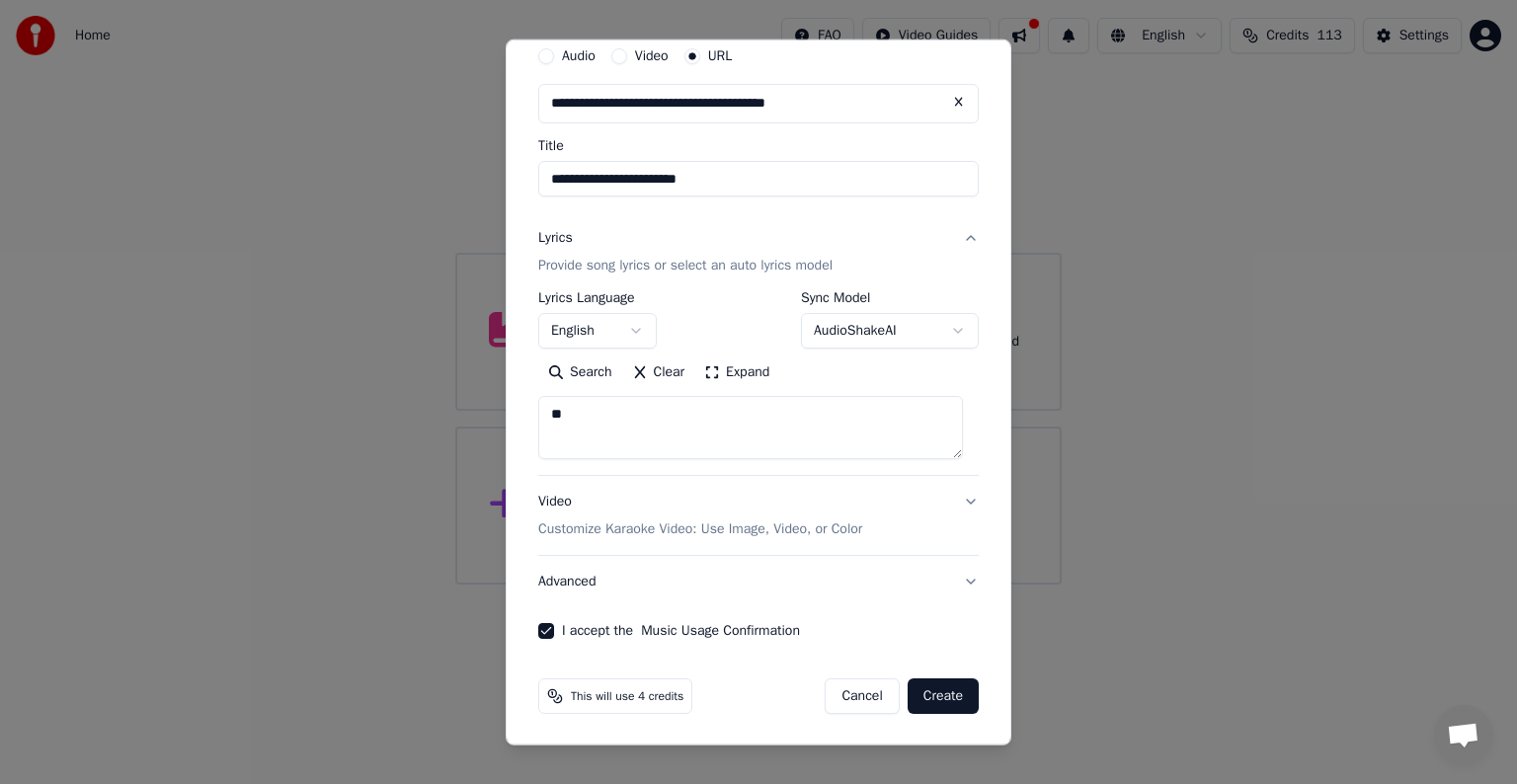 click on "**" at bounding box center [751, 428] 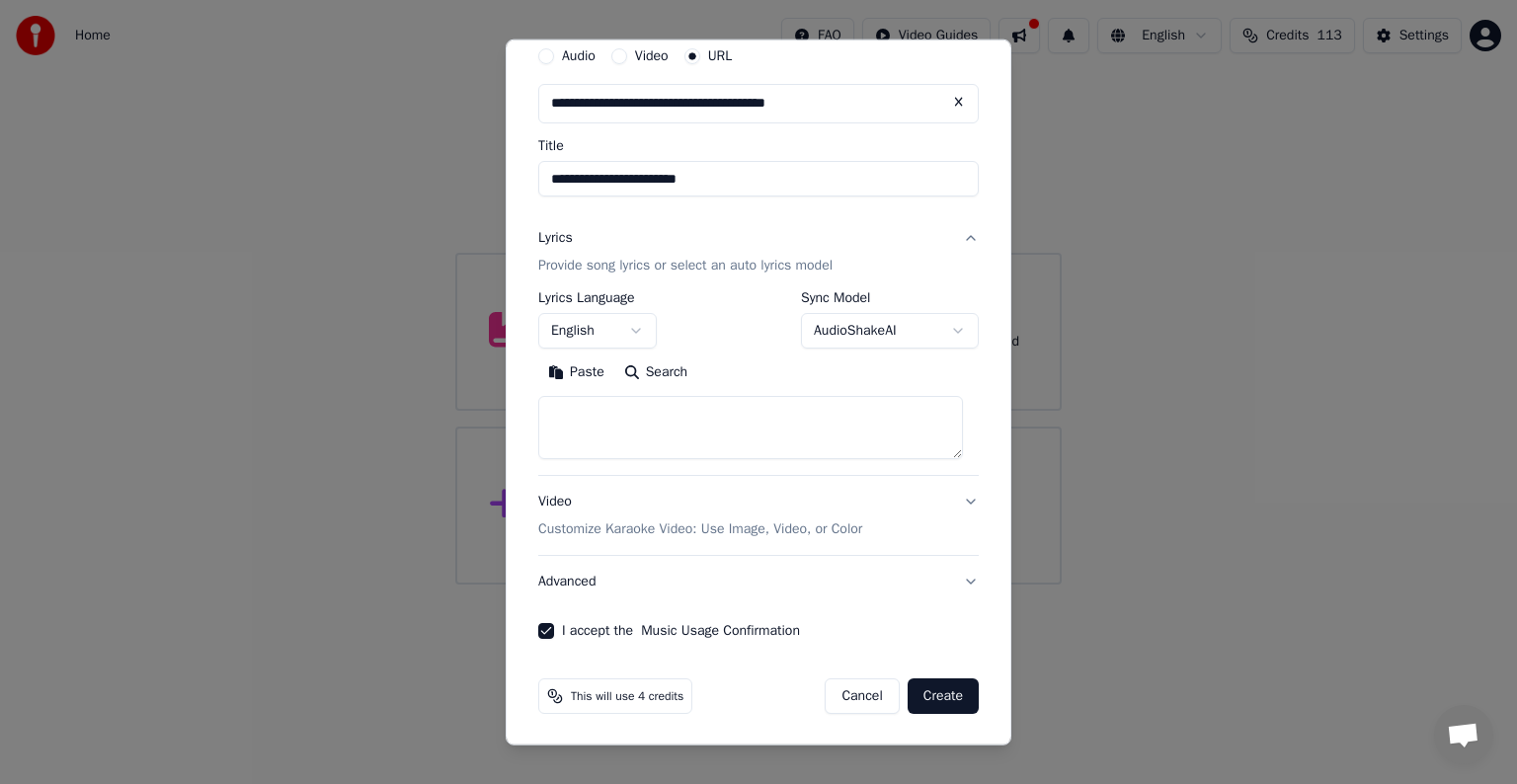 click on "Paste" at bounding box center [576, 372] 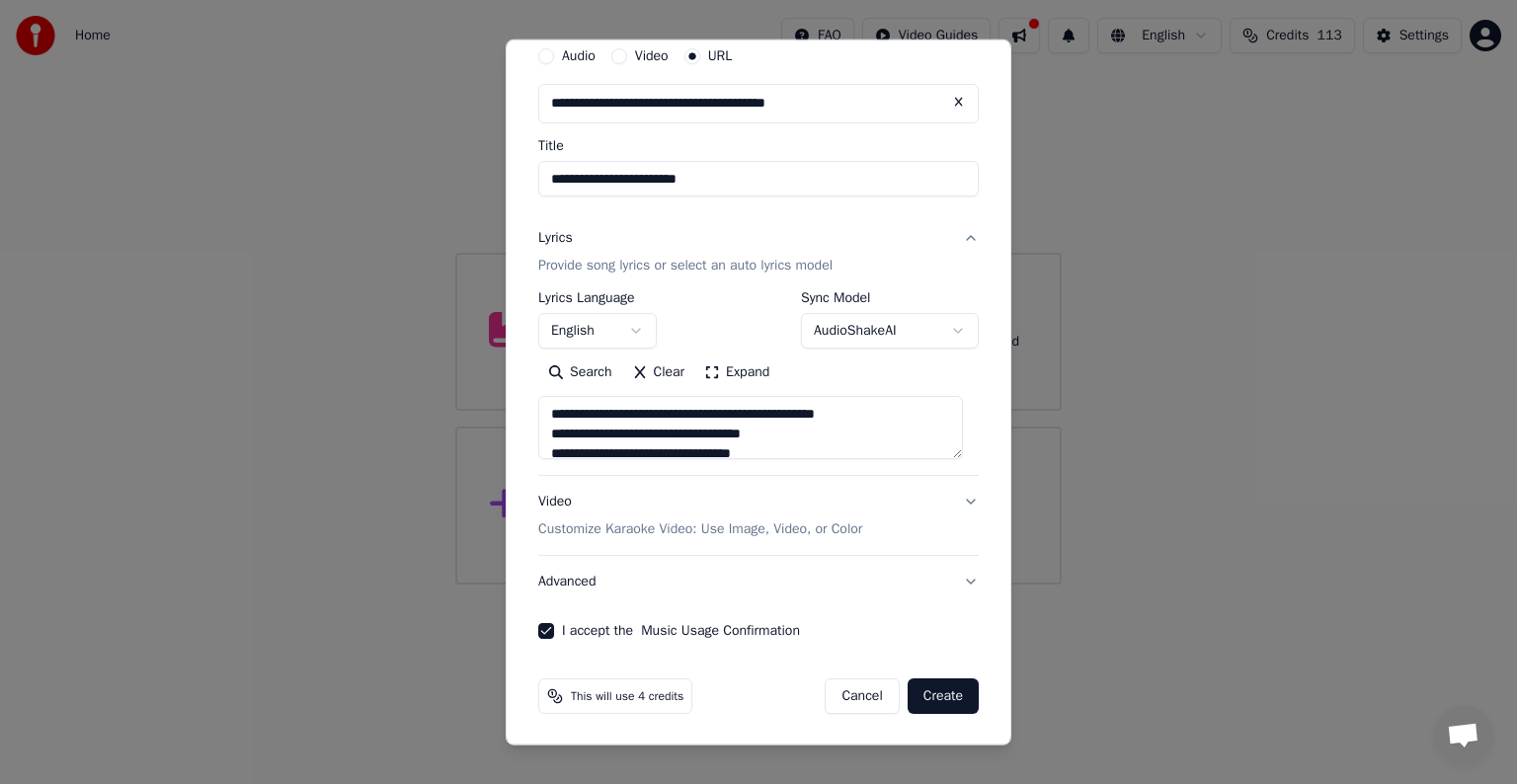 click on "Create" at bounding box center (943, 696) 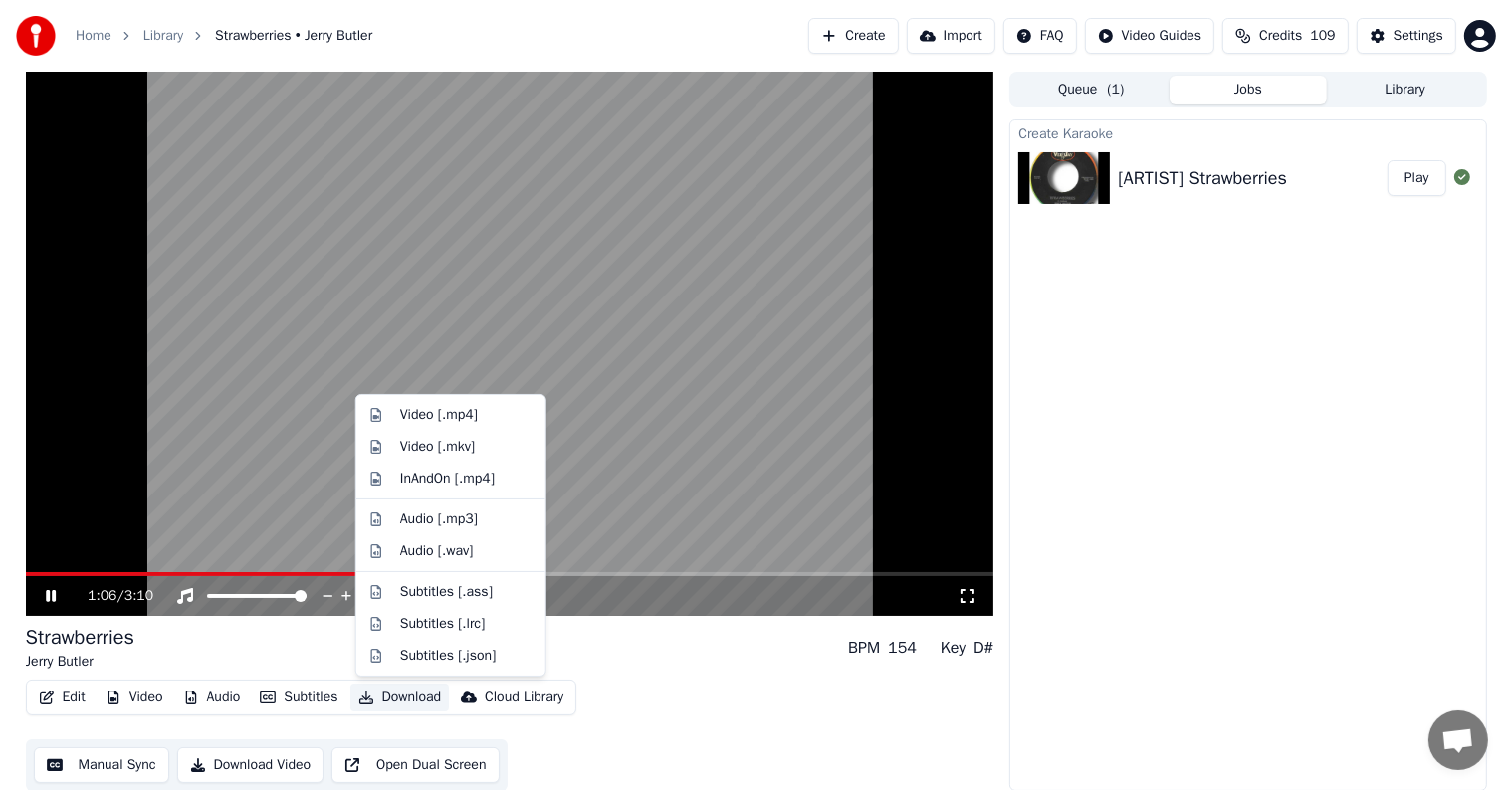 click on "Download" at bounding box center (400, 697) 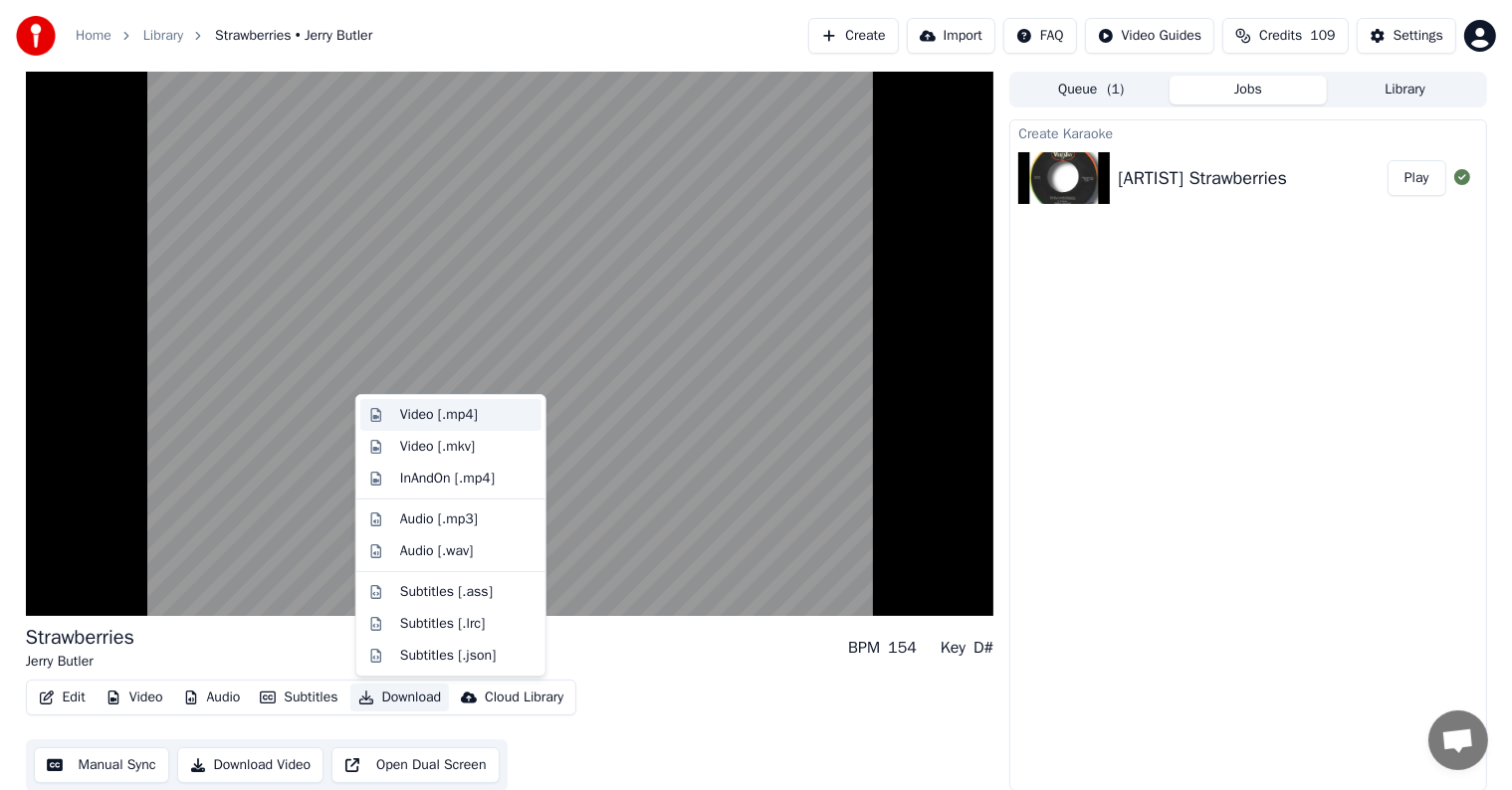 click on "Video [.mp4]" at bounding box center (439, 415) 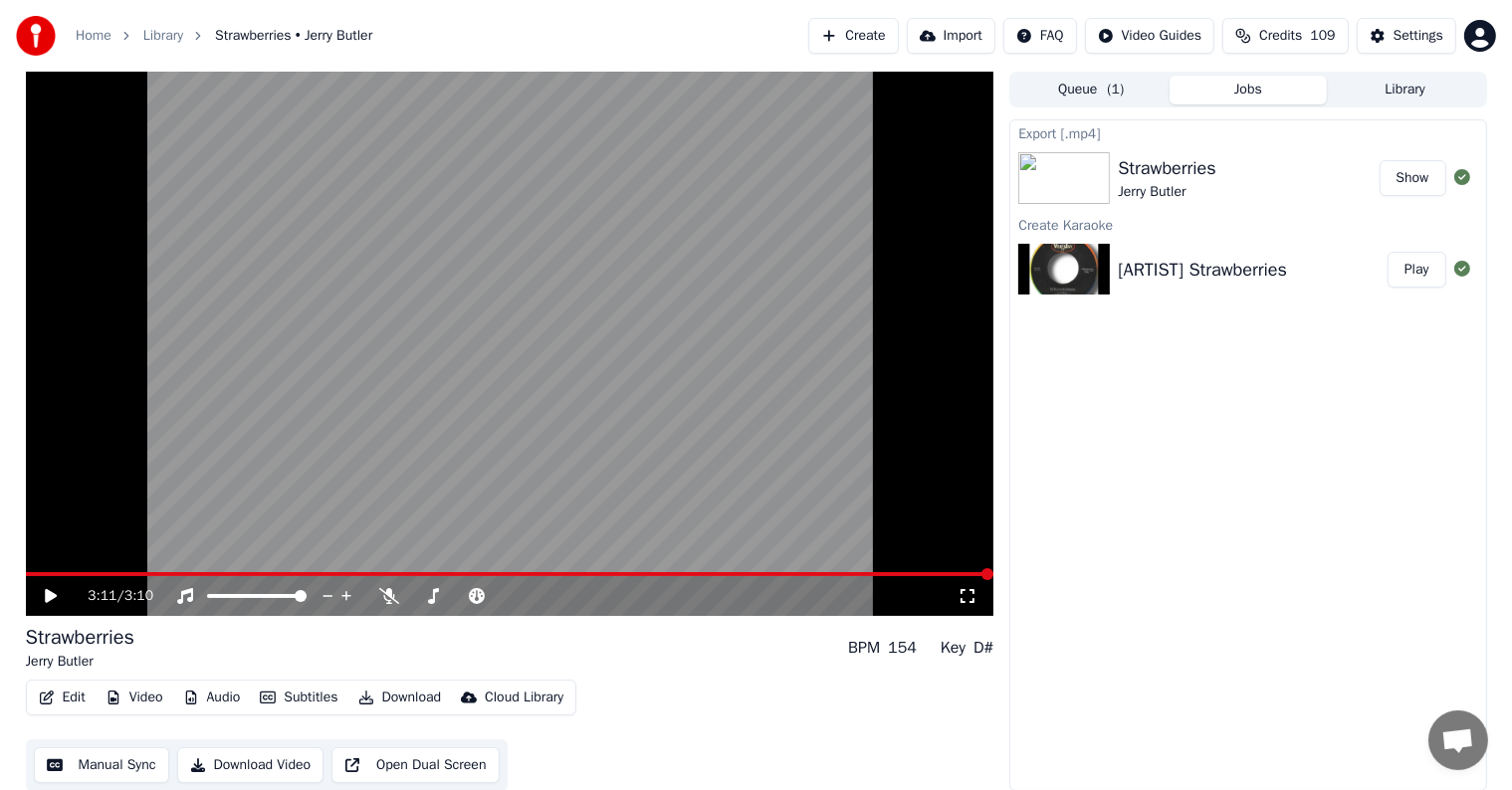 click on "Home" at bounding box center [94, 36] 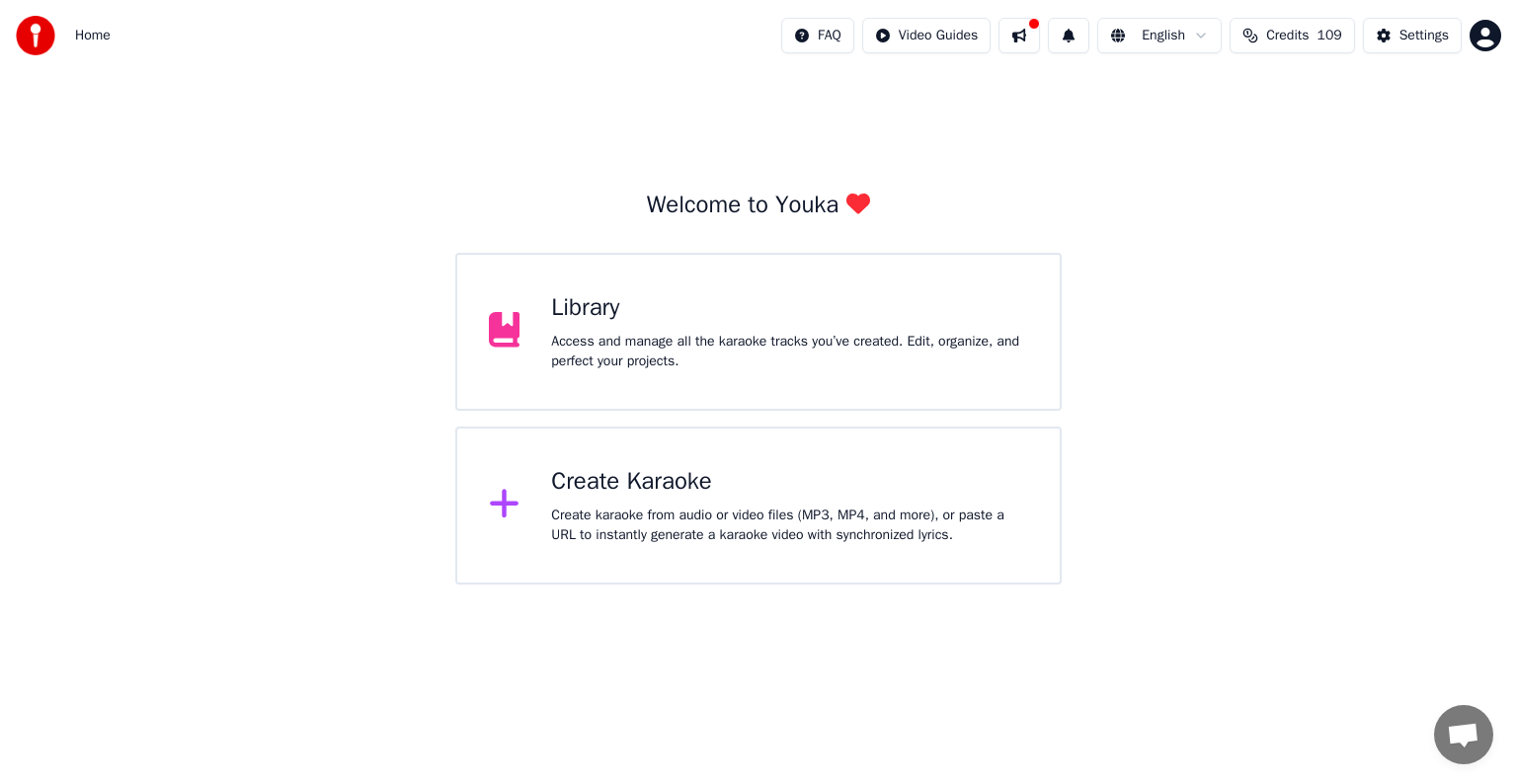 click on "Create karaoke from audio or video files (MP3, MP4, and more), or paste a URL to instantly generate a karaoke video with synchronized lyrics." at bounding box center [789, 525] 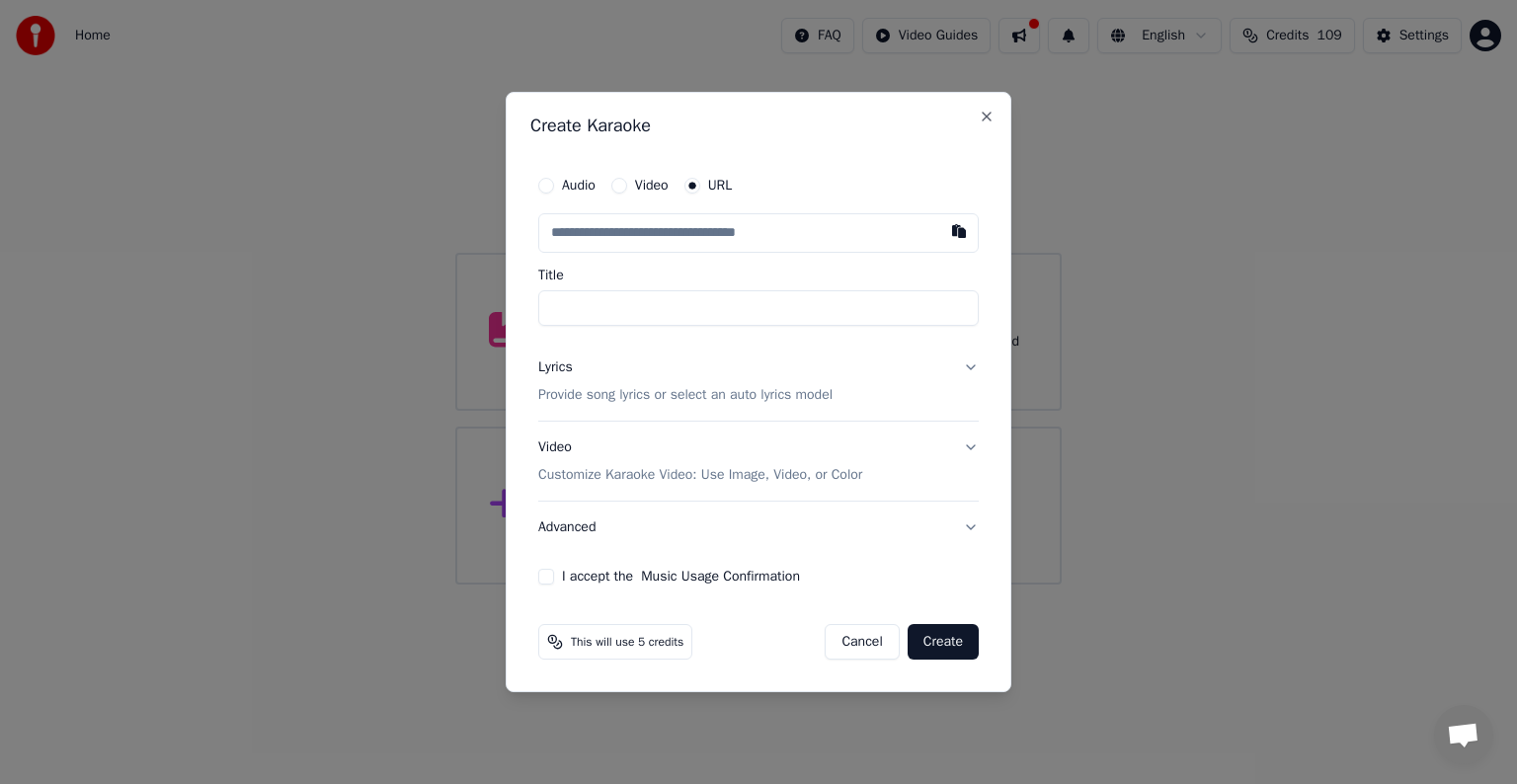 click at bounding box center (758, 233) 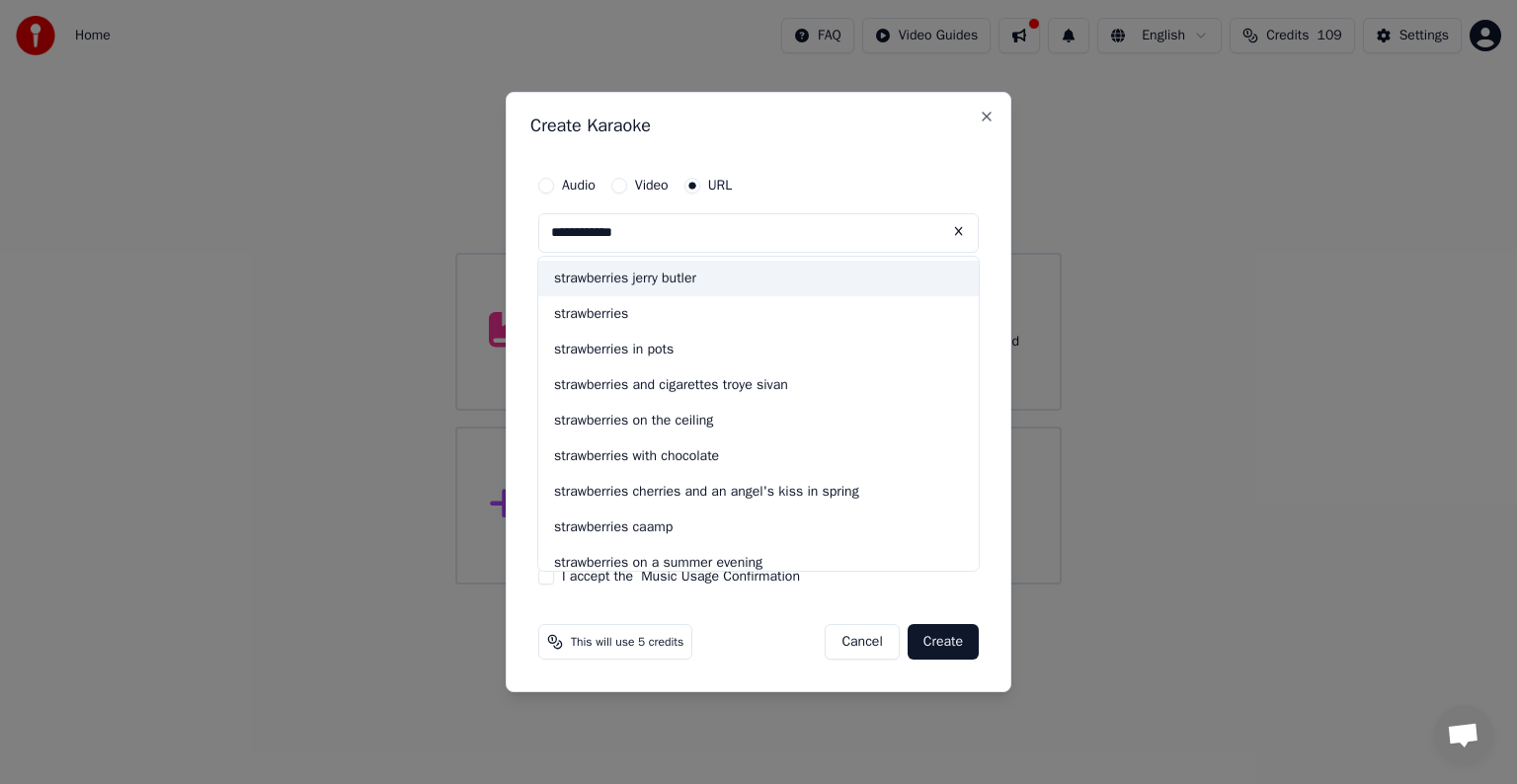 click on "strawberries jerry butler" at bounding box center [758, 278] 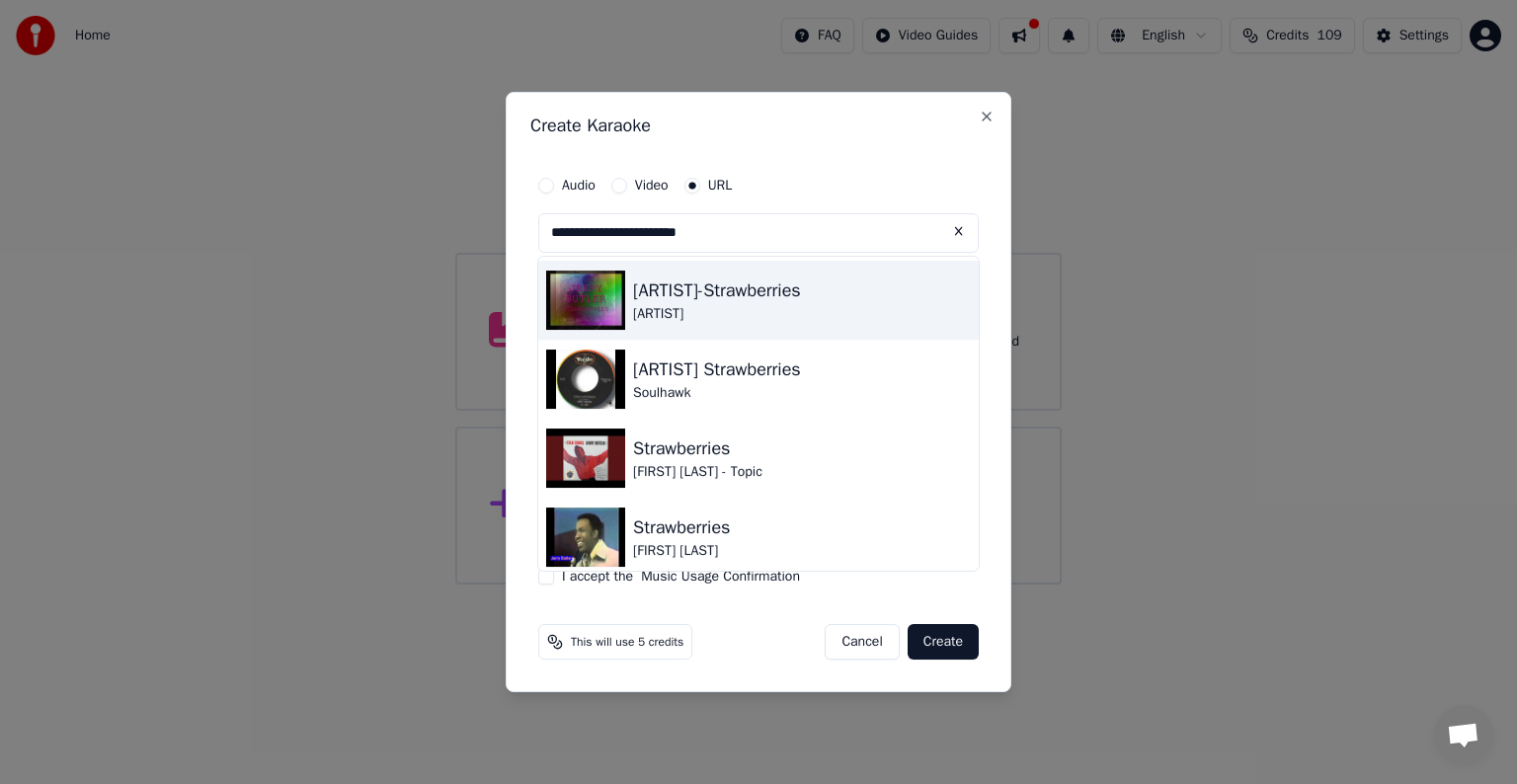 click at bounding box center (586, 300) 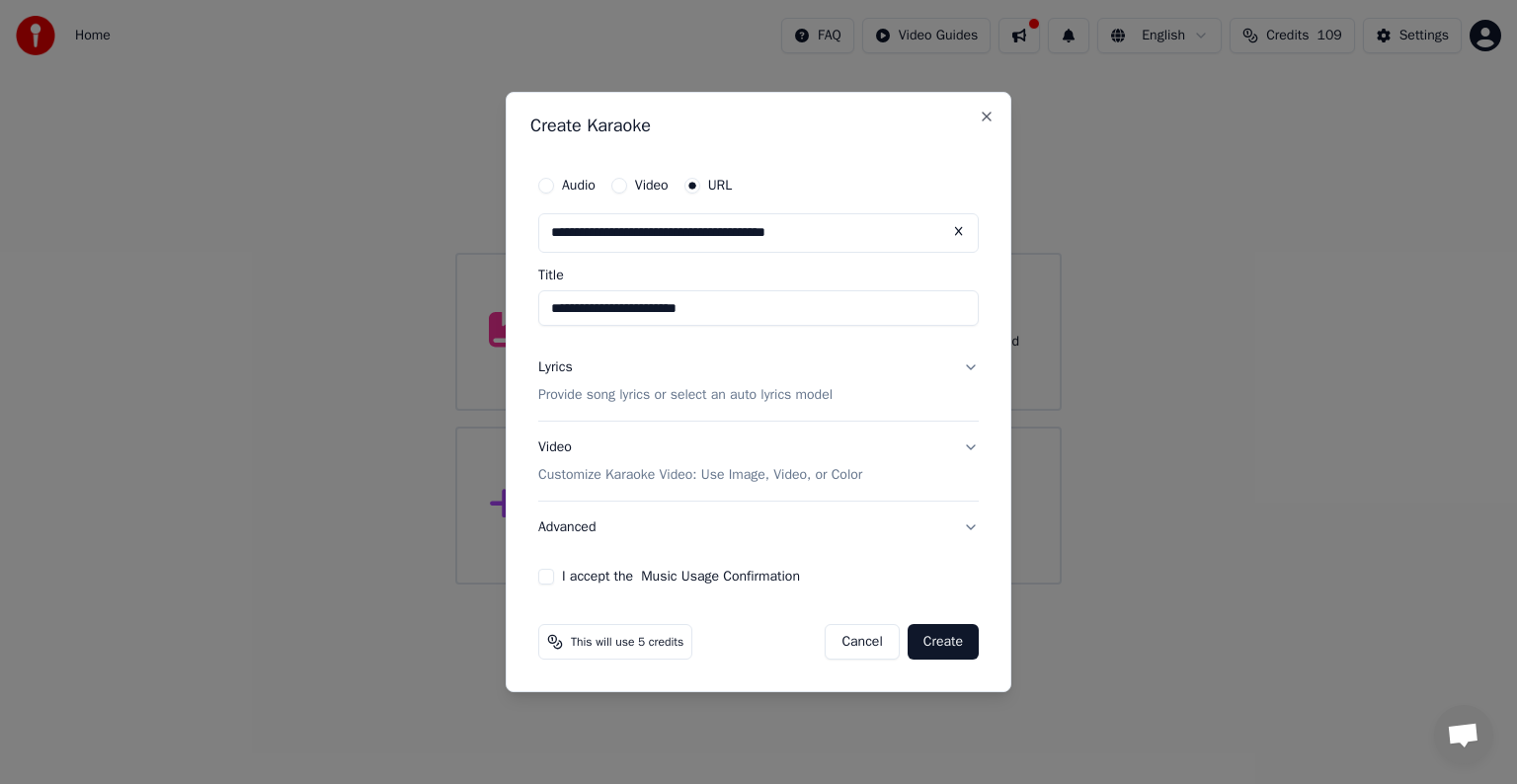 click on "Lyrics" at bounding box center (555, 367) 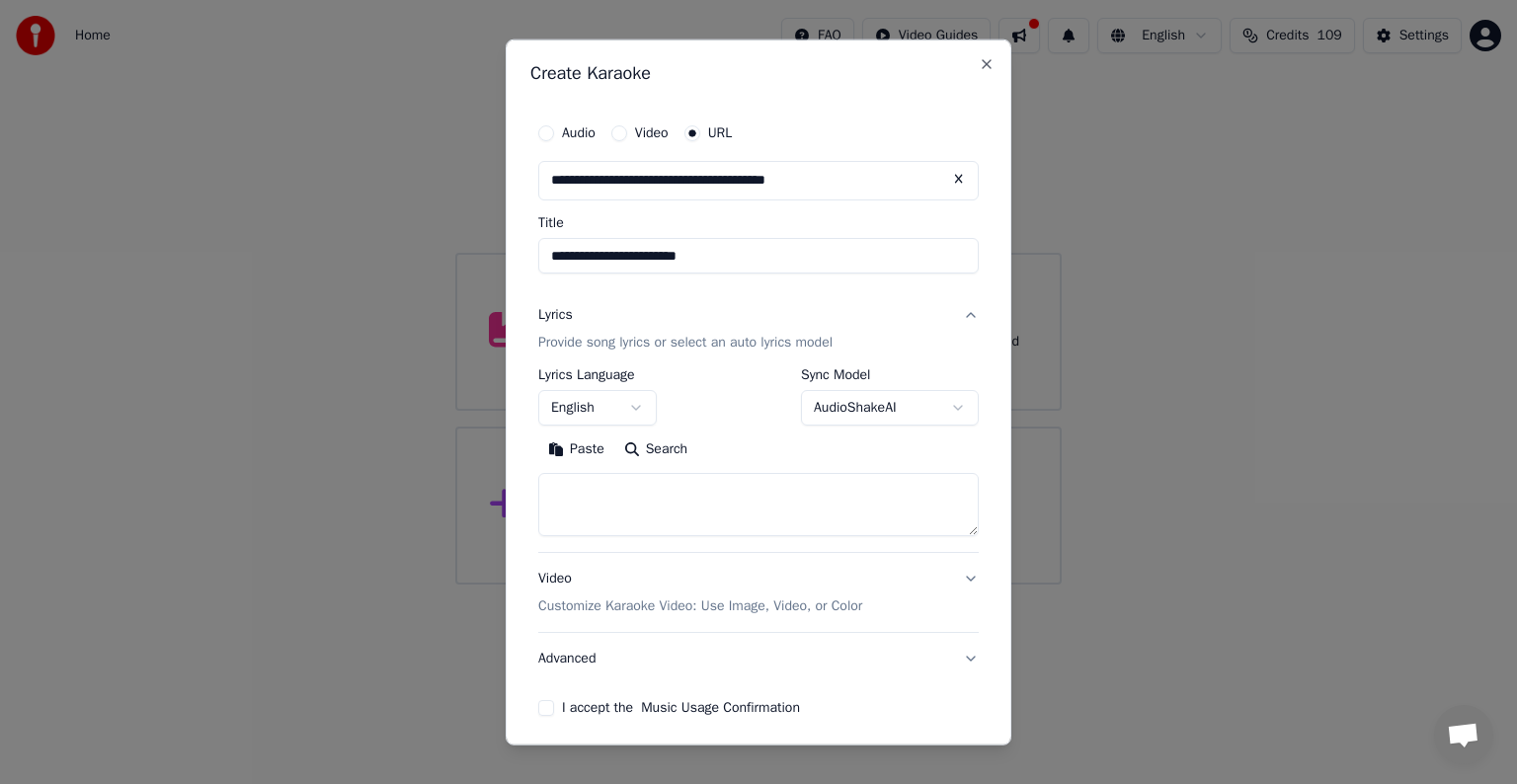 click on "Paste" at bounding box center [576, 449] 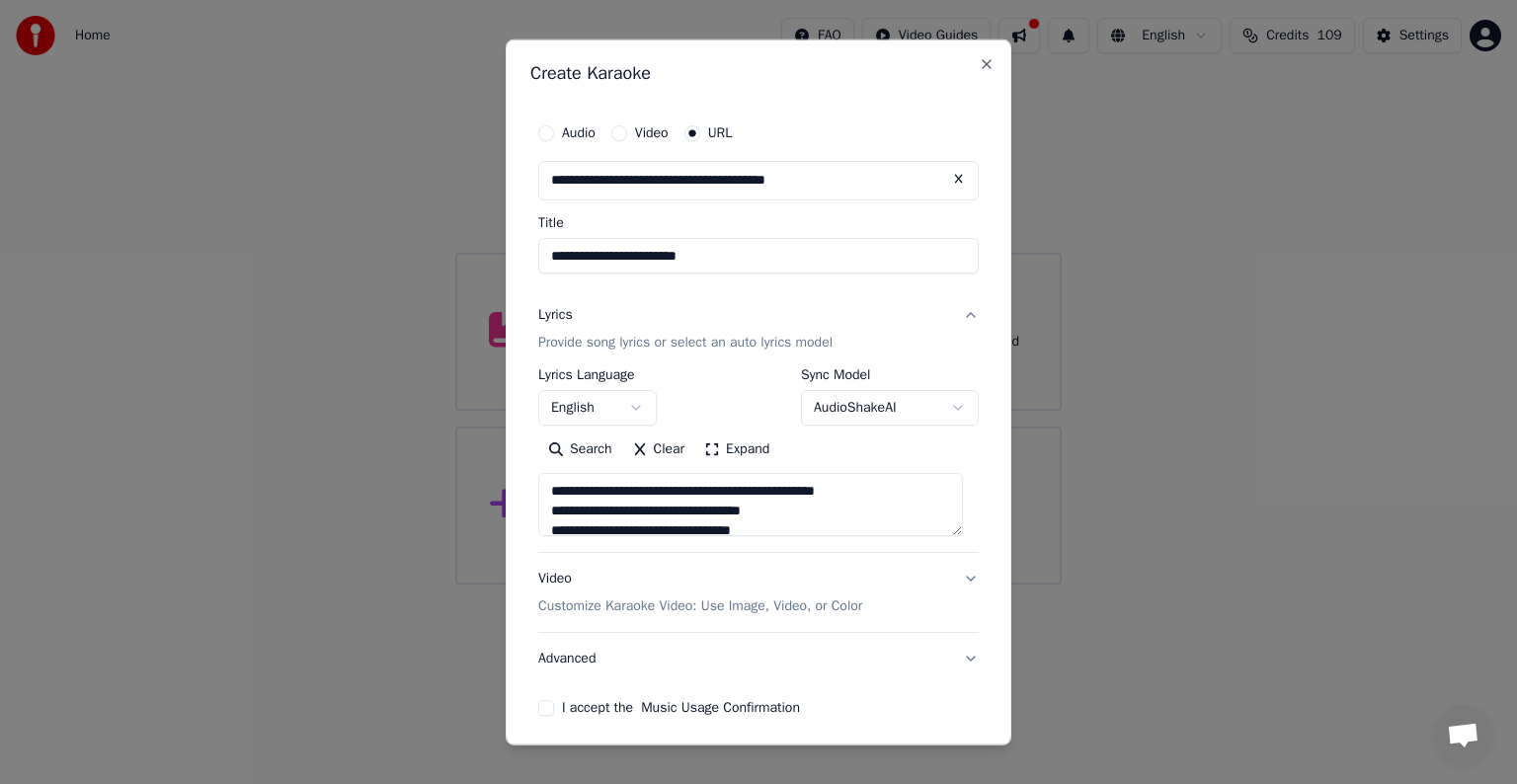 click on "I accept the   Music Usage Confirmation" at bounding box center [546, 708] 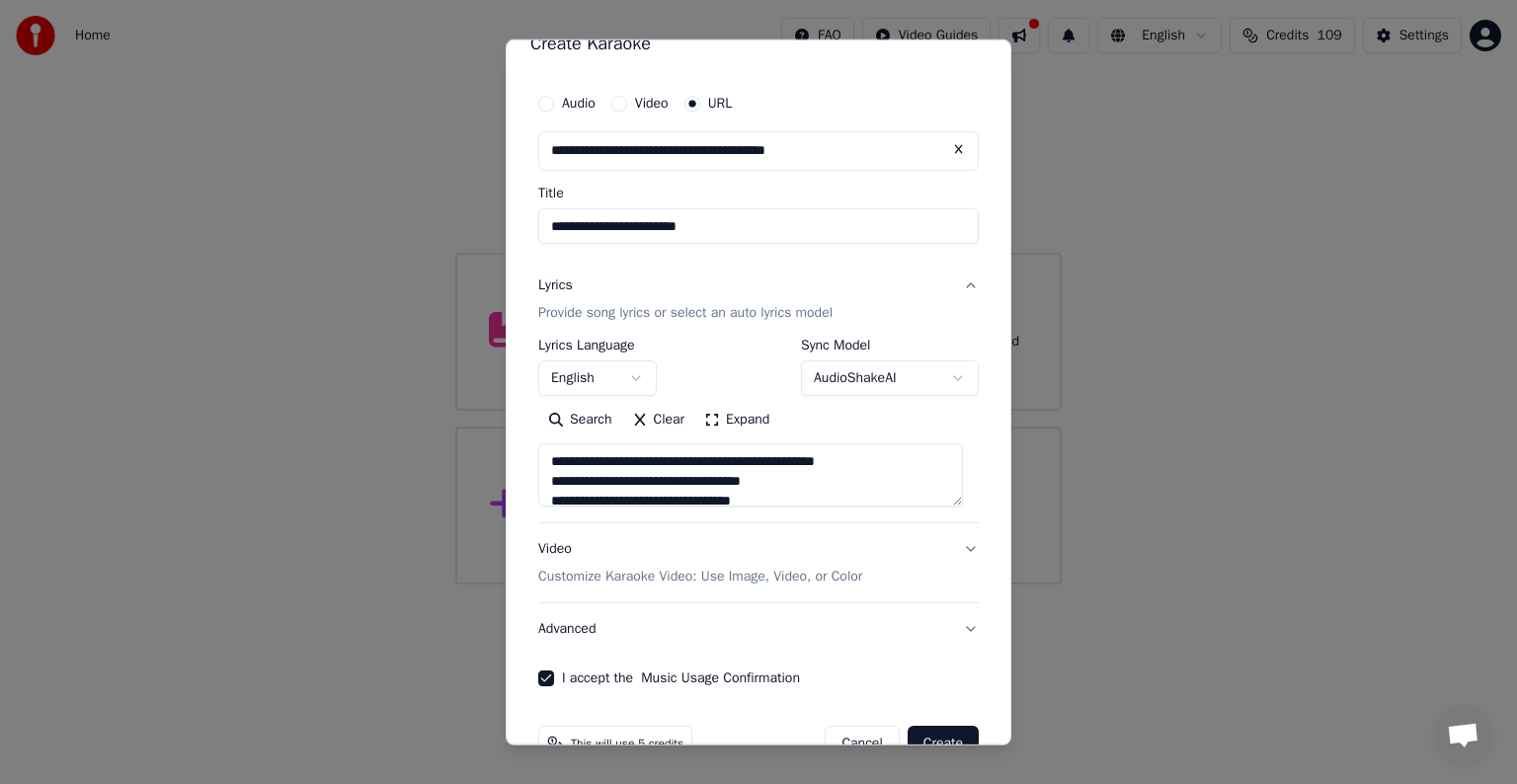 scroll, scrollTop: 77, scrollLeft: 0, axis: vertical 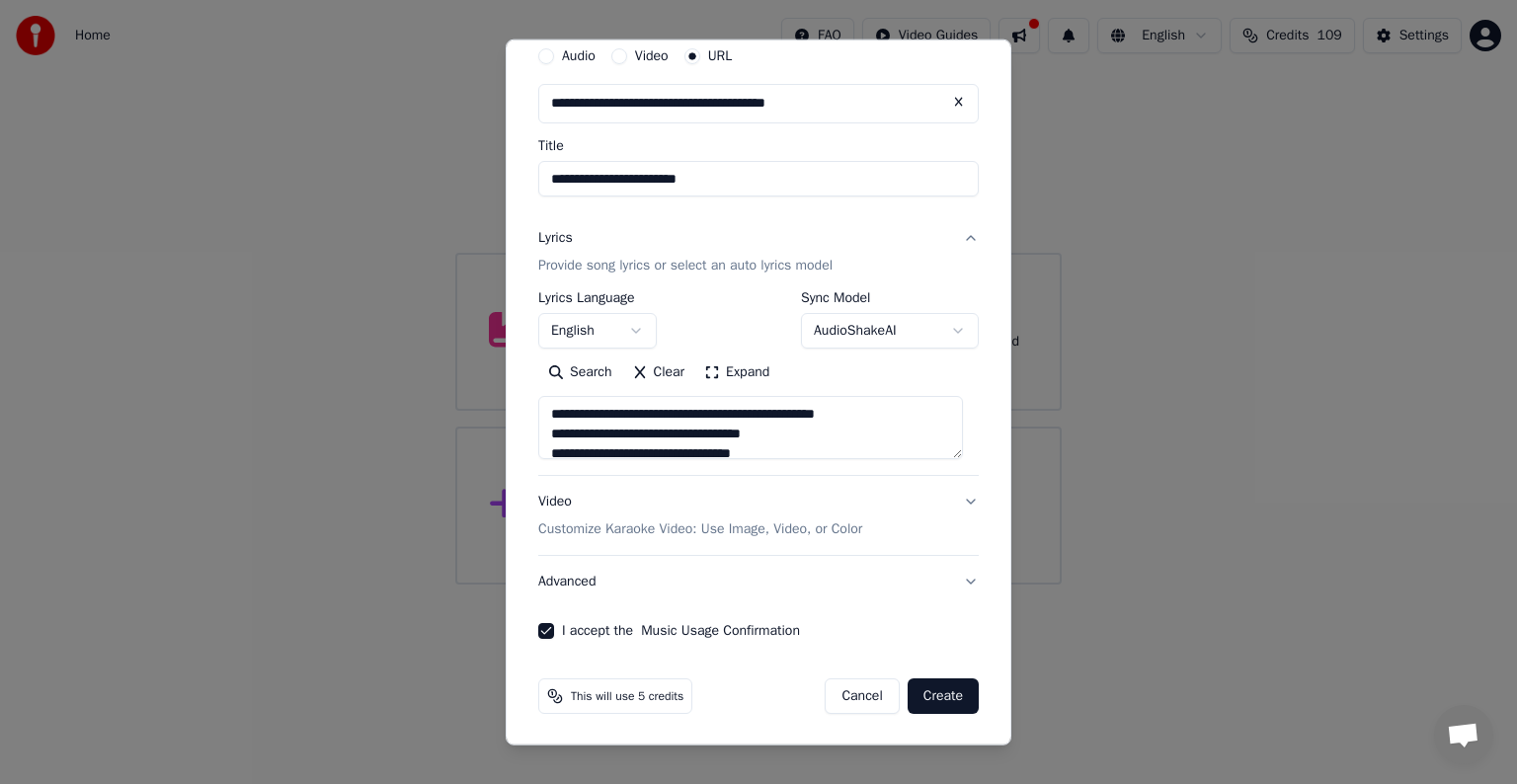 click on "Create" at bounding box center [943, 696] 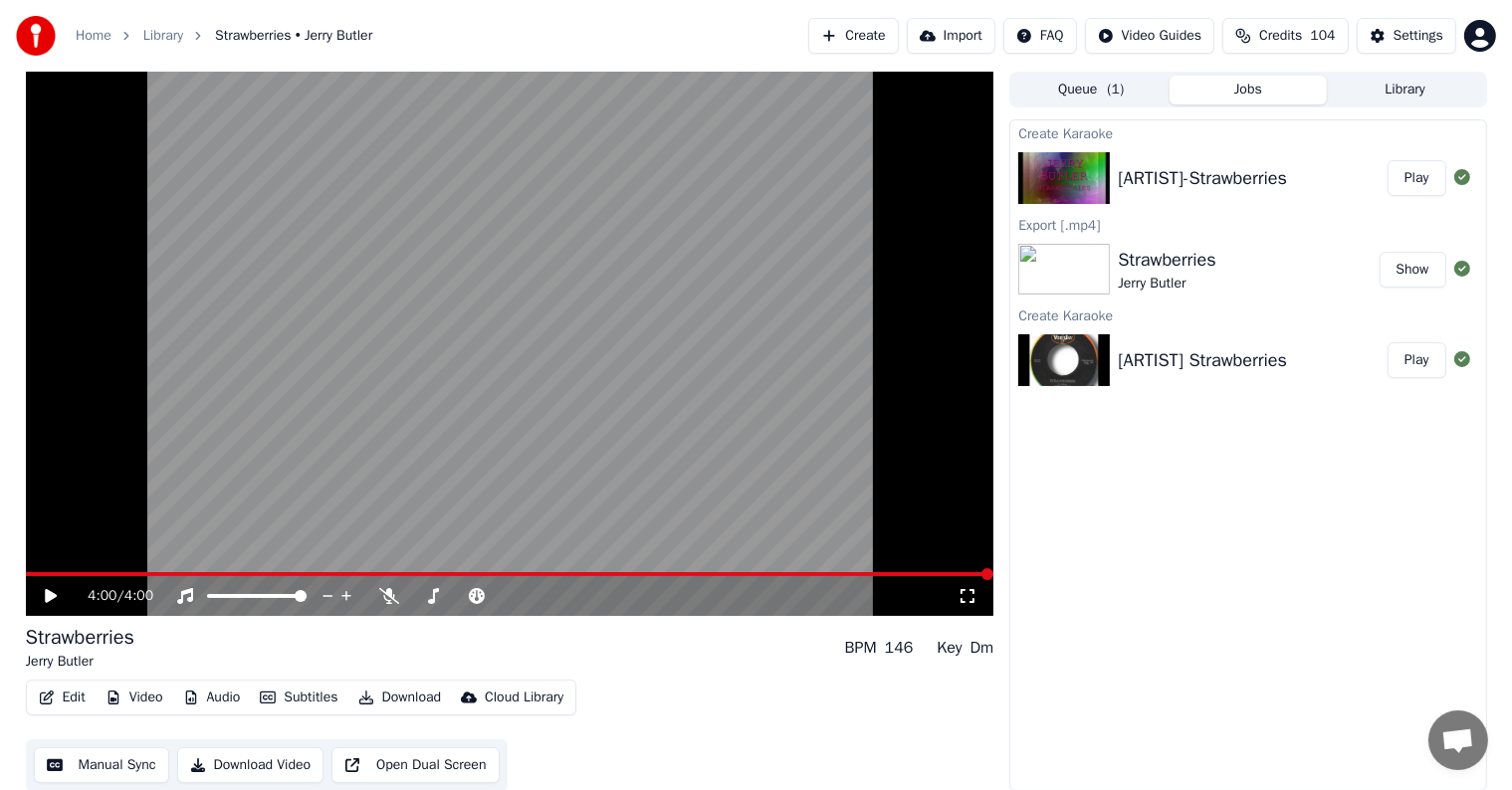 click on "Download" at bounding box center [400, 697] 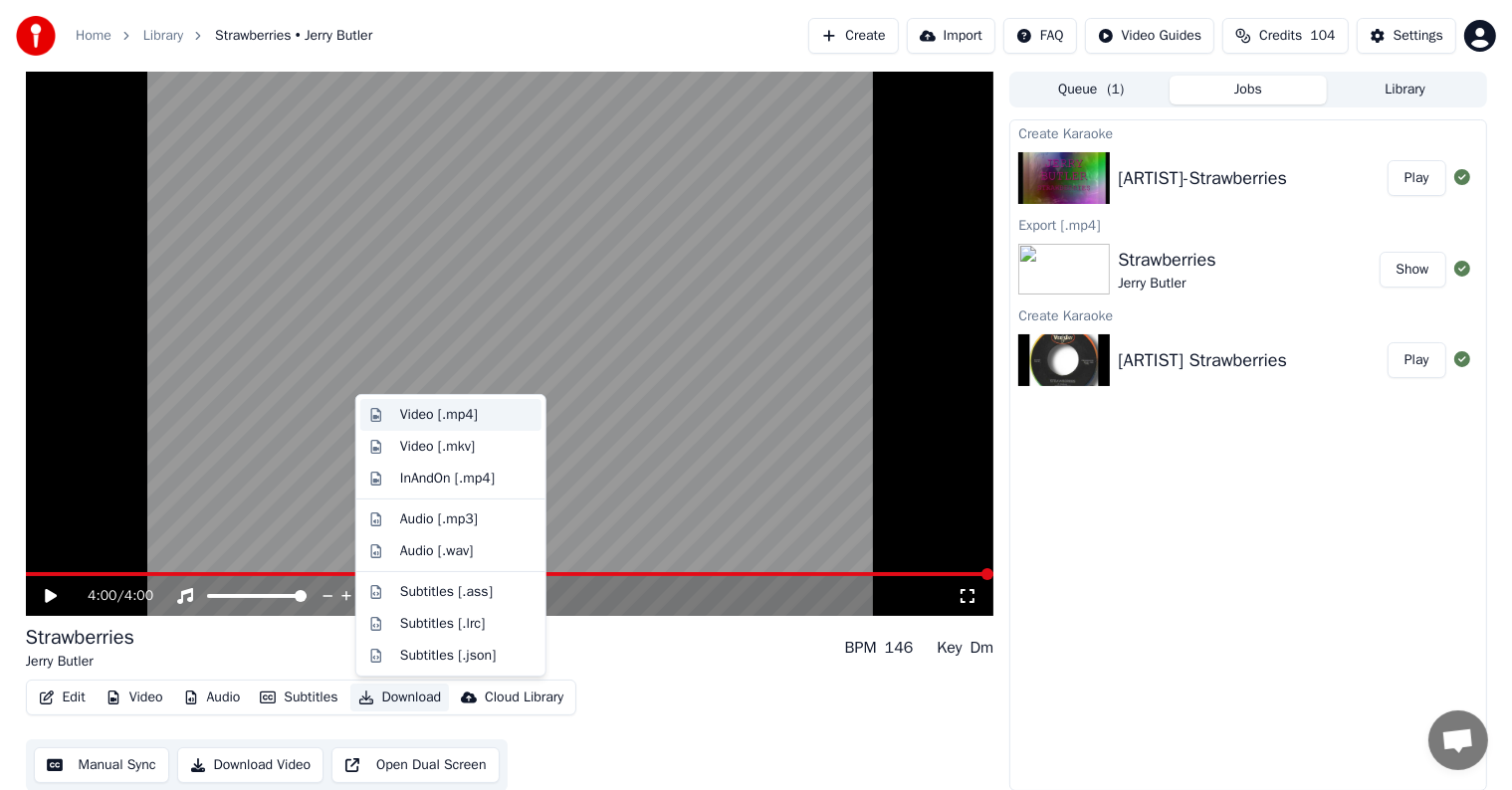 click on "Video [.mp4]" at bounding box center [439, 415] 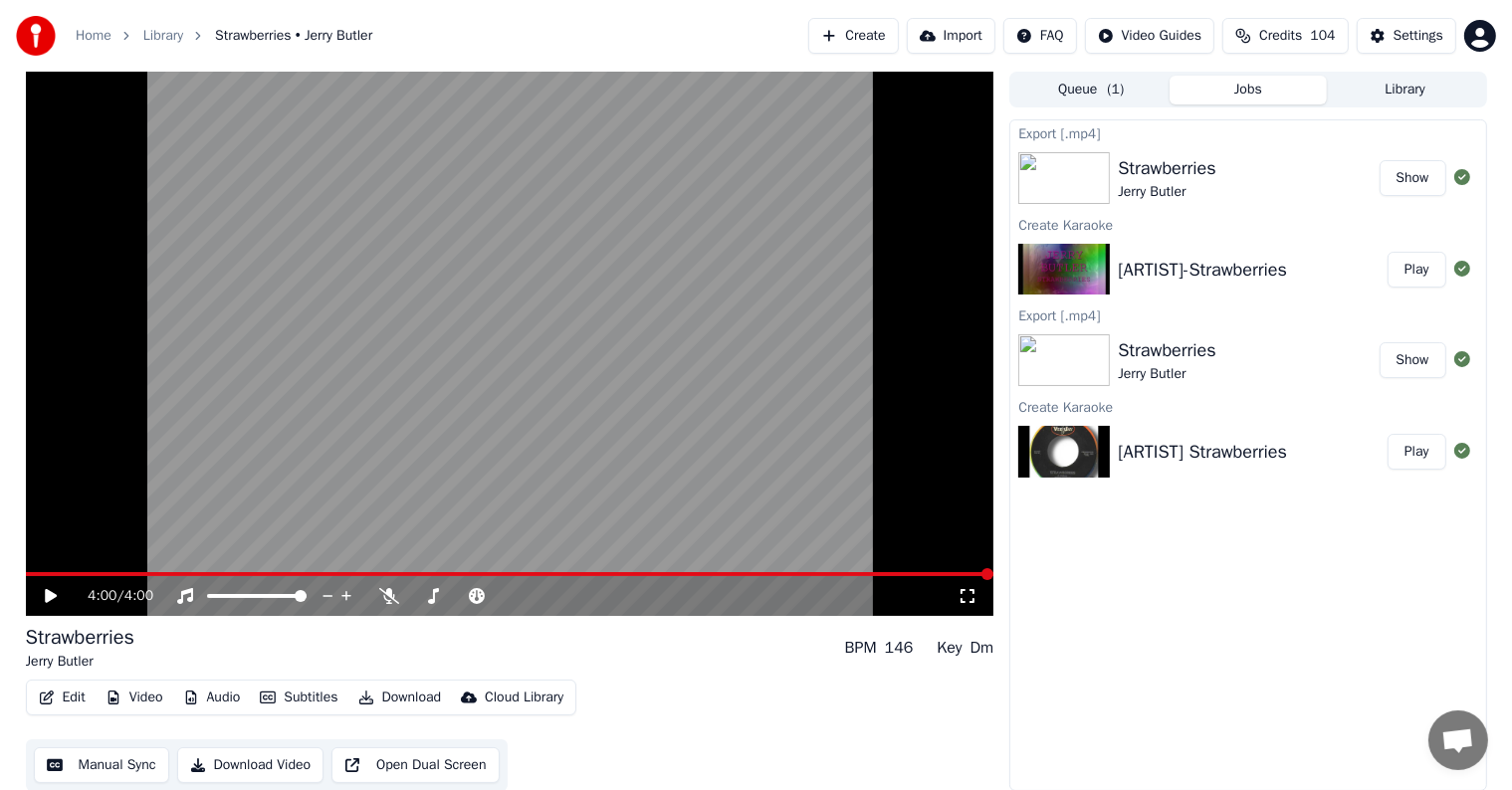 click on "Show" at bounding box center [1412, 178] 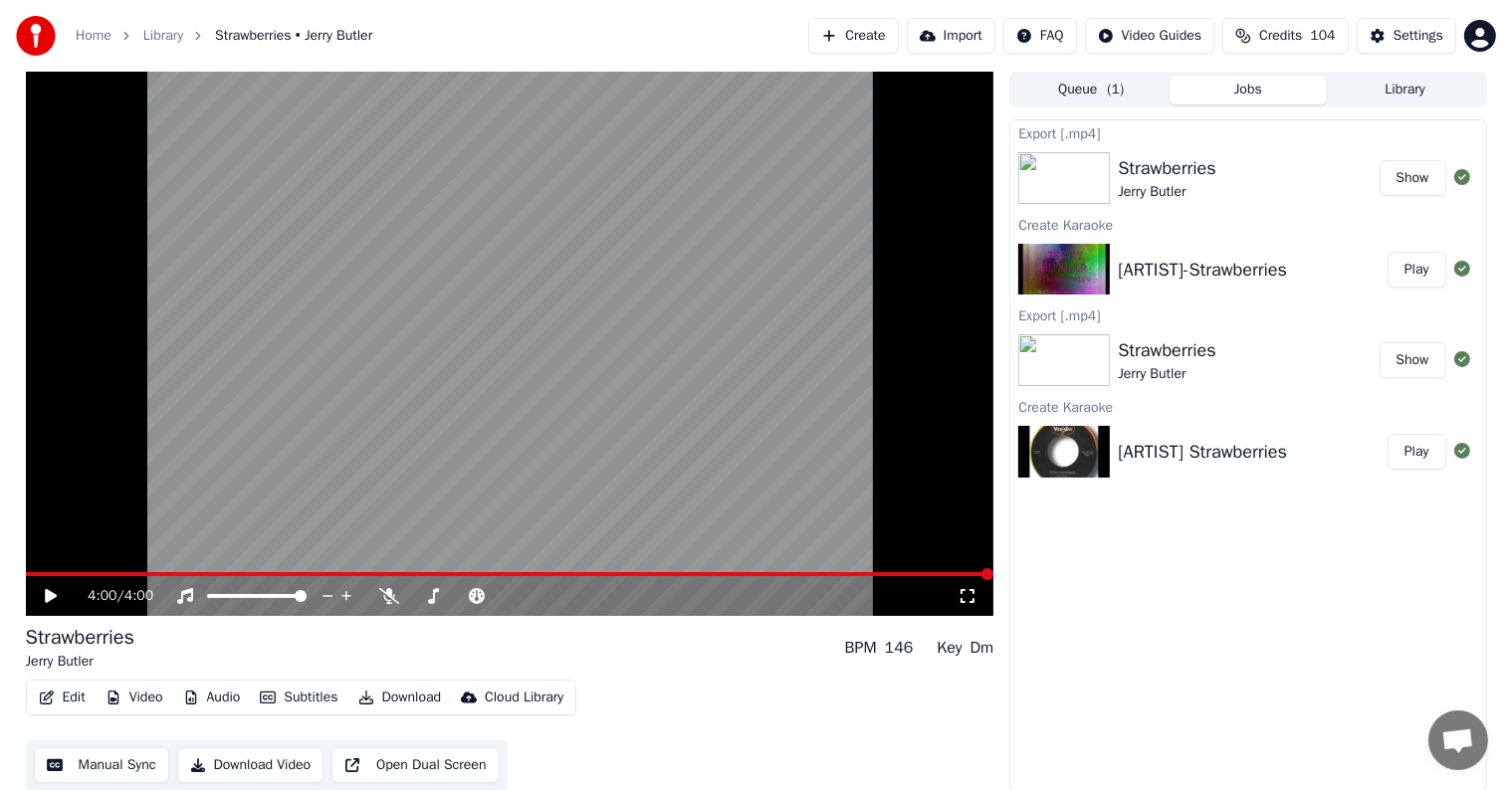 click on "Home" at bounding box center (94, 36) 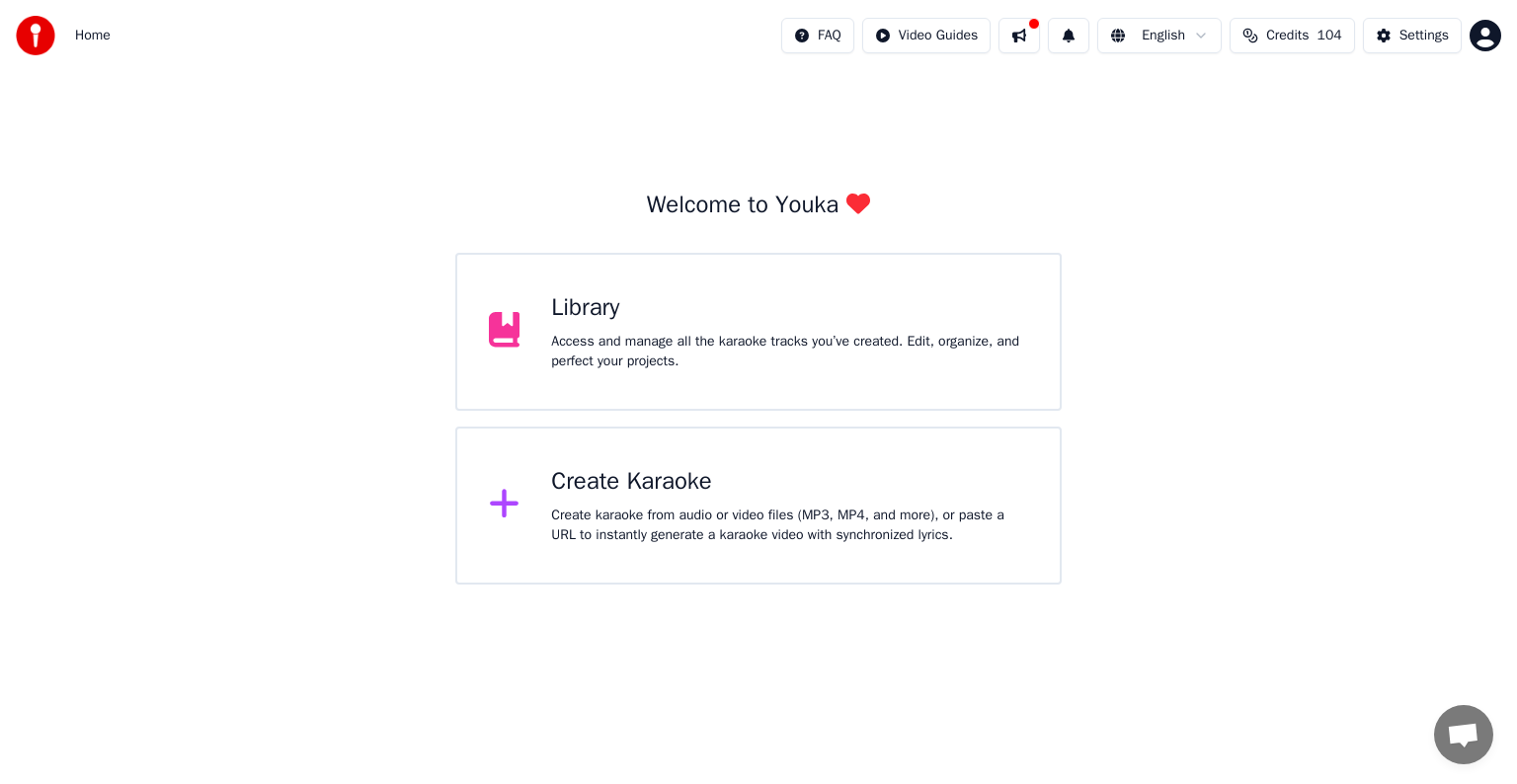 click on "Create Karaoke Create karaoke from audio or video files (MP3, MP4, and more), or paste a URL to instantly generate a karaoke video with synchronized lyrics." at bounding box center (789, 506) 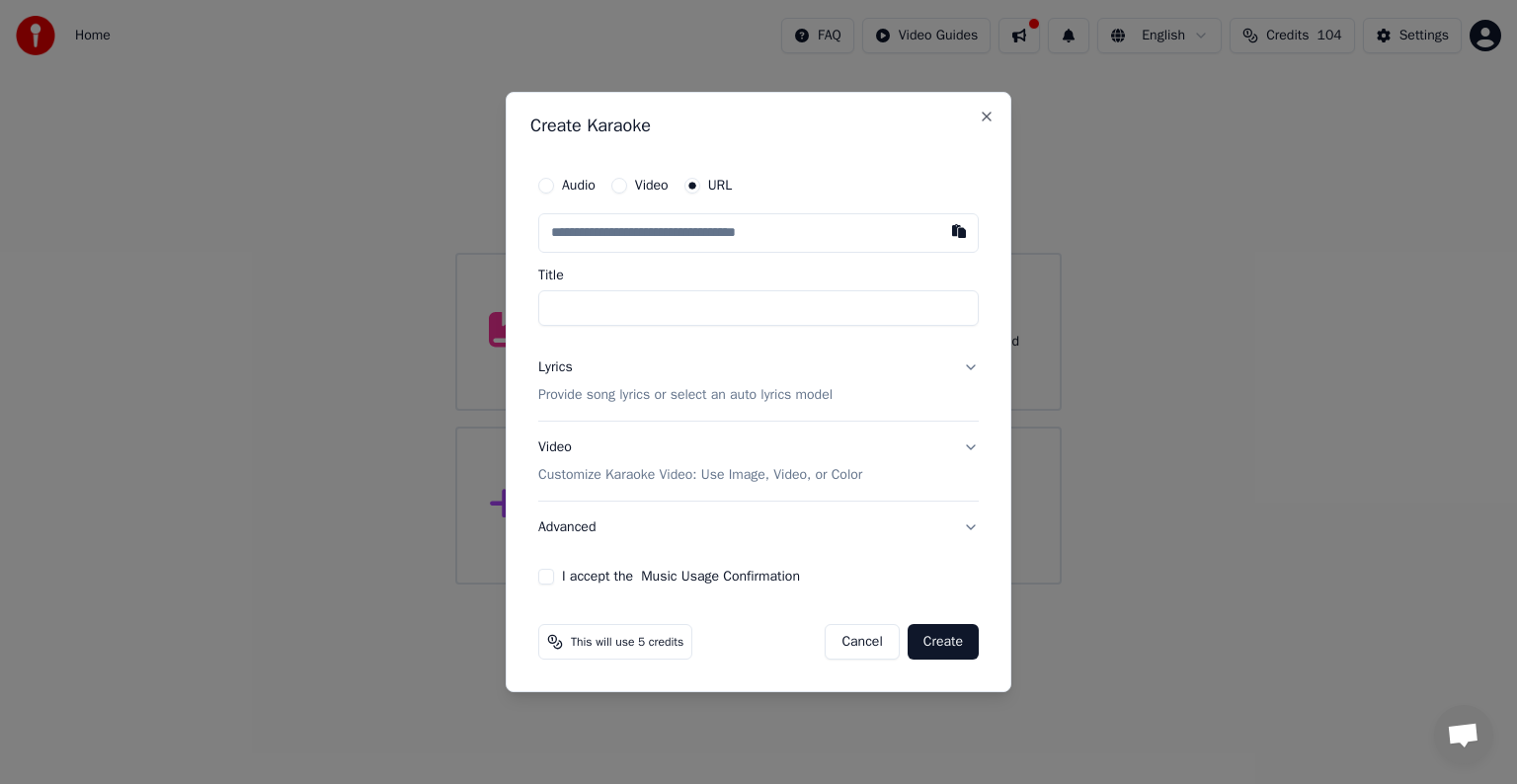click at bounding box center [758, 233] 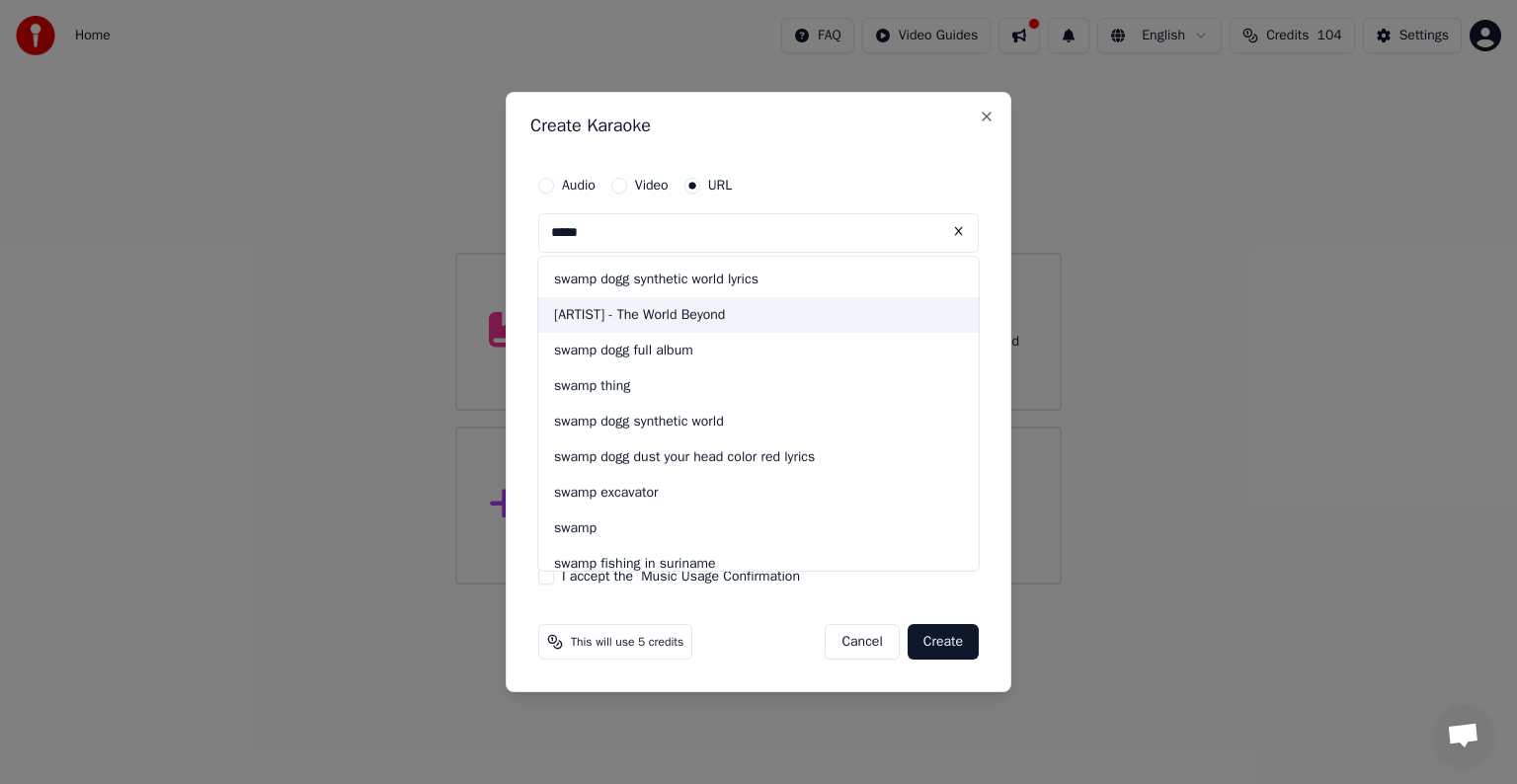 scroll, scrollTop: 192, scrollLeft: 0, axis: vertical 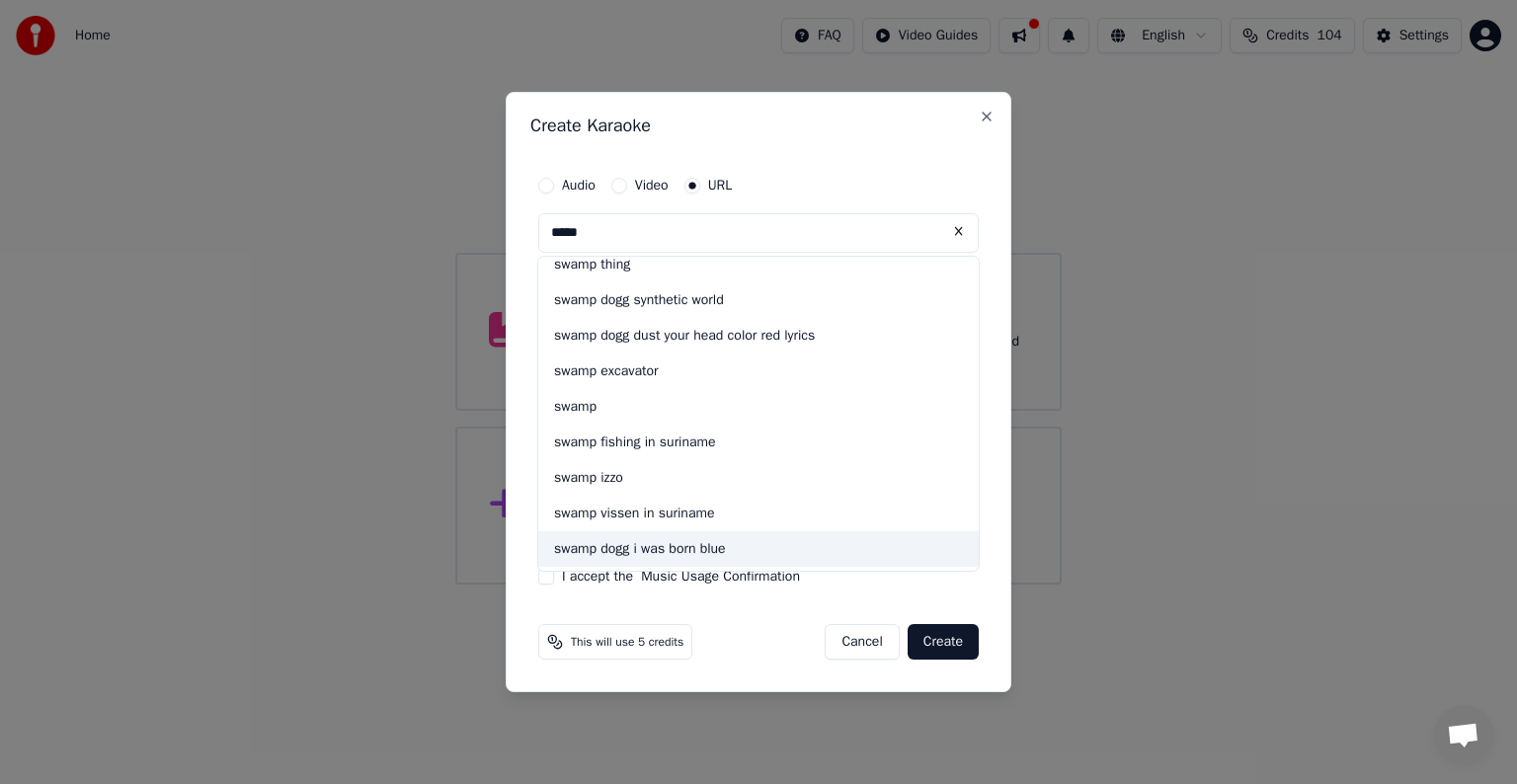 click on "swamp dogg i was born blue" at bounding box center [758, 549] 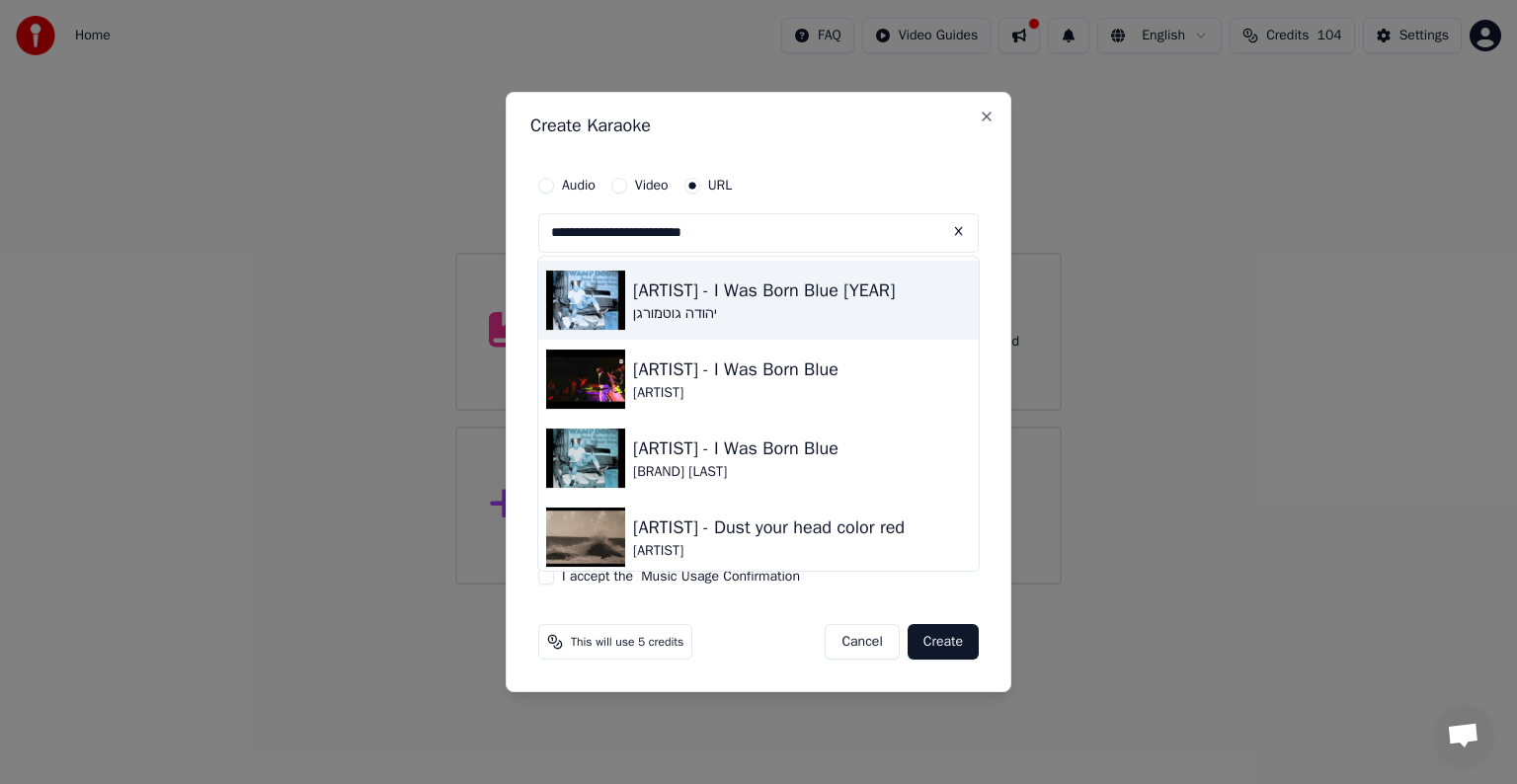 click on "[ARTIST] - I Was Born Blue [YEAR]" at bounding box center [763, 290] 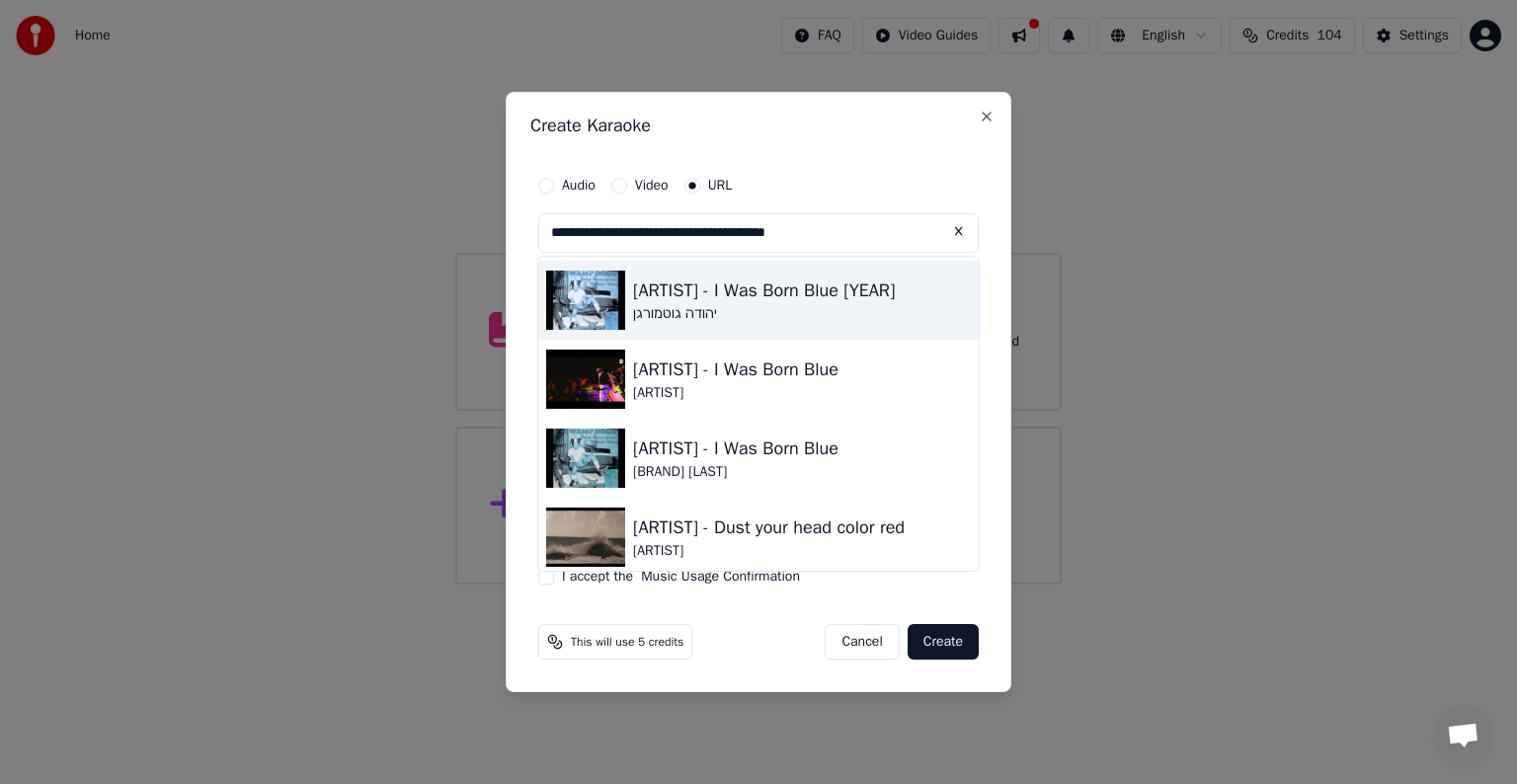 type on "**********" 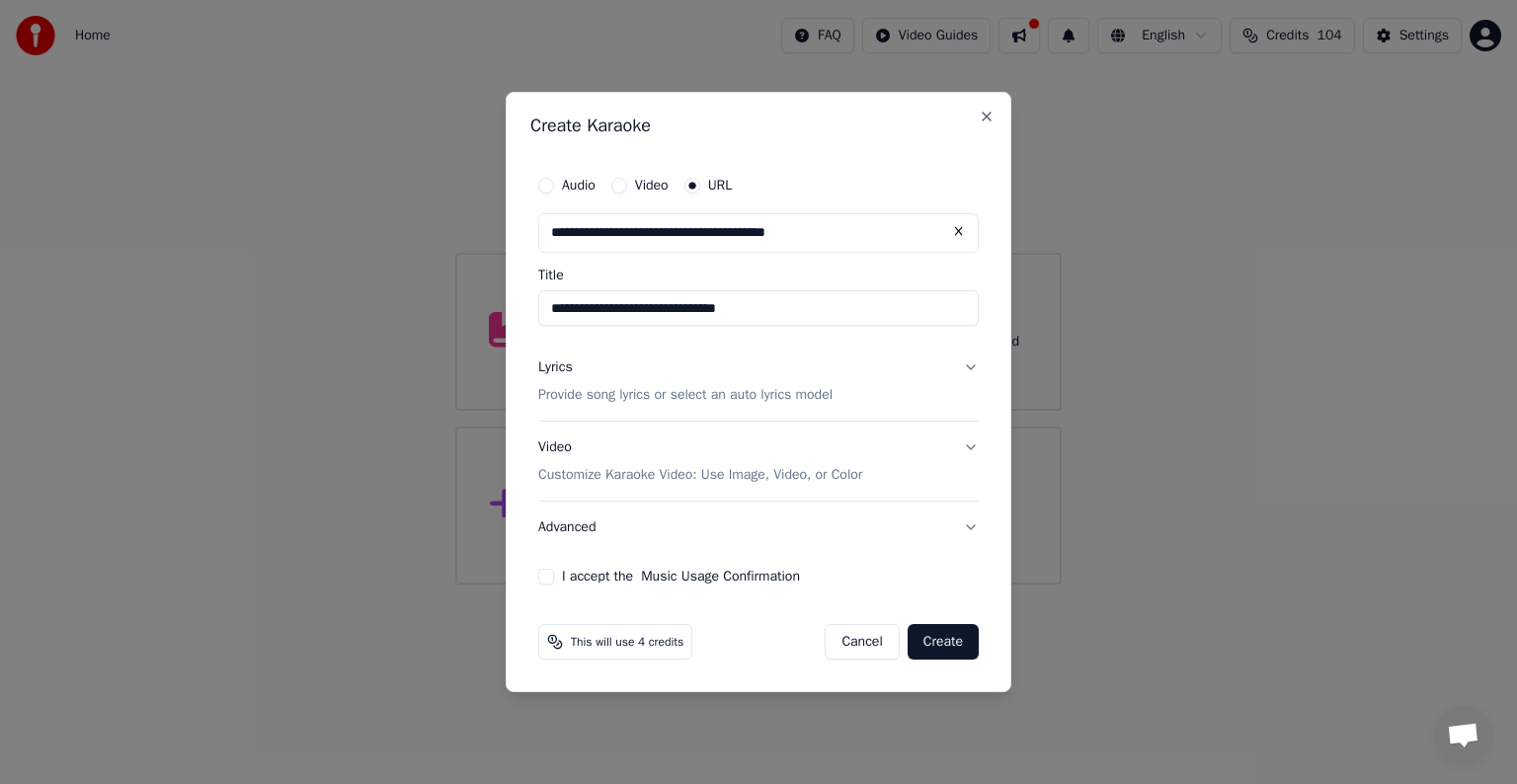 click on "Lyrics" at bounding box center (555, 367) 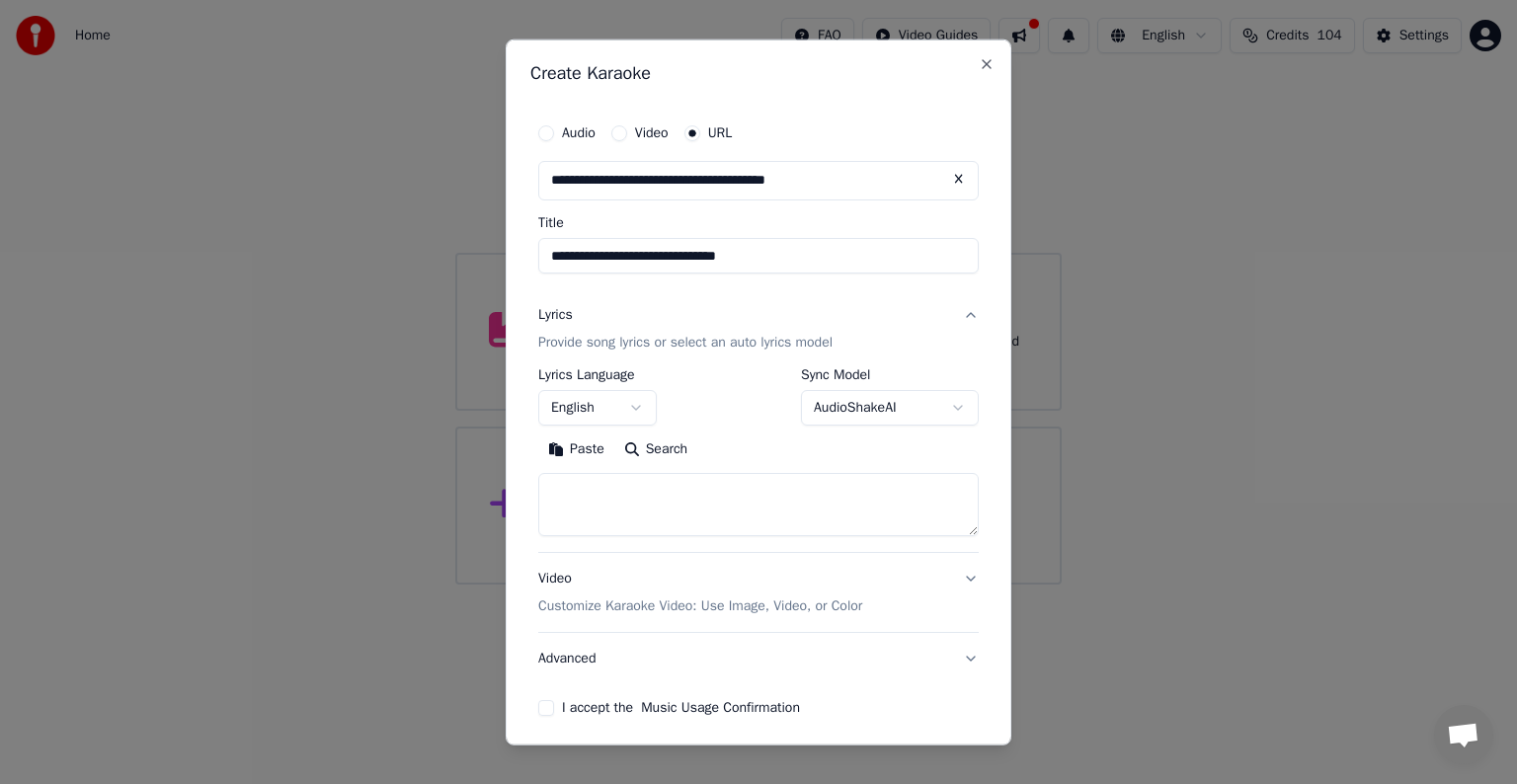 click on "Paste" at bounding box center [576, 449] 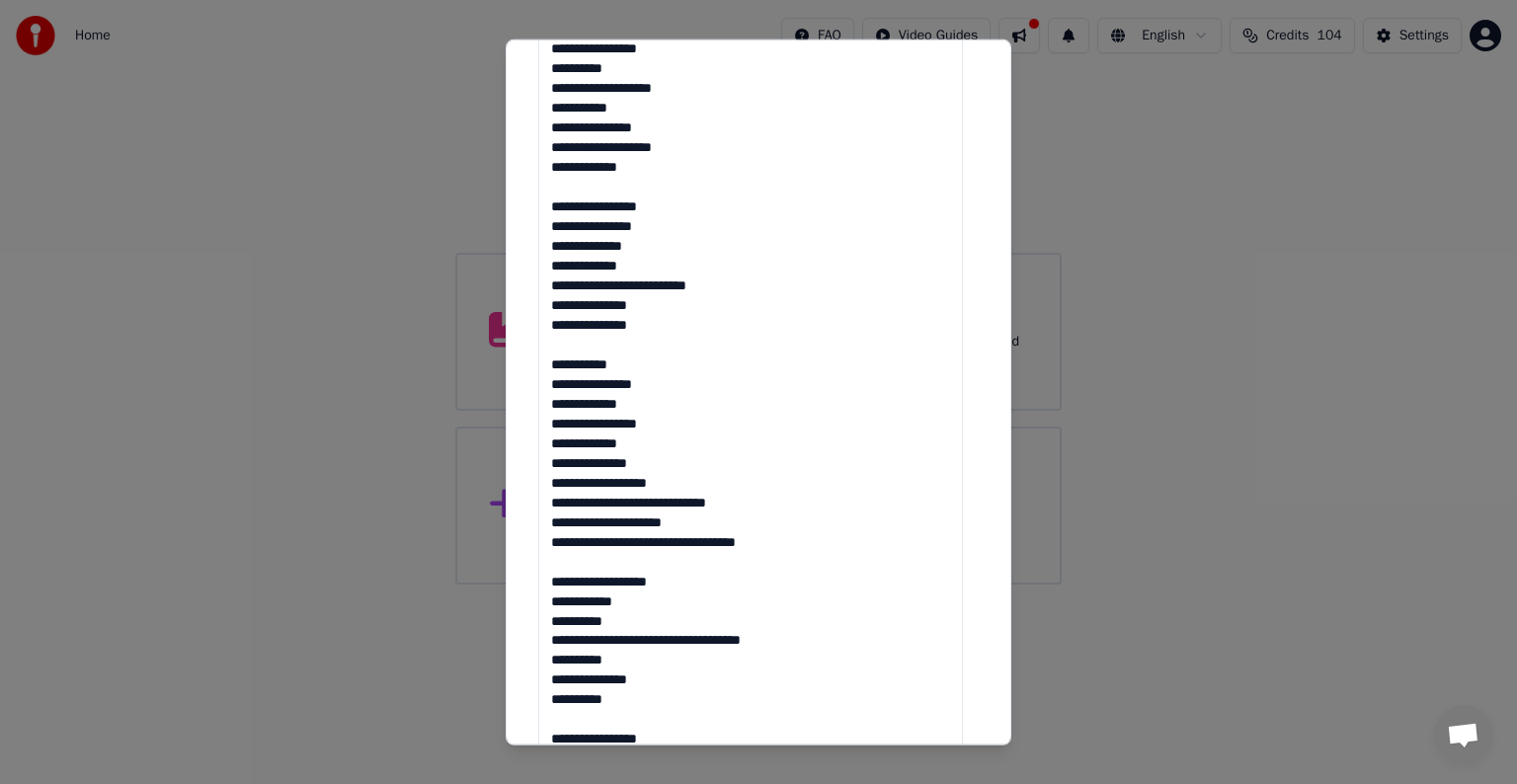 scroll, scrollTop: 494, scrollLeft: 0, axis: vertical 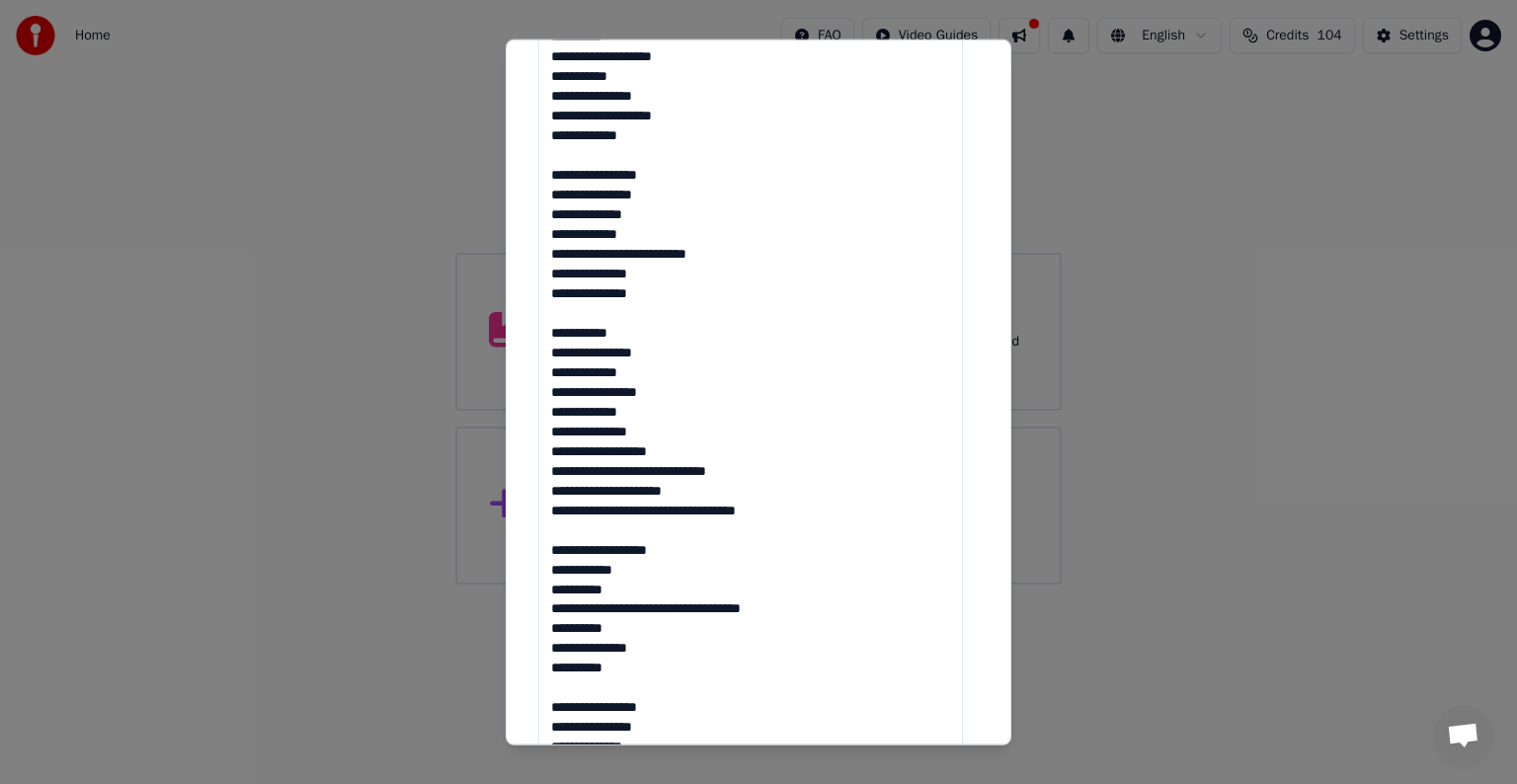 drag, startPoint x: 545, startPoint y: 491, endPoint x: 715, endPoint y: 667, distance: 244.69573 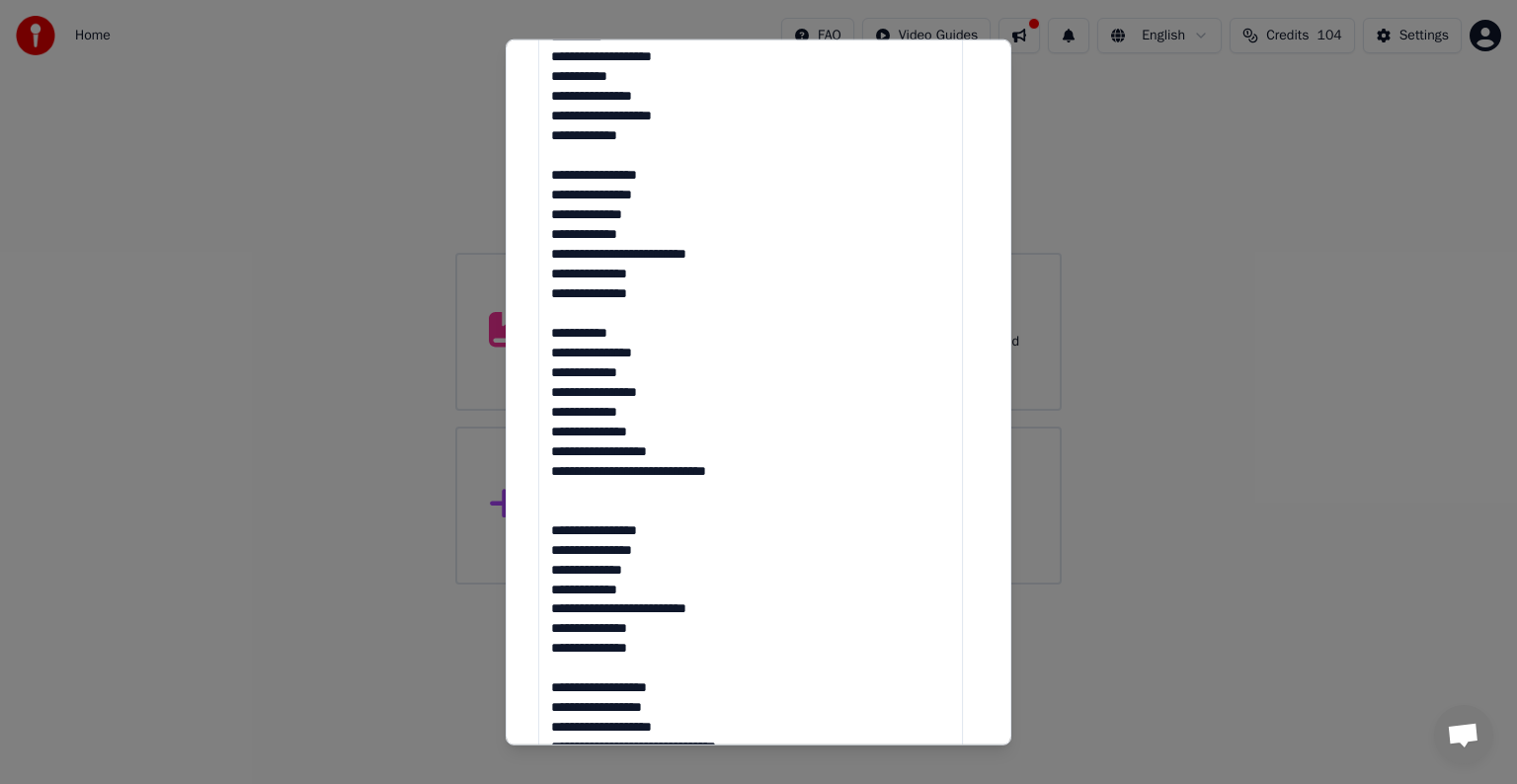 scroll, scrollTop: 0, scrollLeft: 0, axis: both 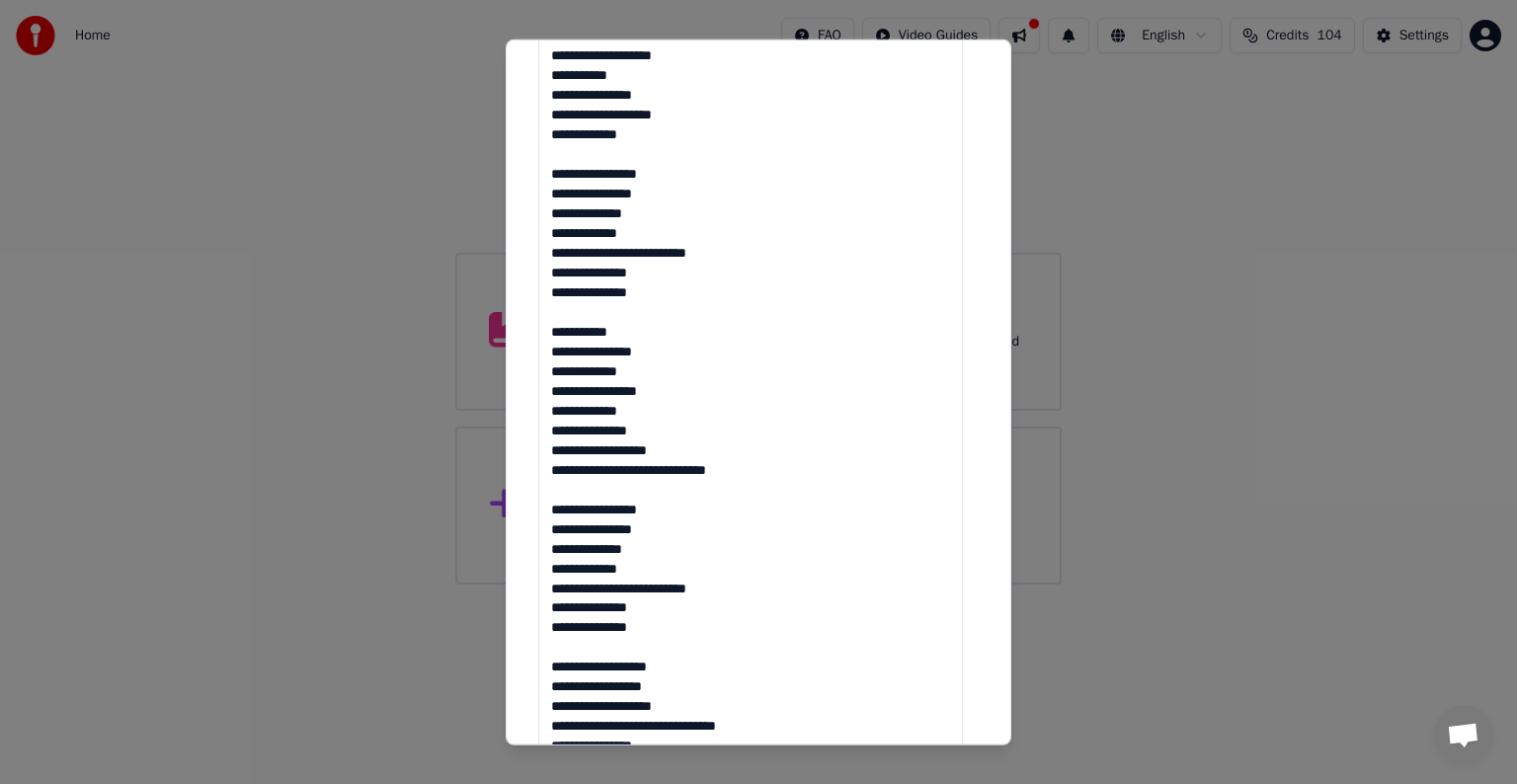 type on "**********" 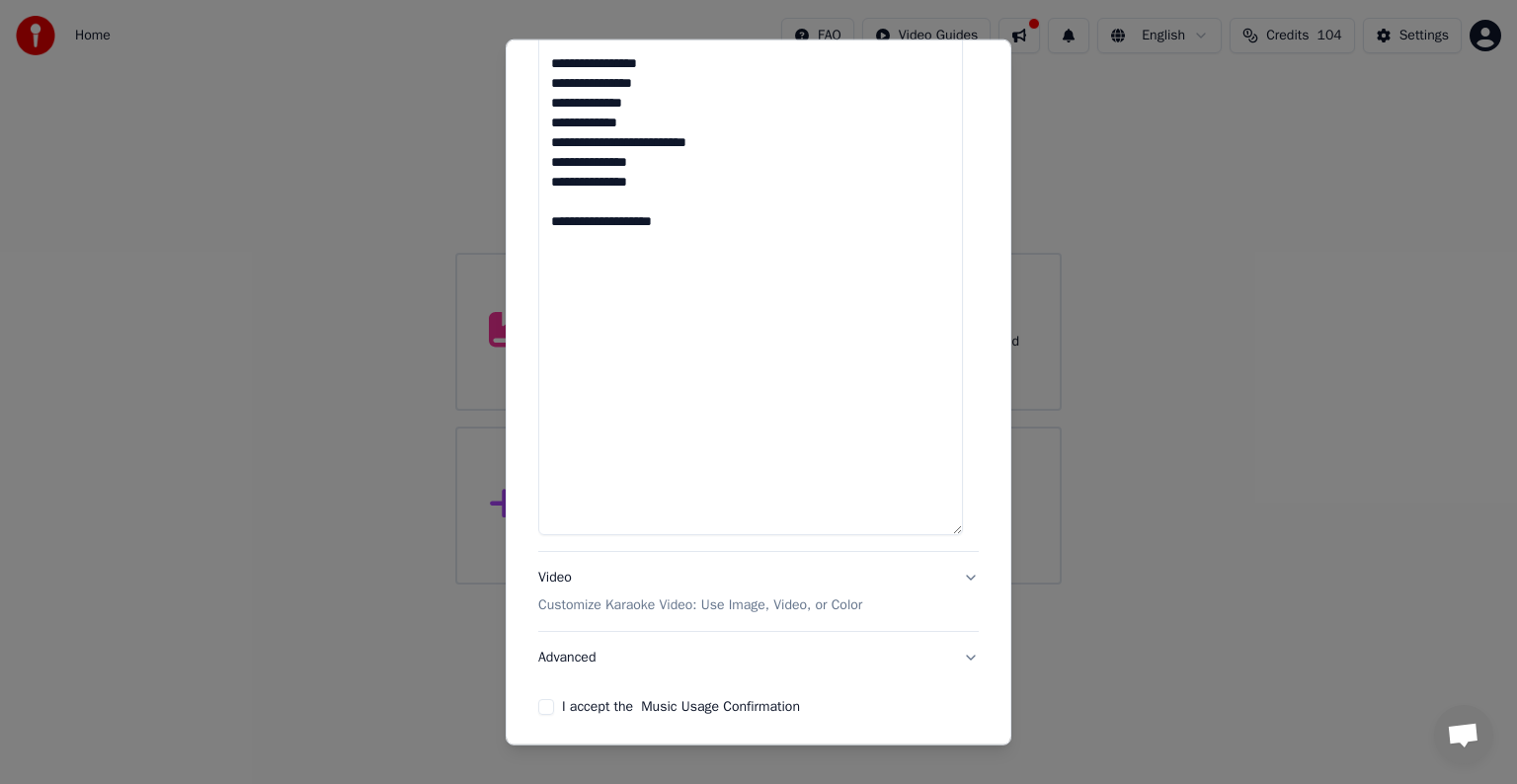 scroll, scrollTop: 1332, scrollLeft: 0, axis: vertical 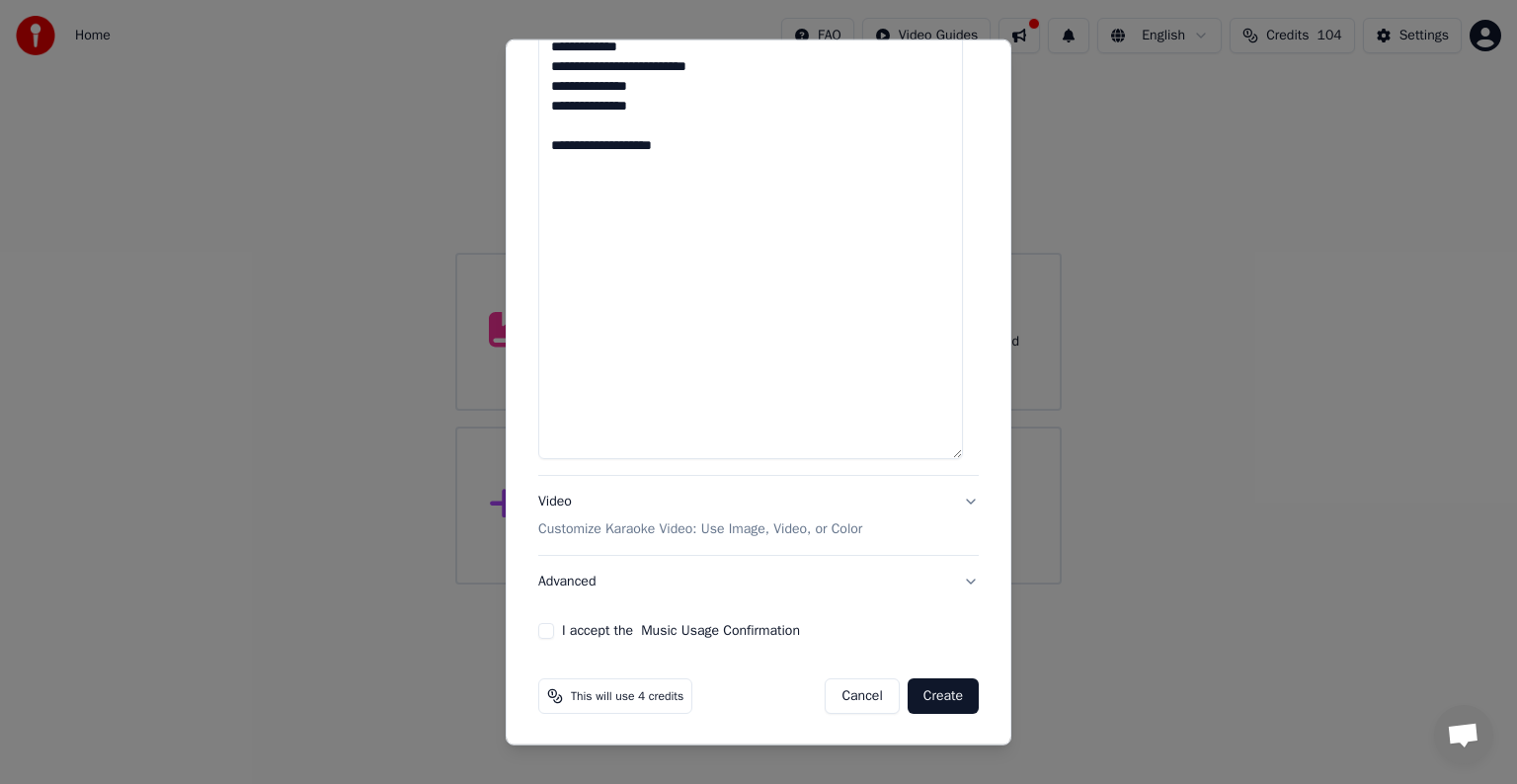 click on "**********" at bounding box center (758, -290) 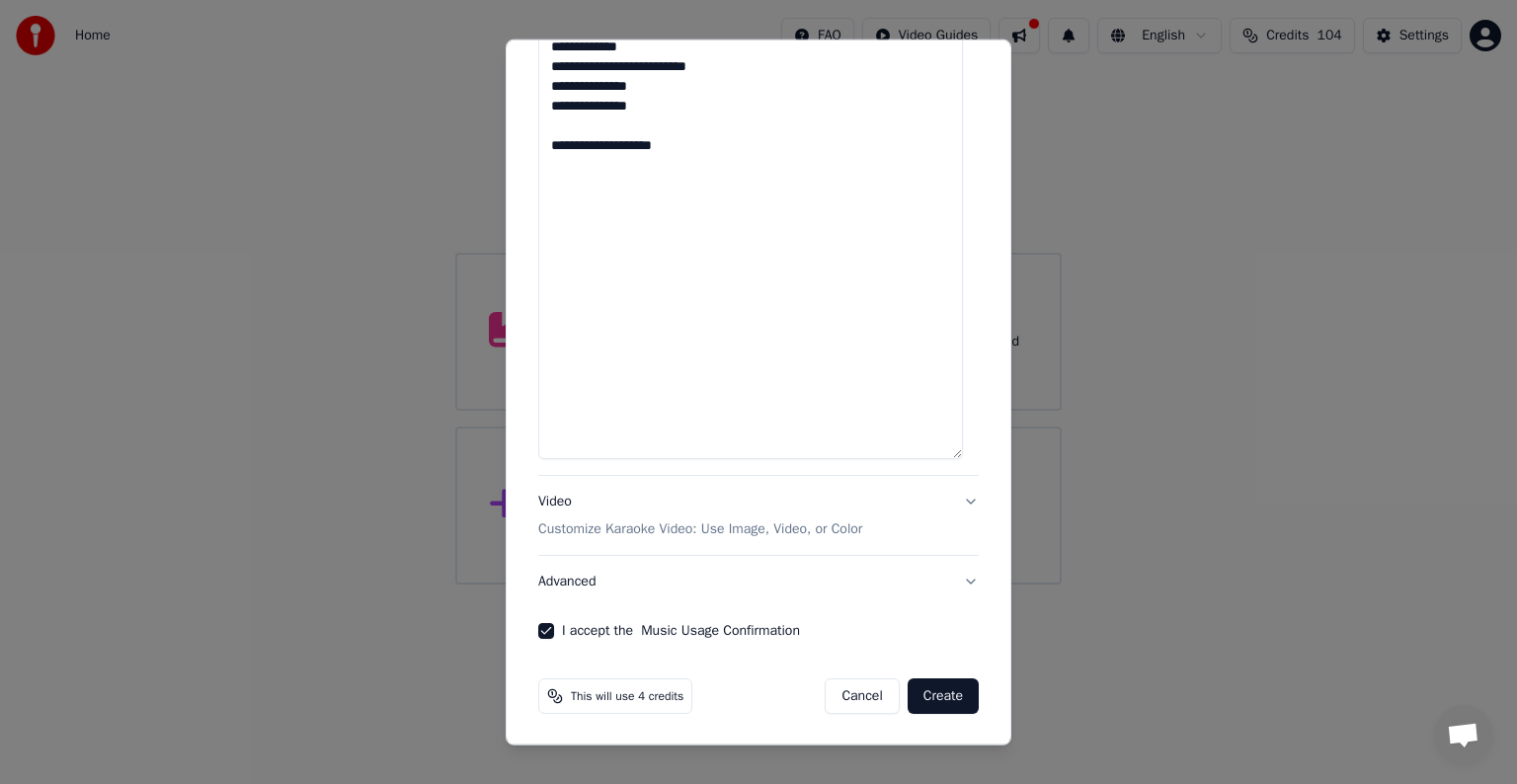 click on "Create" at bounding box center (943, 696) 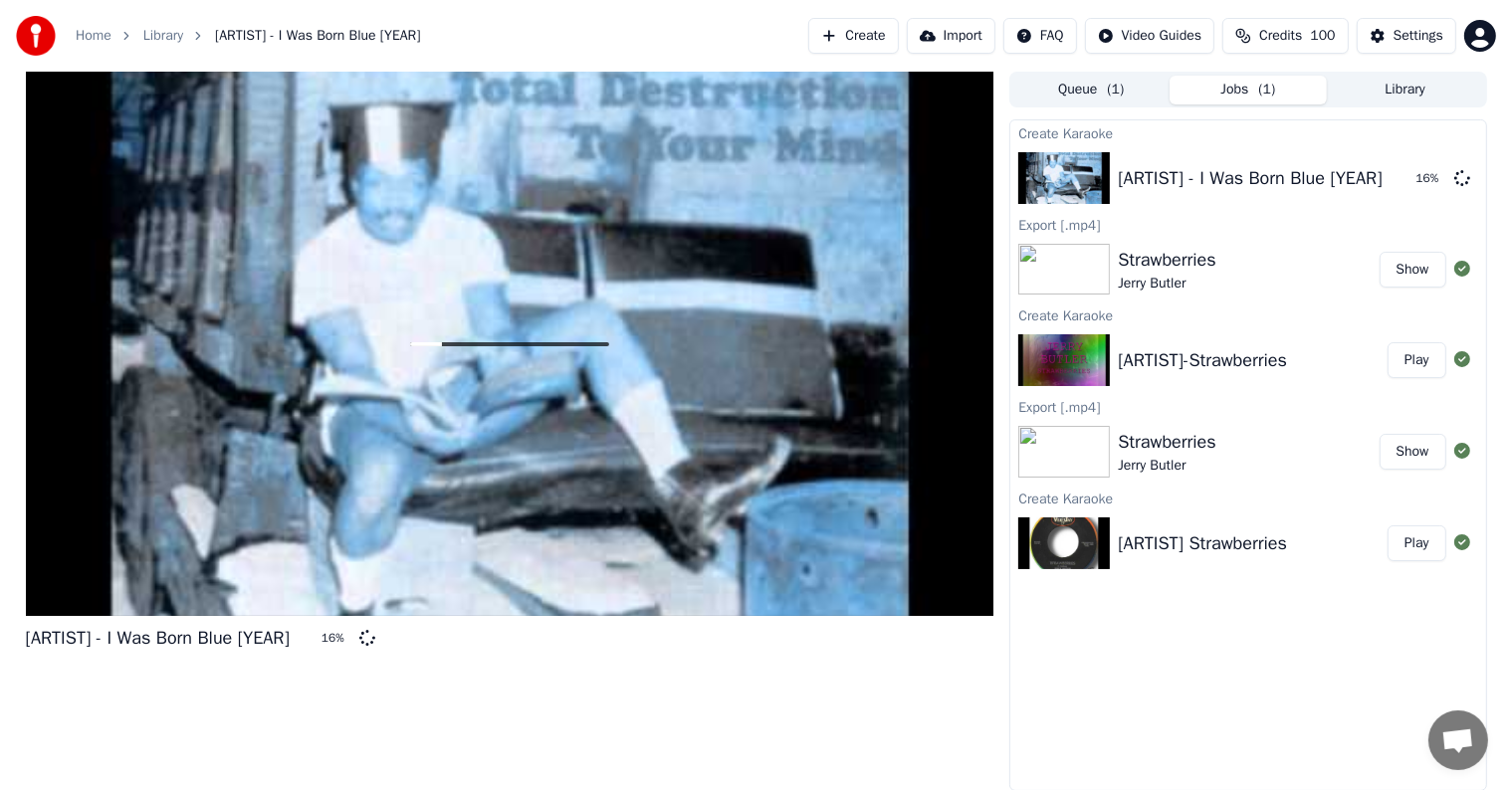 click on "Home" at bounding box center [94, 36] 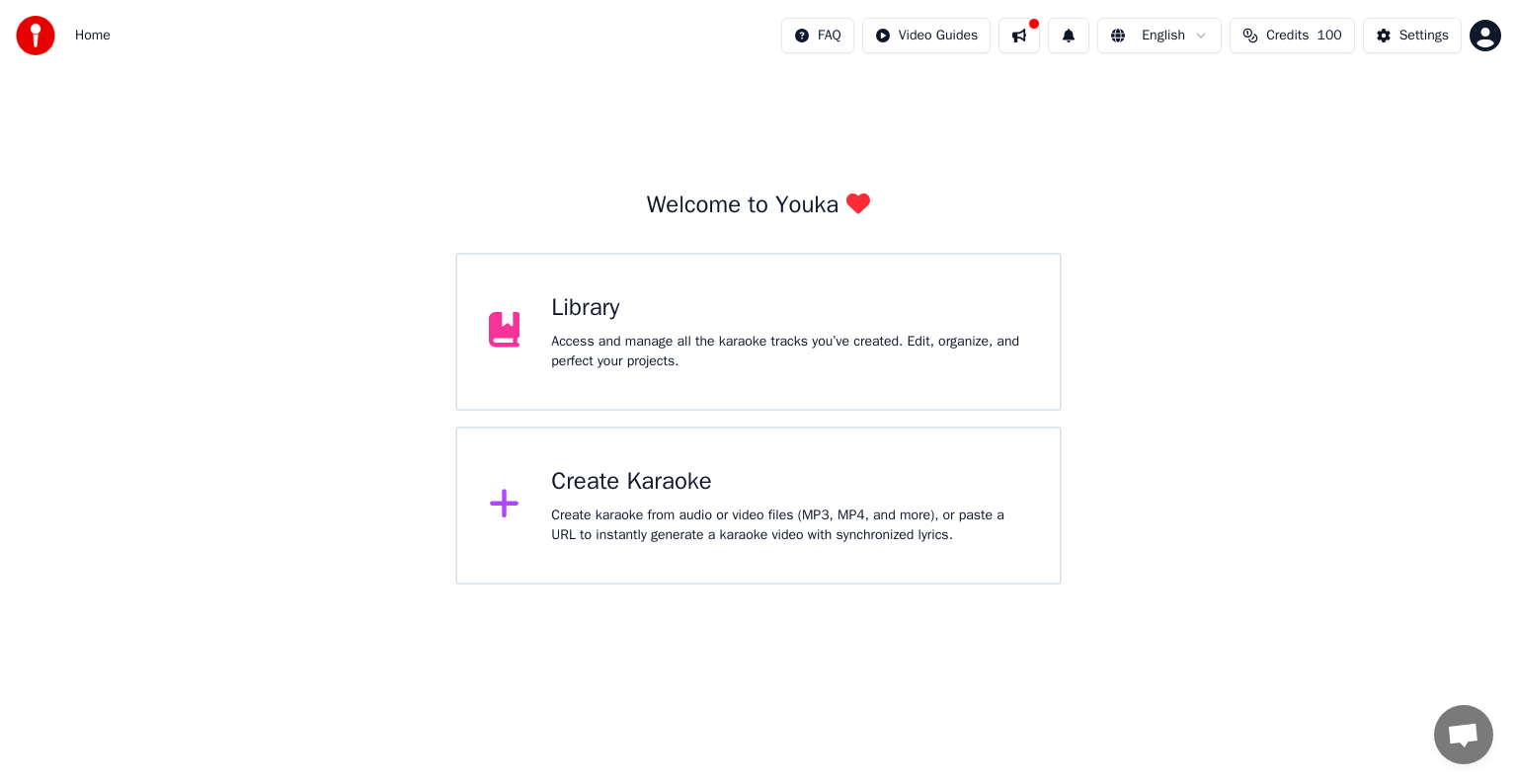 click on "Create karaoke from audio or video files (MP3, MP4, and more), or paste a URL to instantly generate a karaoke video with synchronized lyrics." at bounding box center (789, 525) 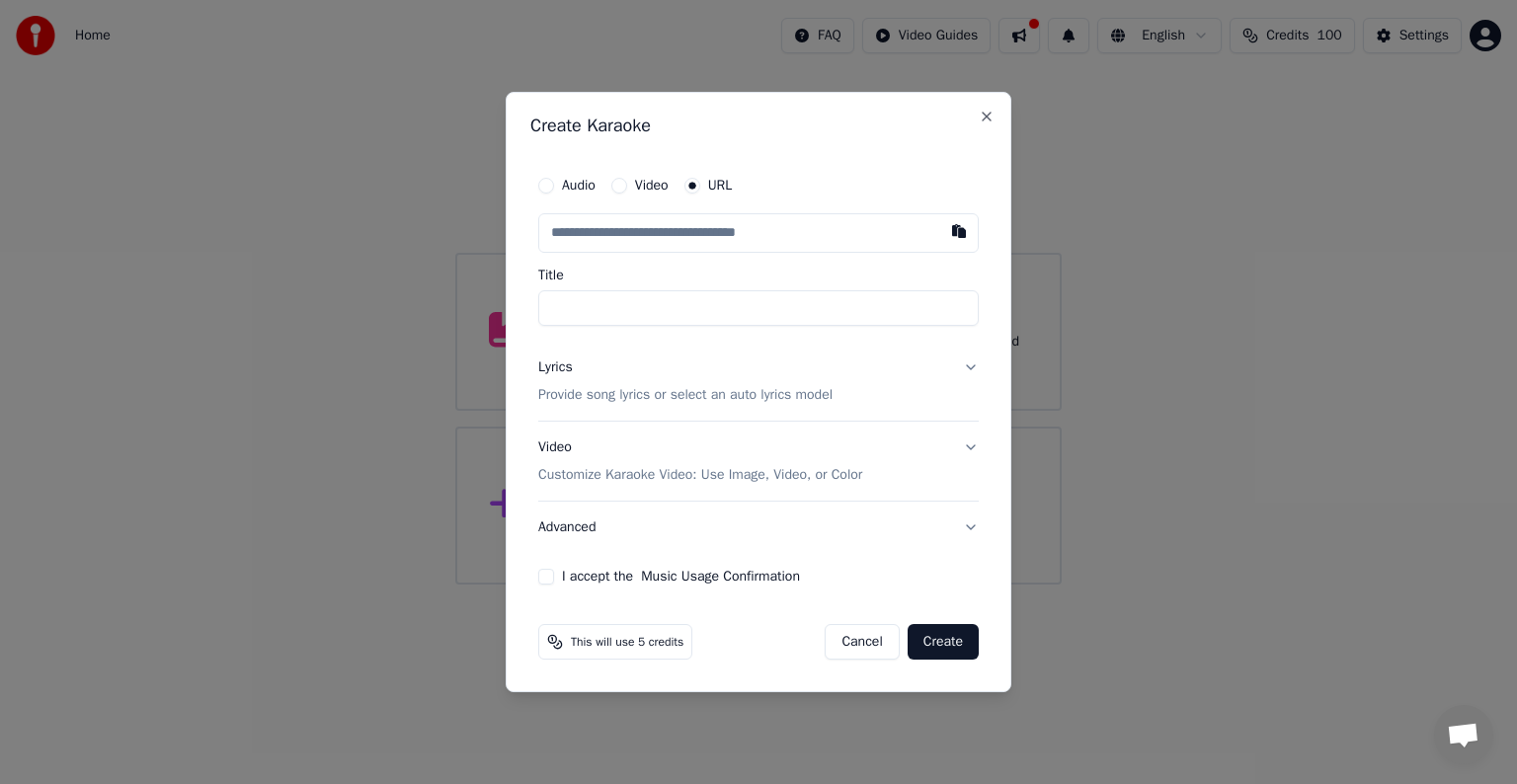 click at bounding box center (758, 233) 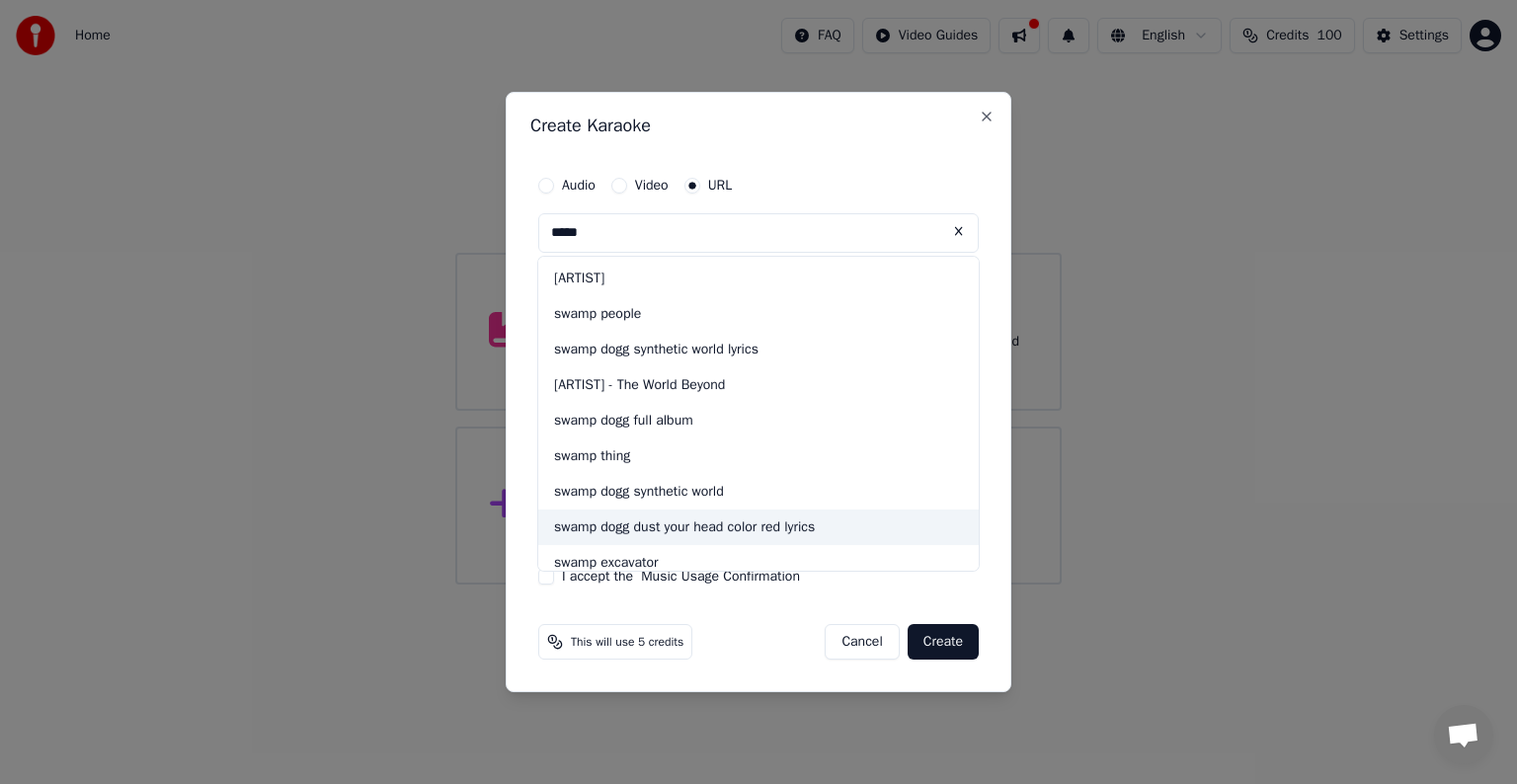 click on "swamp dogg dust your head color red lyrics" at bounding box center [758, 527] 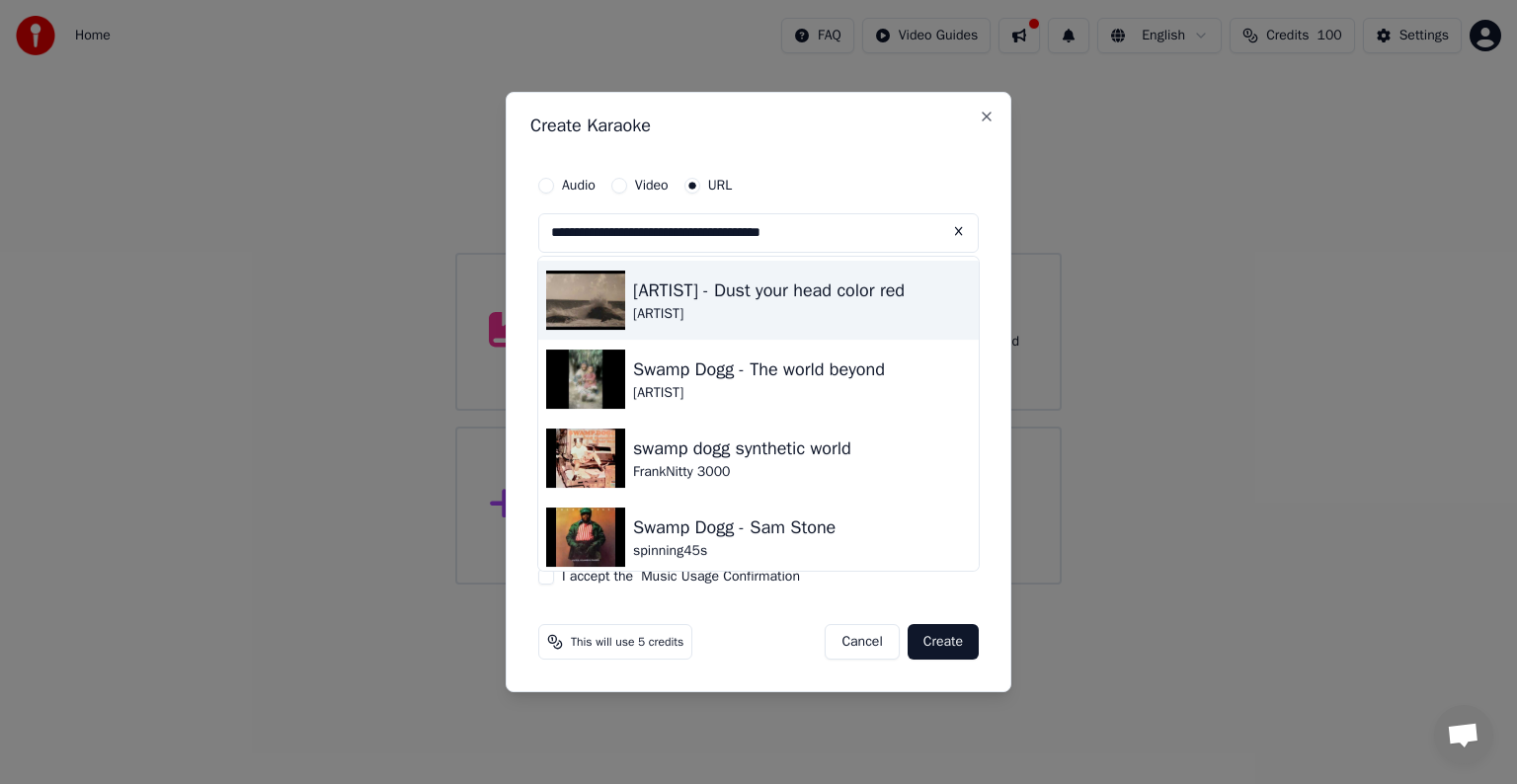 click on "[ARTIST] - Dust your head color red" at bounding box center [768, 290] 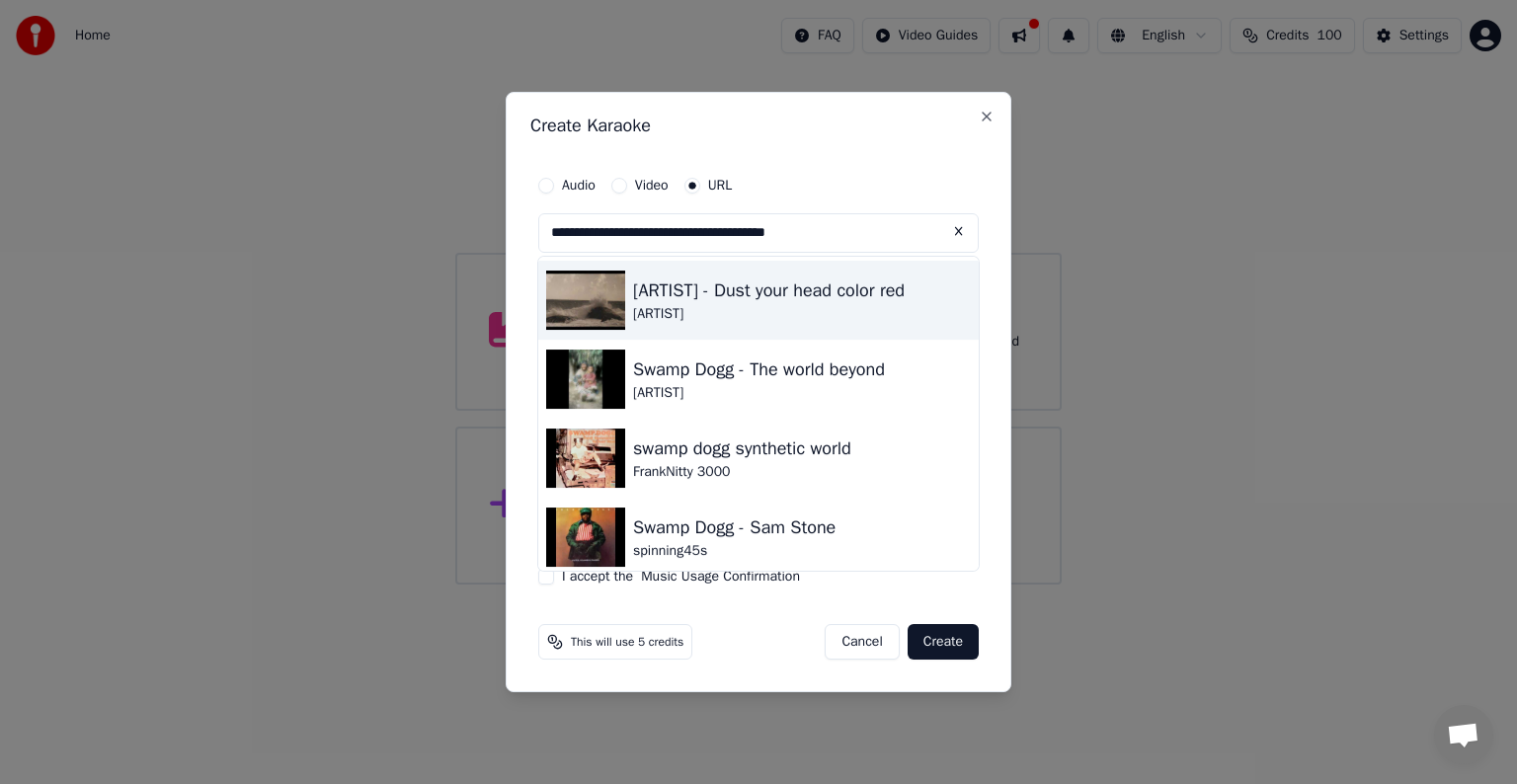 type on "**********" 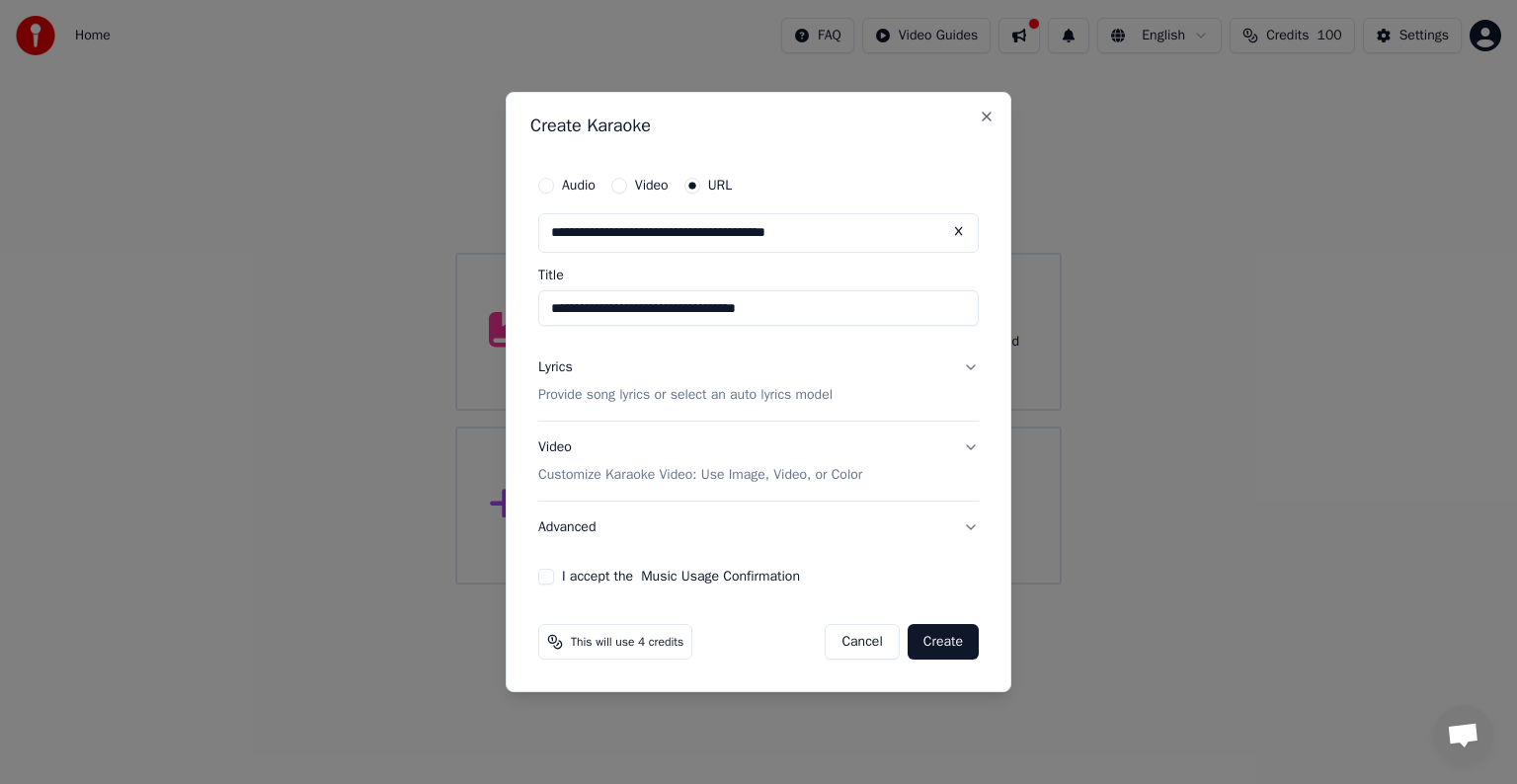 click on "Lyrics" at bounding box center (555, 367) 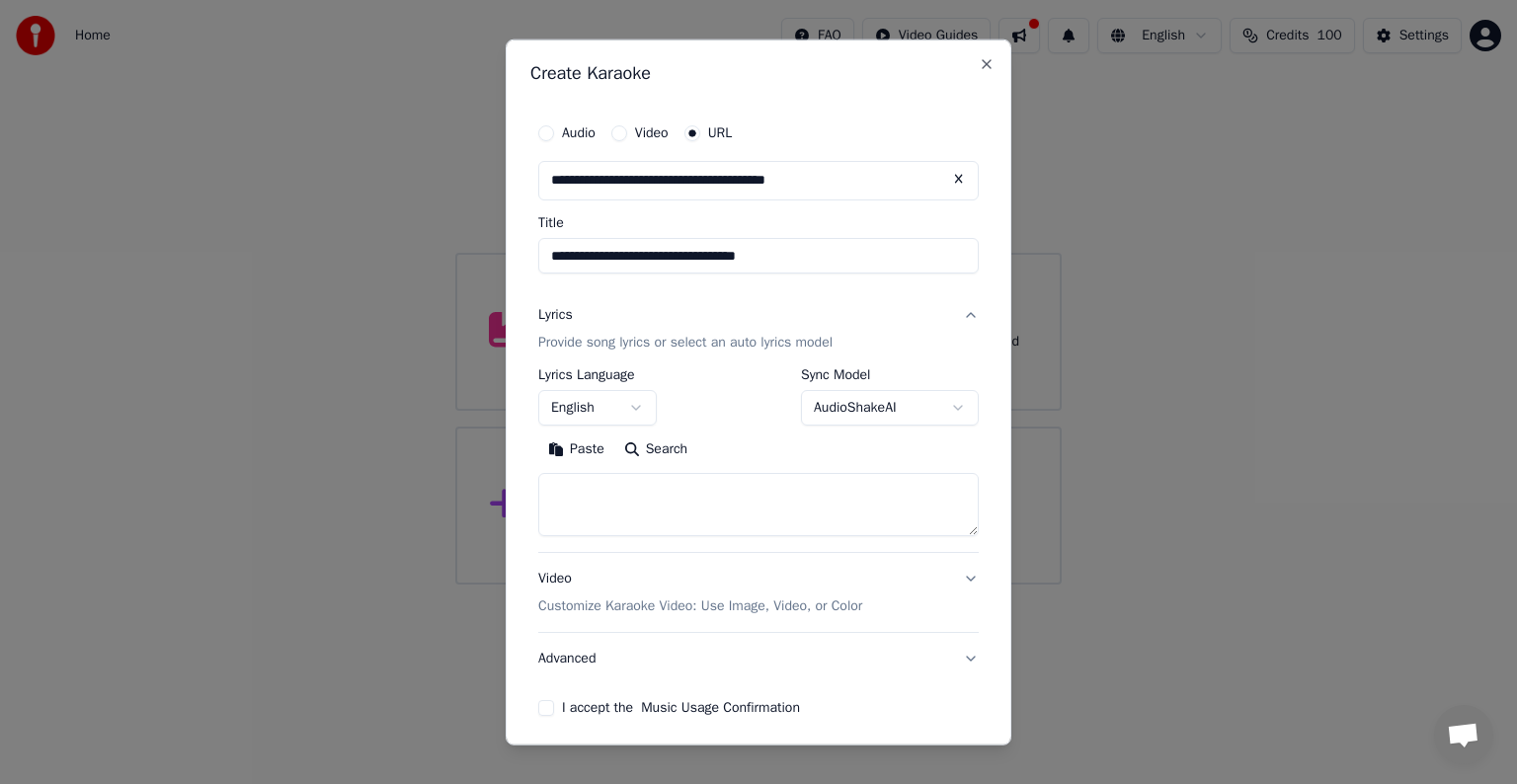 click at bounding box center (758, 505) 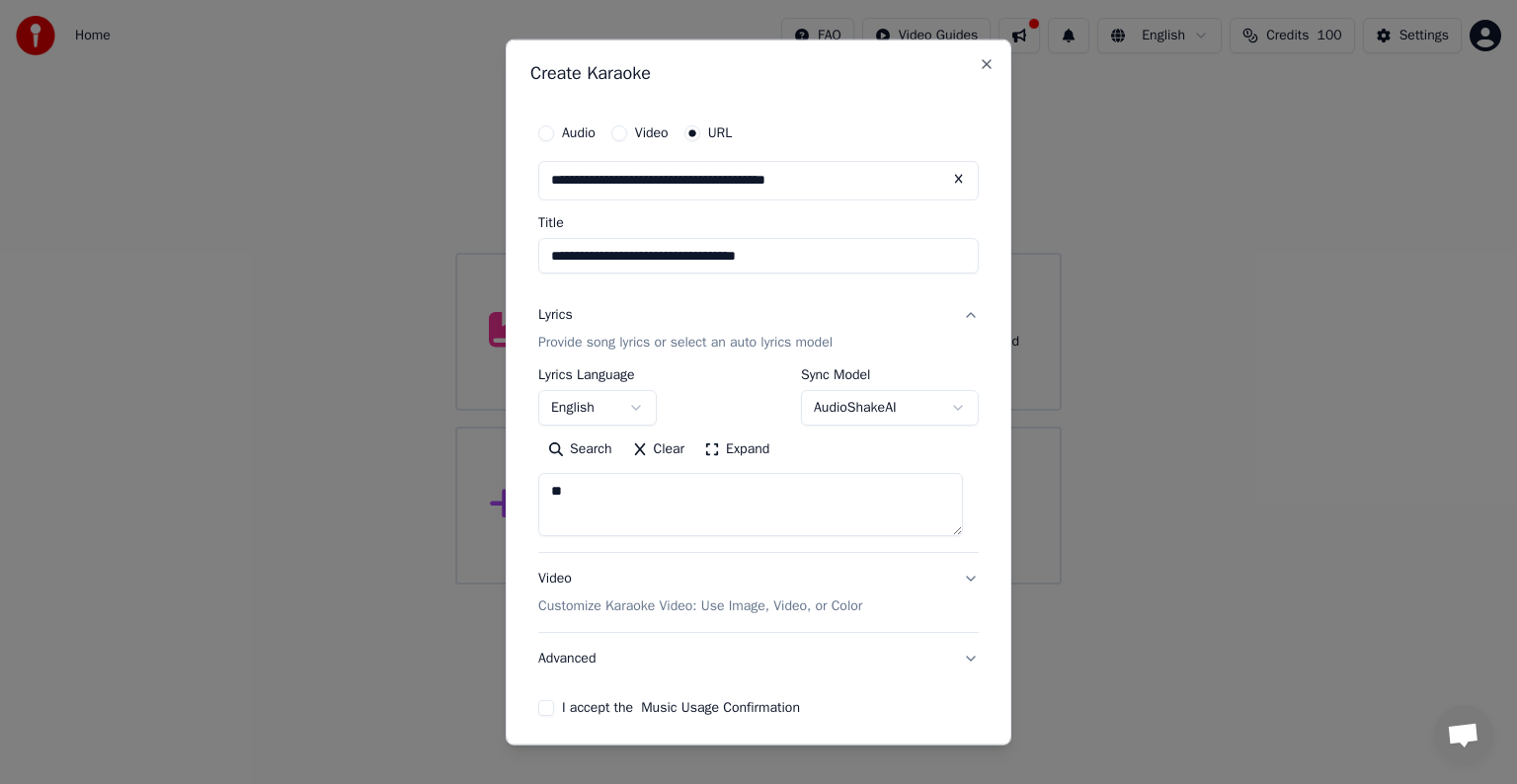type on "**" 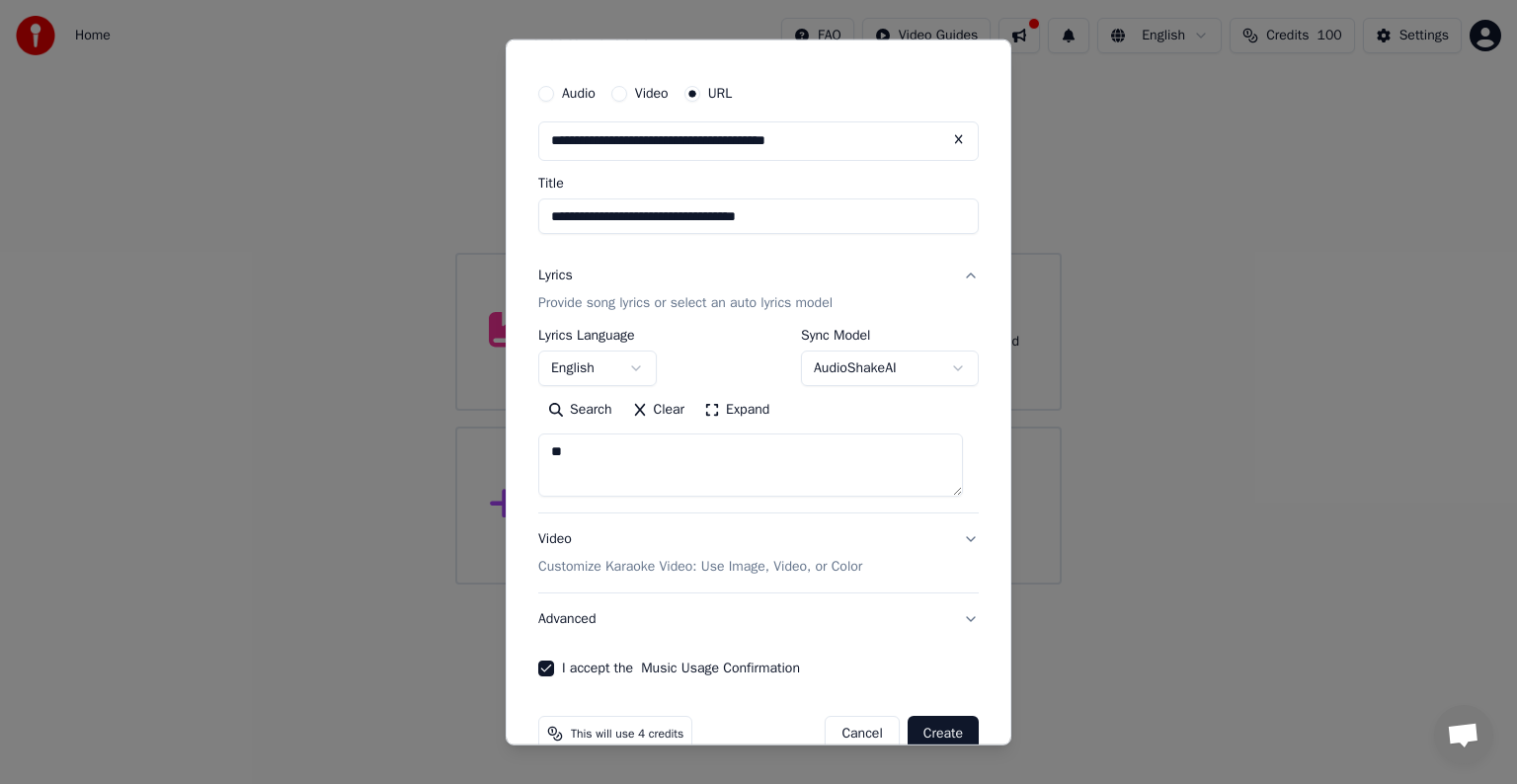 scroll, scrollTop: 77, scrollLeft: 0, axis: vertical 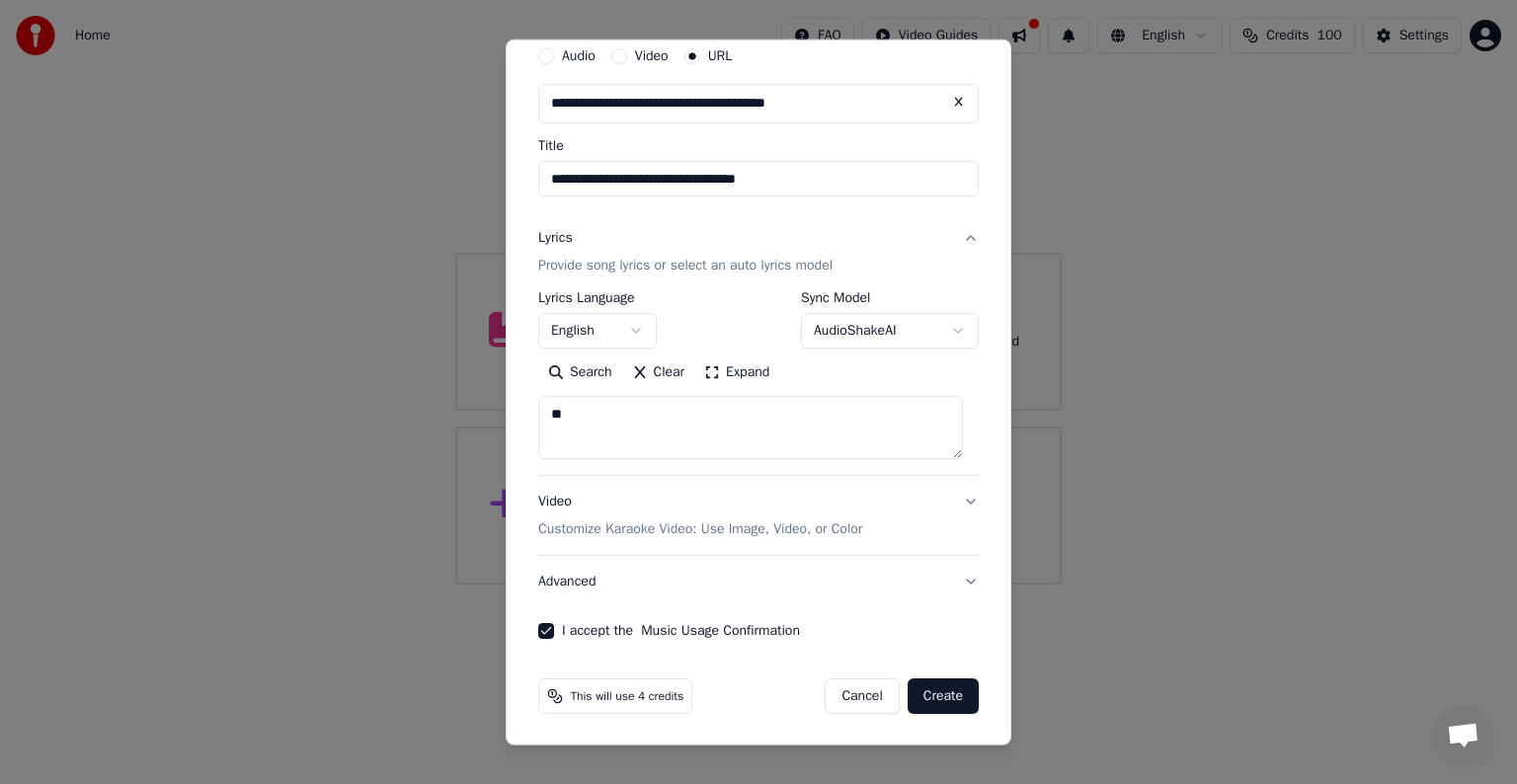 click on "Create" at bounding box center [943, 696] 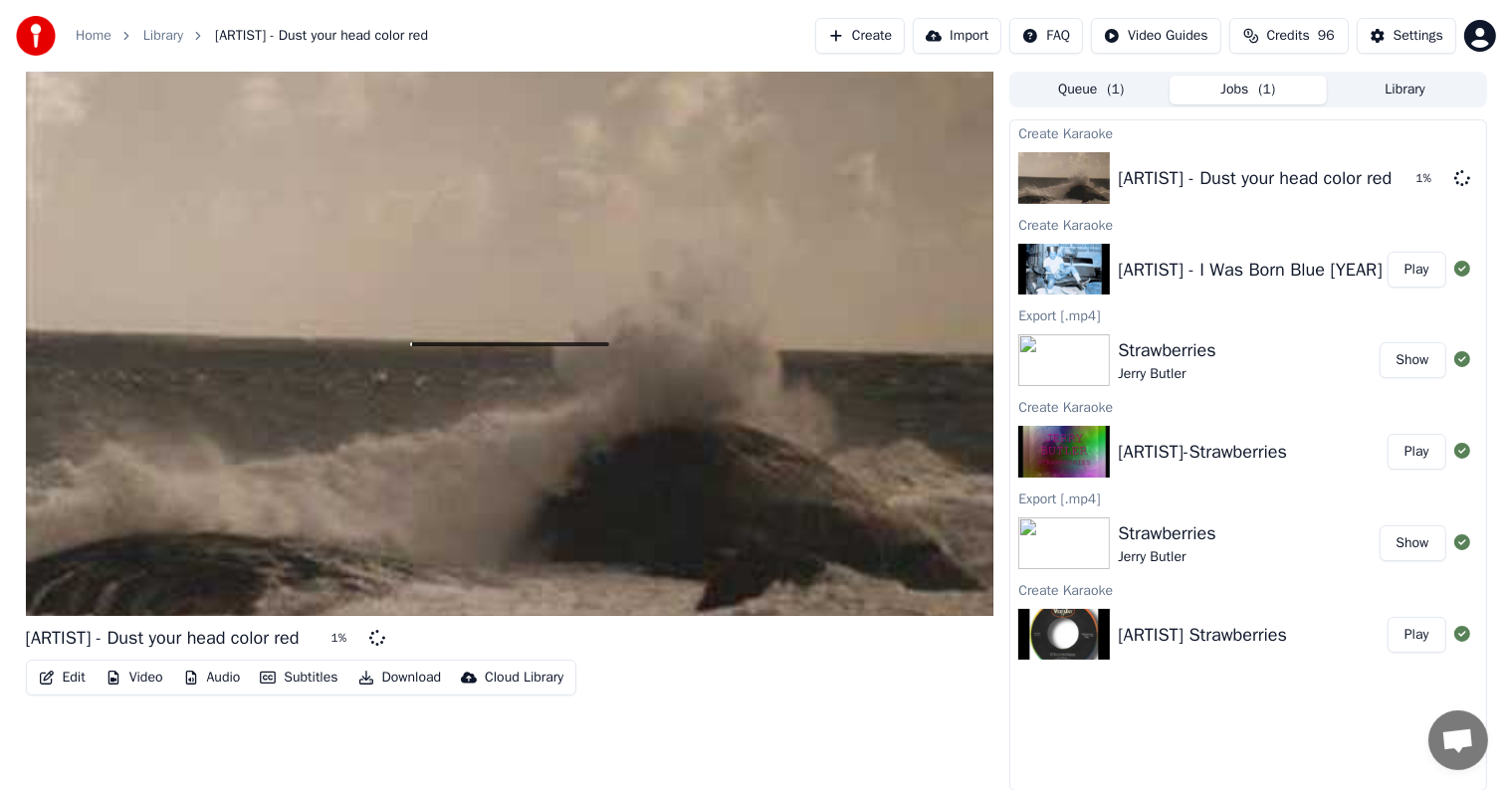 click on "Play" at bounding box center (1416, 270) 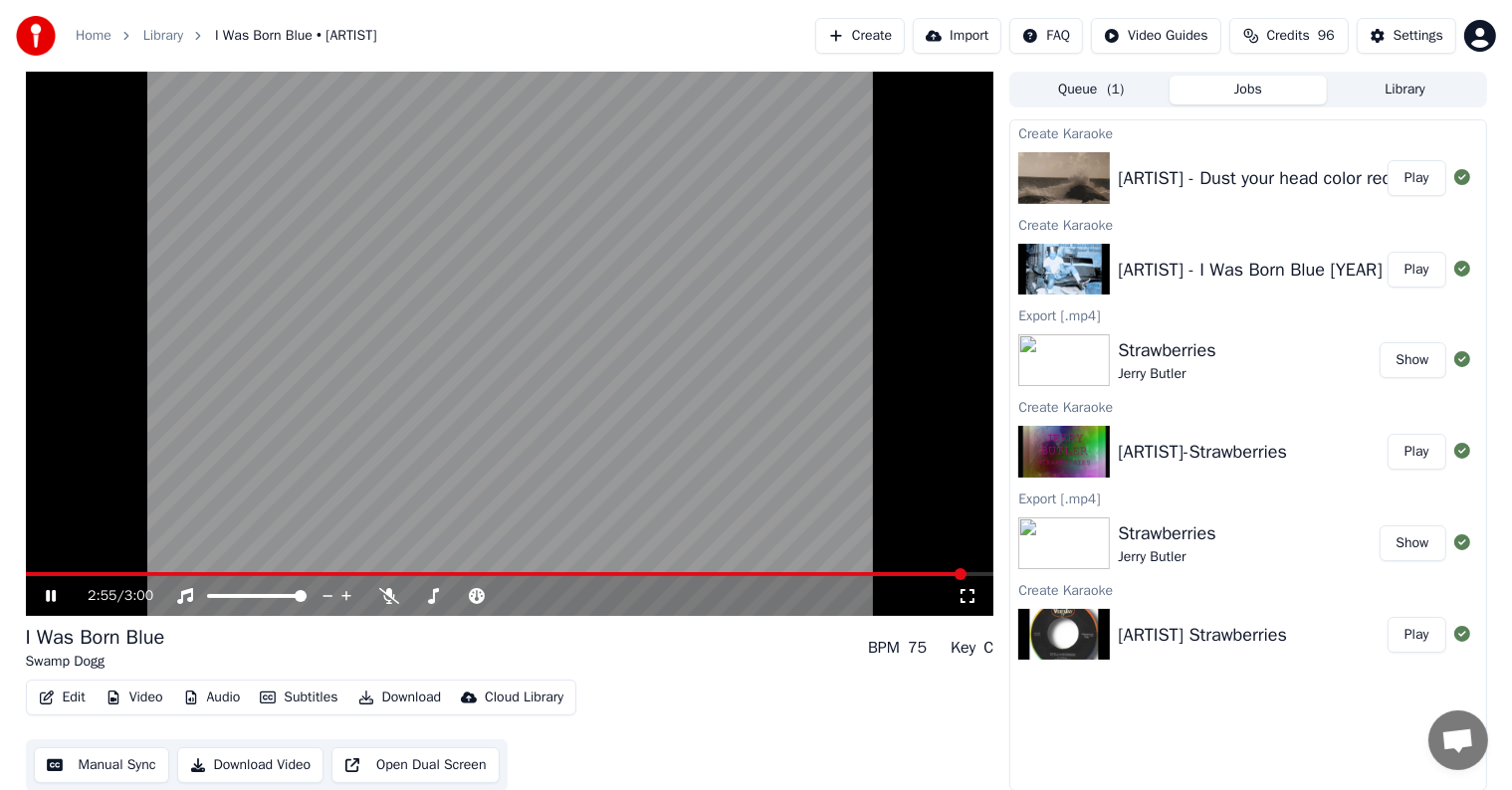 click on "Play" at bounding box center [1416, 178] 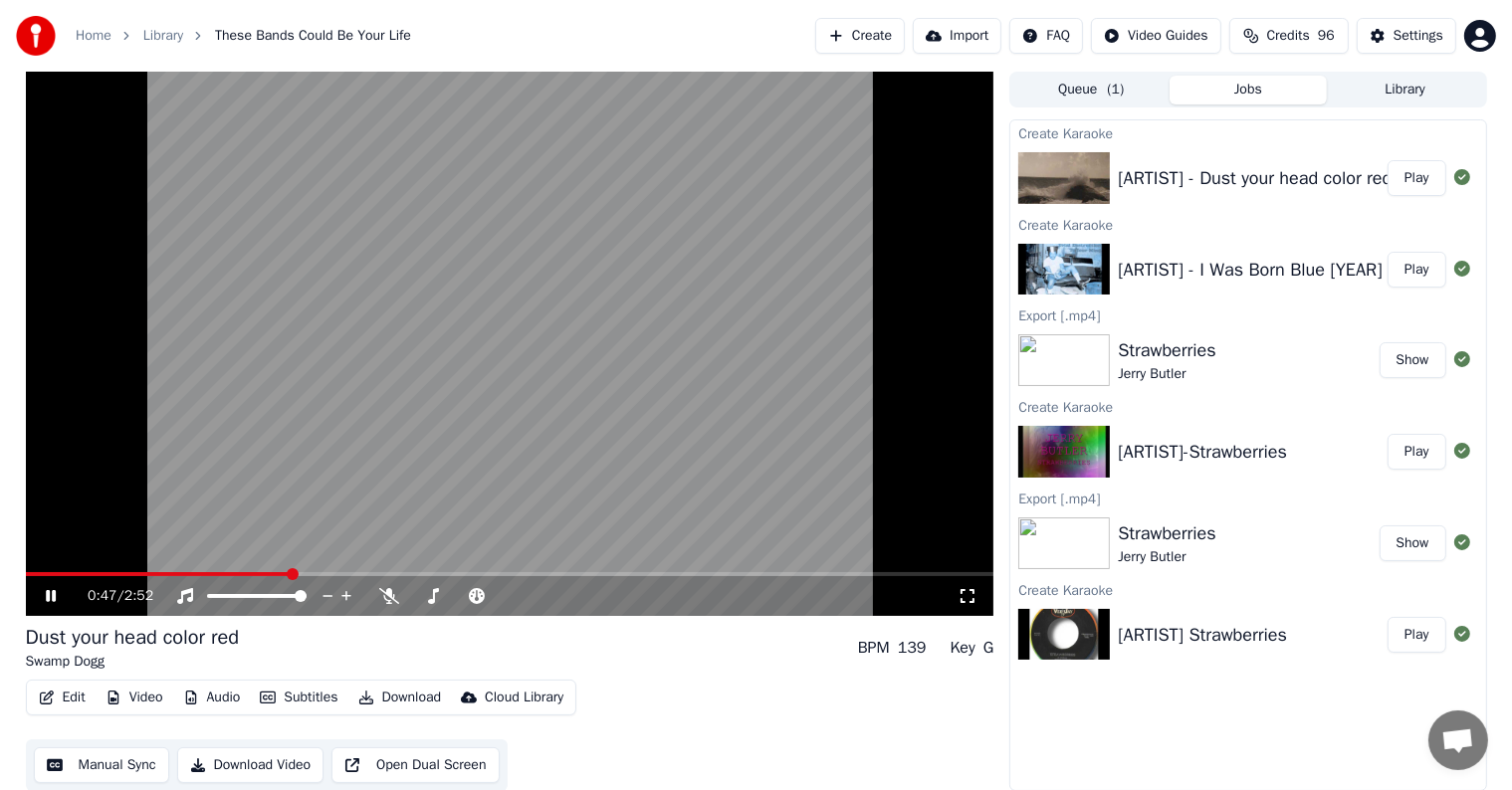 click on "Edit" at bounding box center [62, 697] 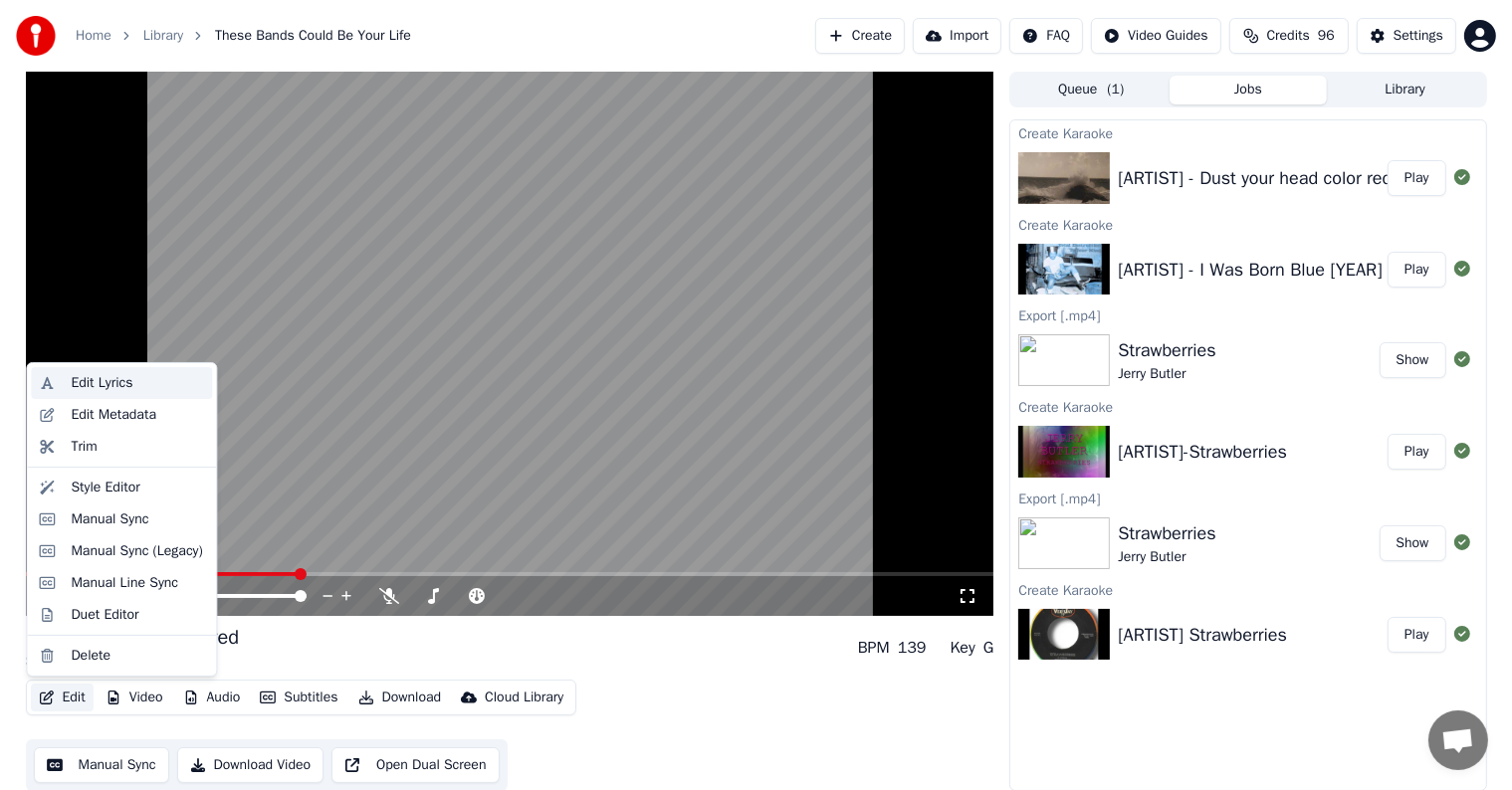 click on "Edit Lyrics" at bounding box center [102, 383] 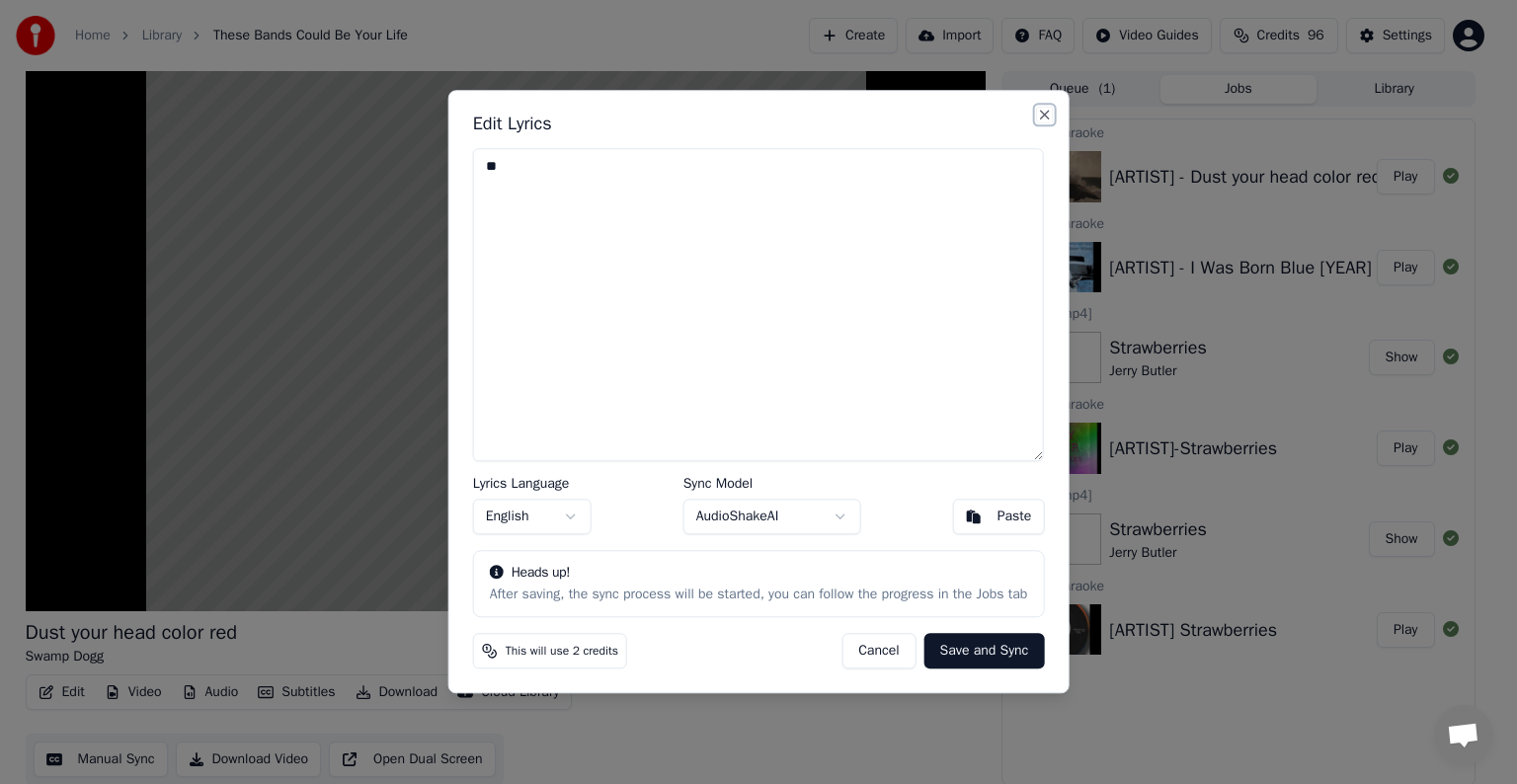 click on "Close" at bounding box center [1044, 115] 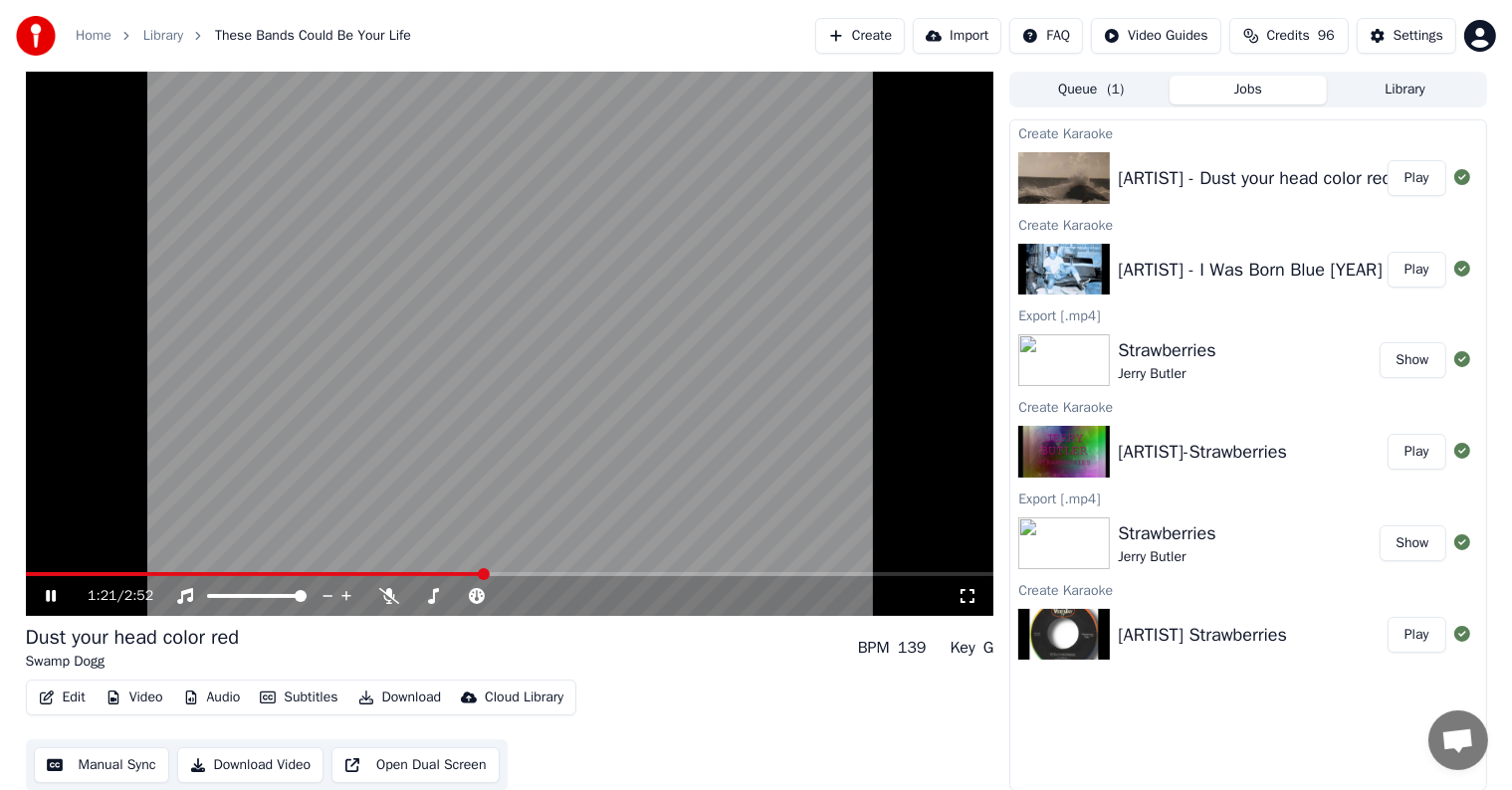 click on "Home" at bounding box center (94, 36) 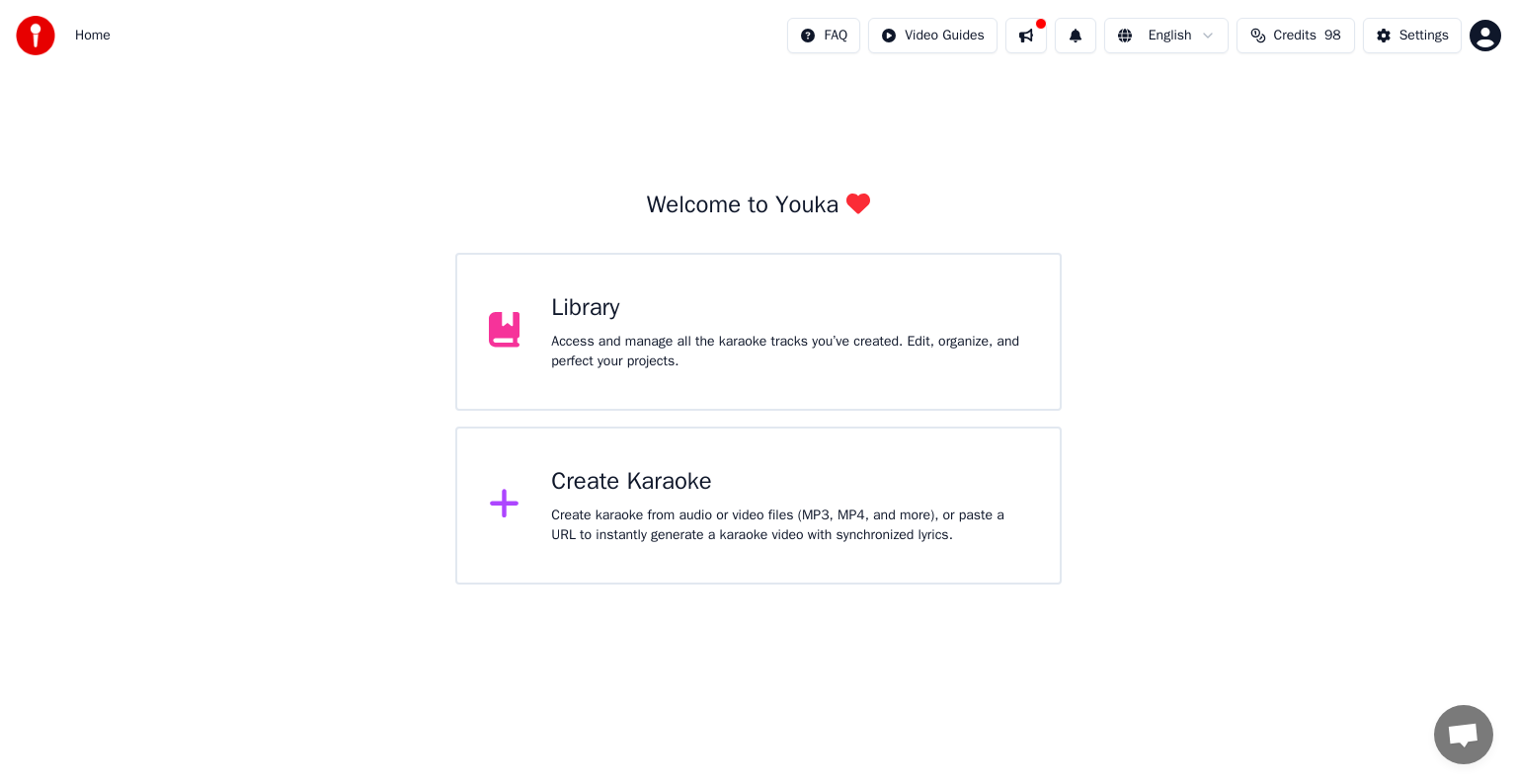 click on "Create Karaoke" at bounding box center [789, 482] 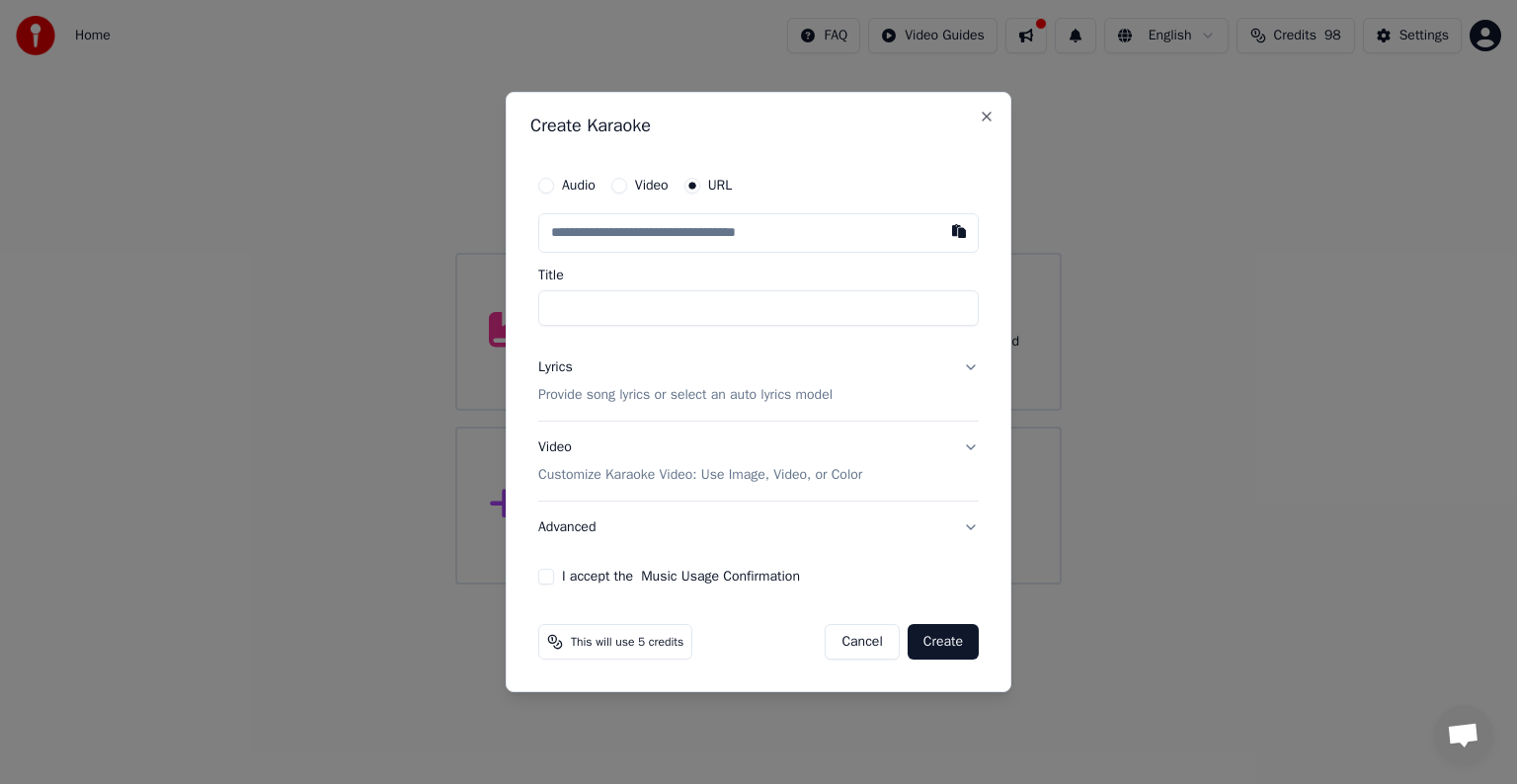 click at bounding box center [758, 233] 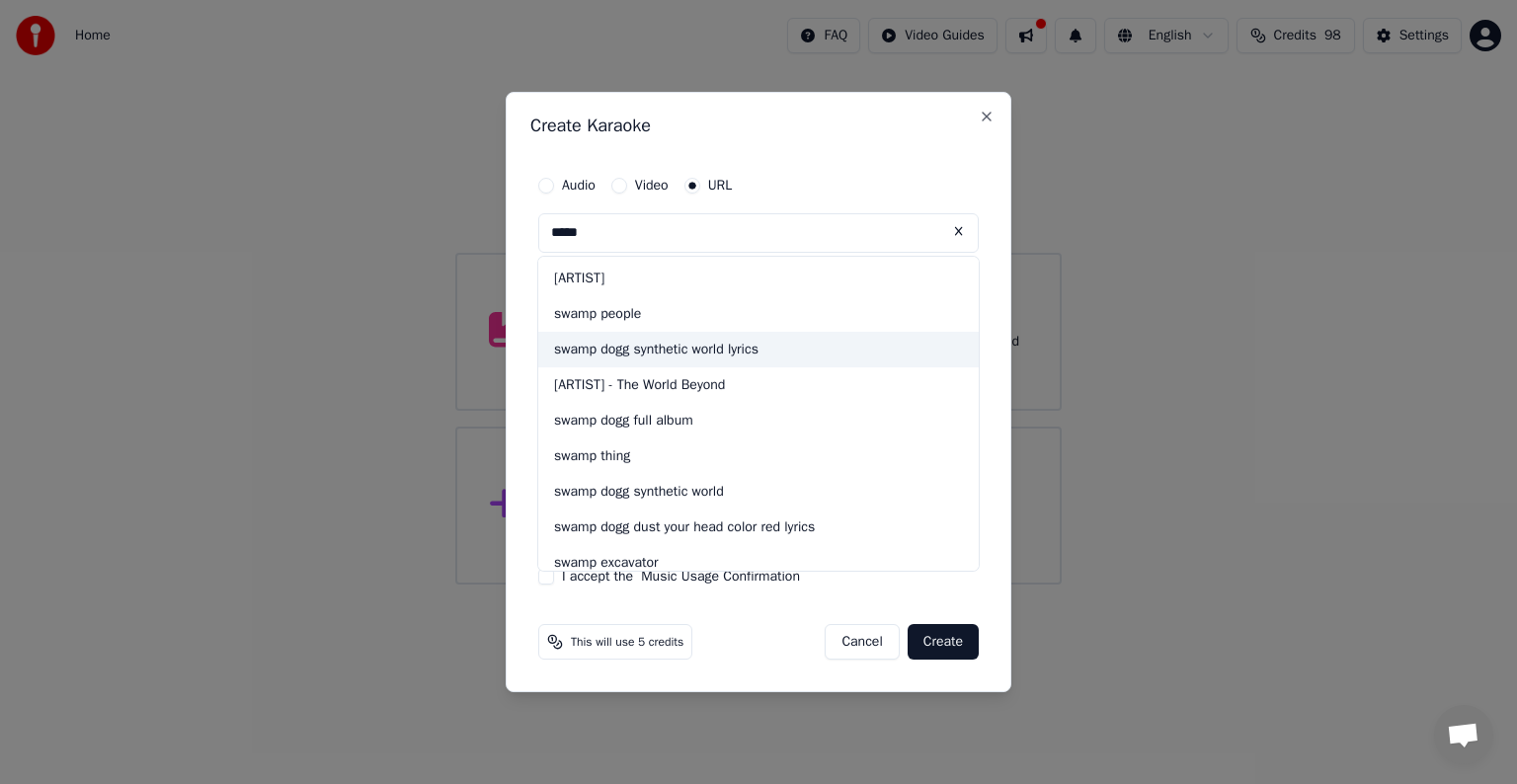 click on "swamp dogg synthetic world lyrics" at bounding box center [758, 350] 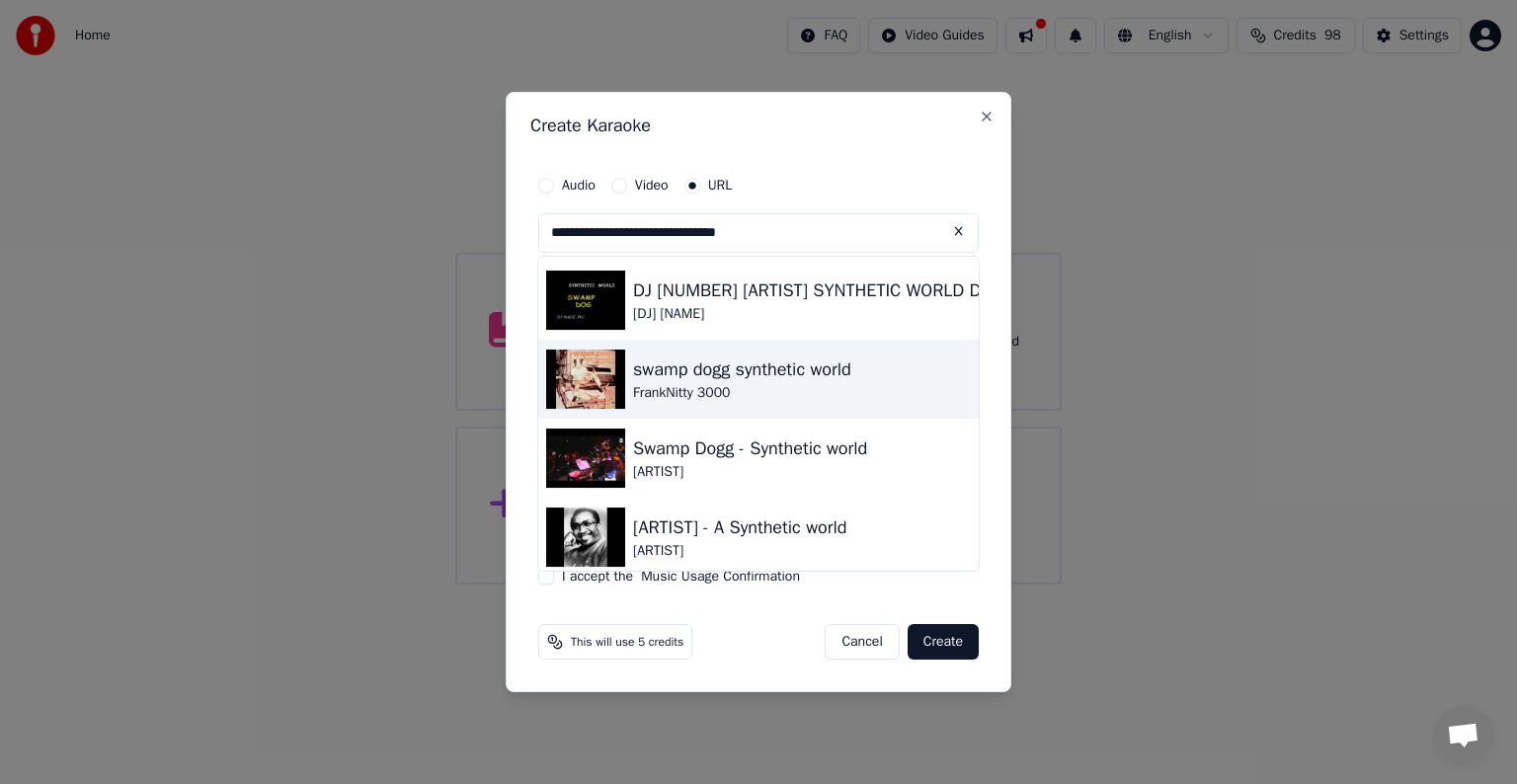 click on "swamp dogg synthetic world" at bounding box center (742, 369) 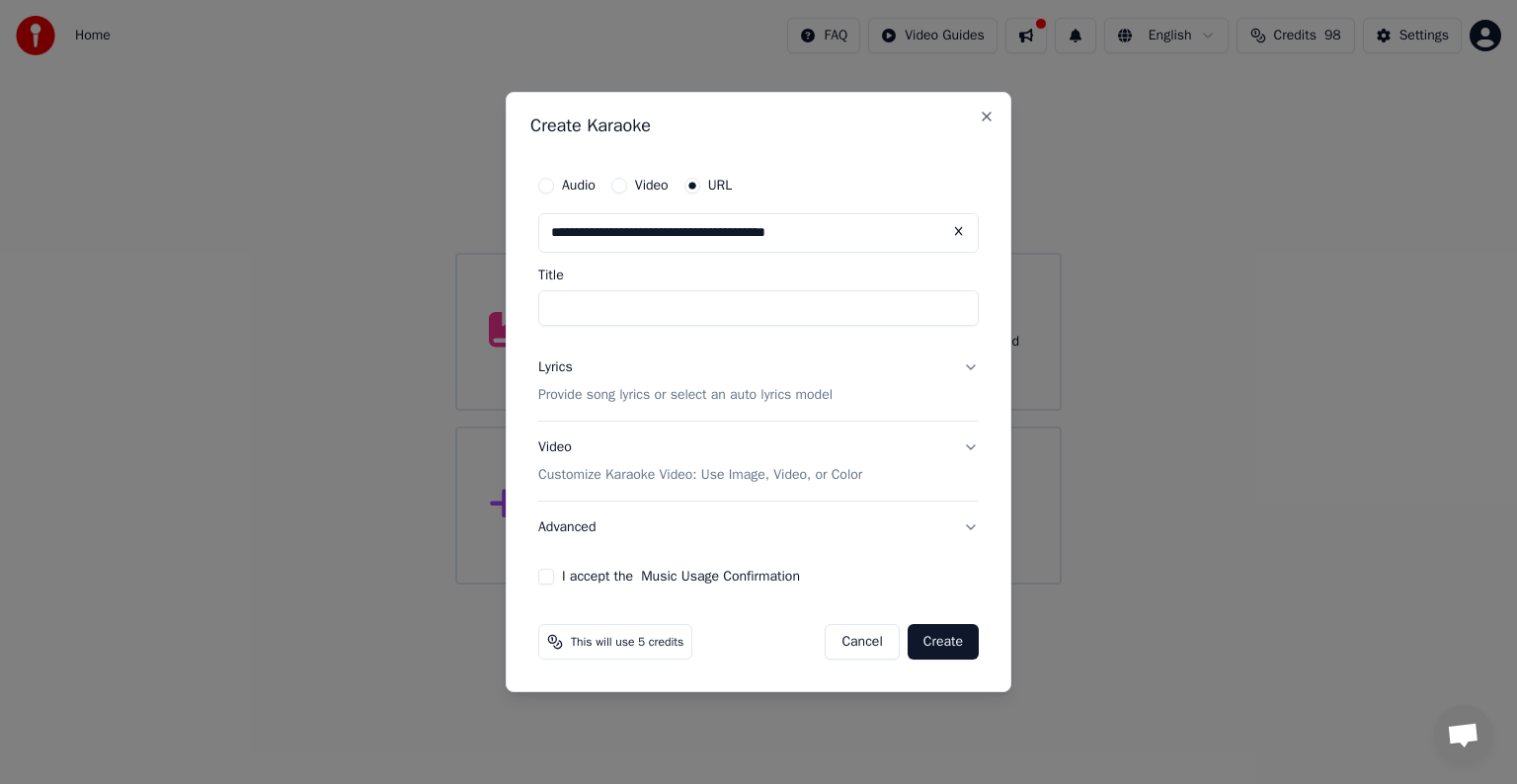 type on "**********" 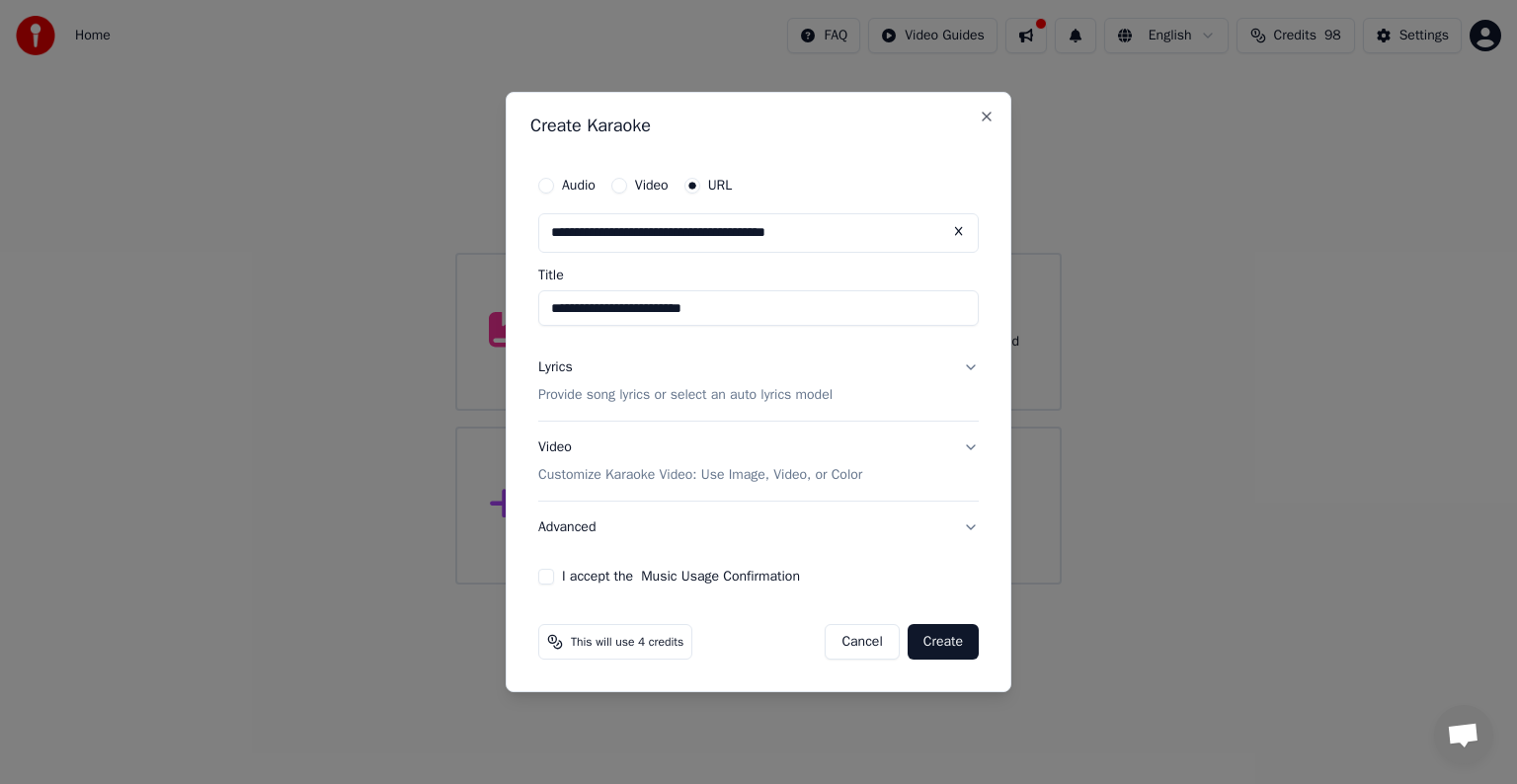click on "Lyrics" at bounding box center (555, 367) 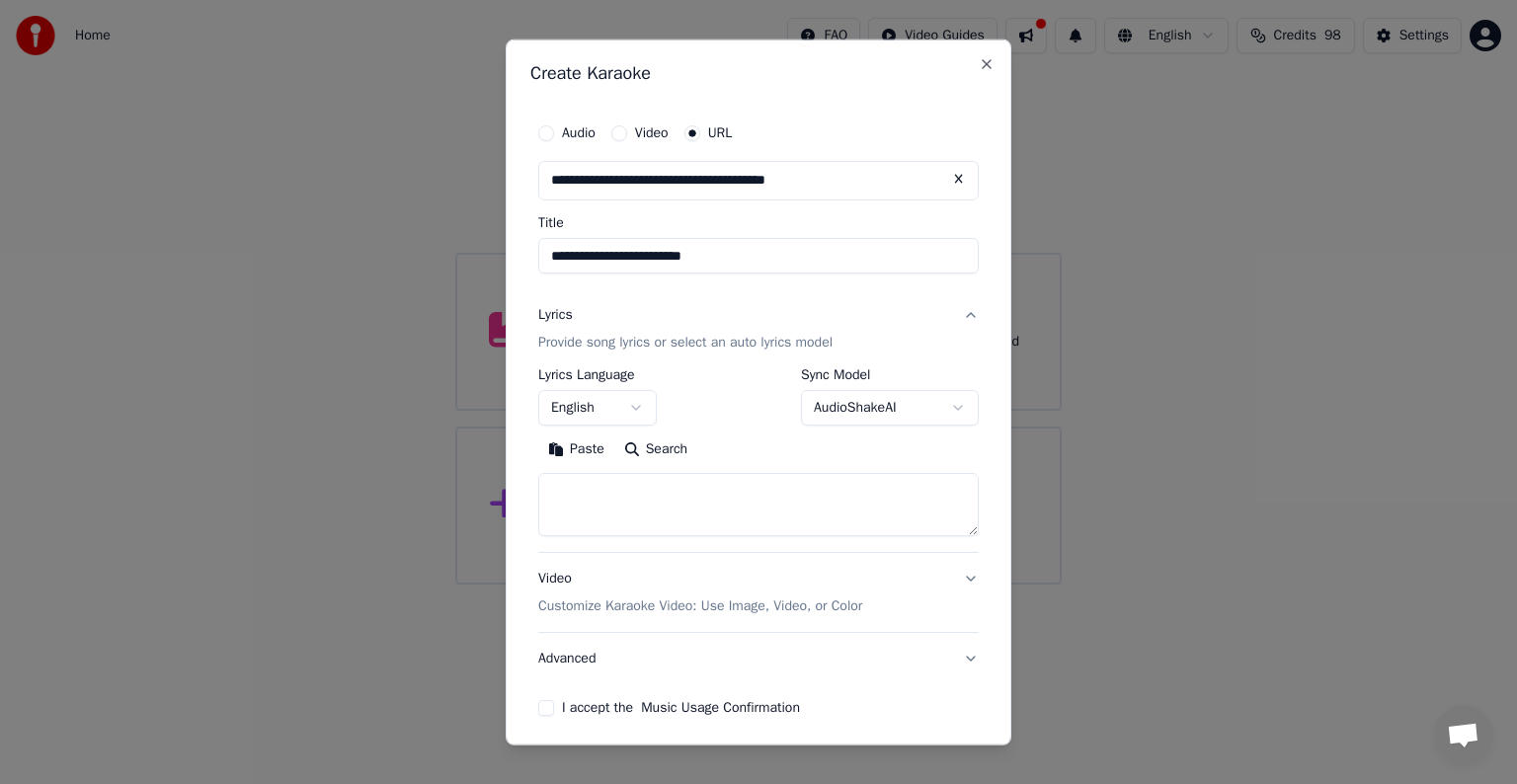 click on "Paste" at bounding box center (576, 449) 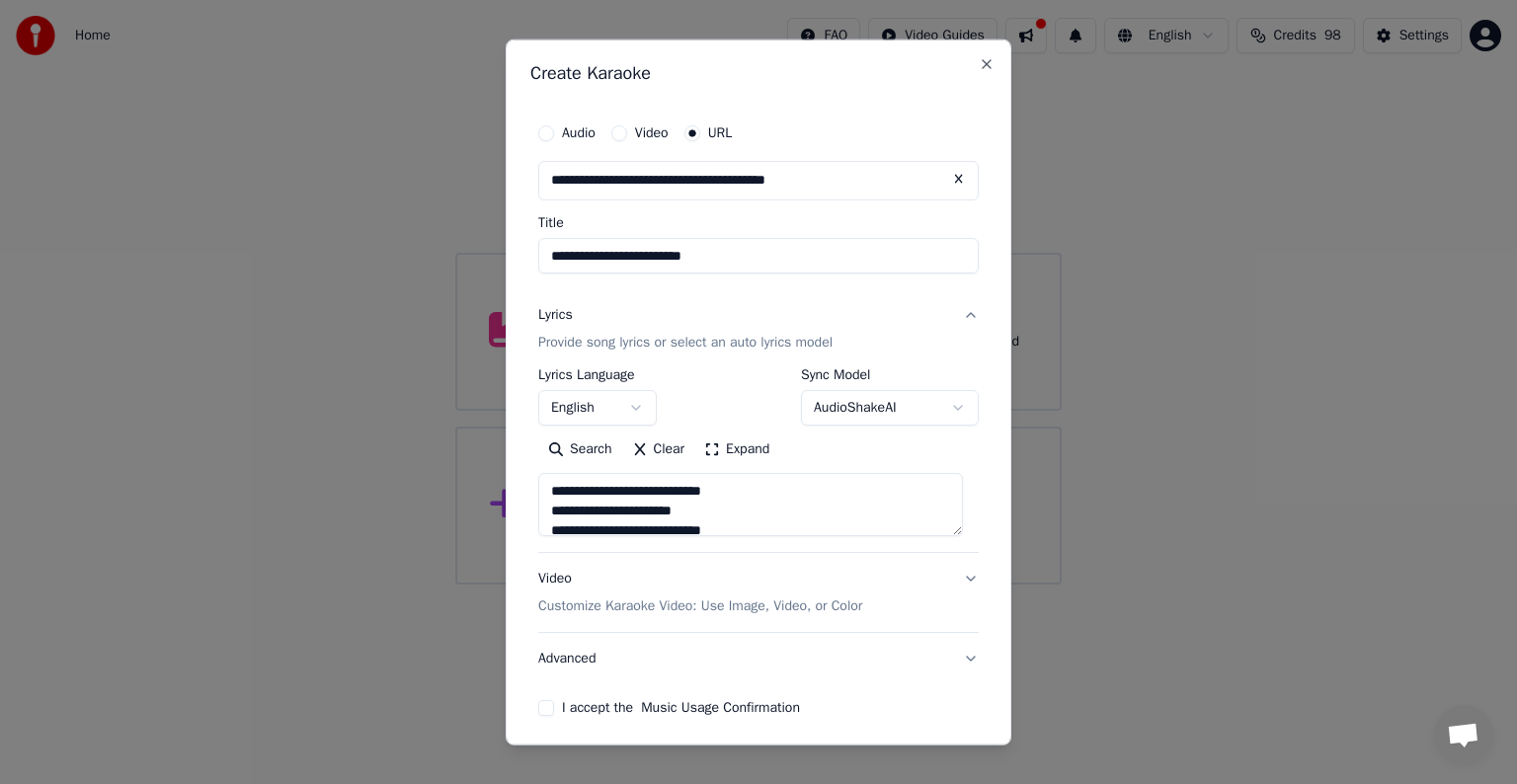 click on "Expand" at bounding box center (737, 449) 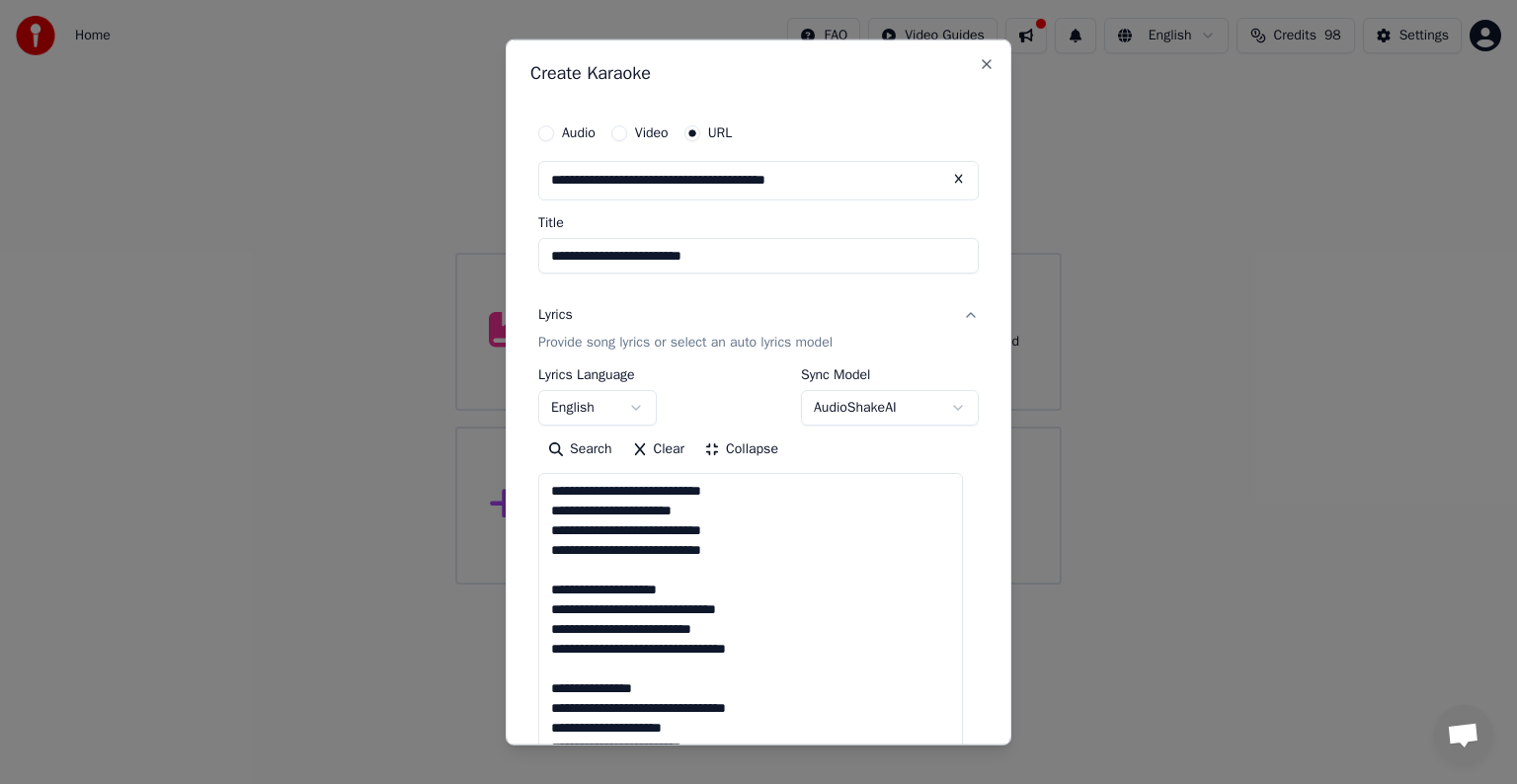 scroll, scrollTop: 1, scrollLeft: 0, axis: vertical 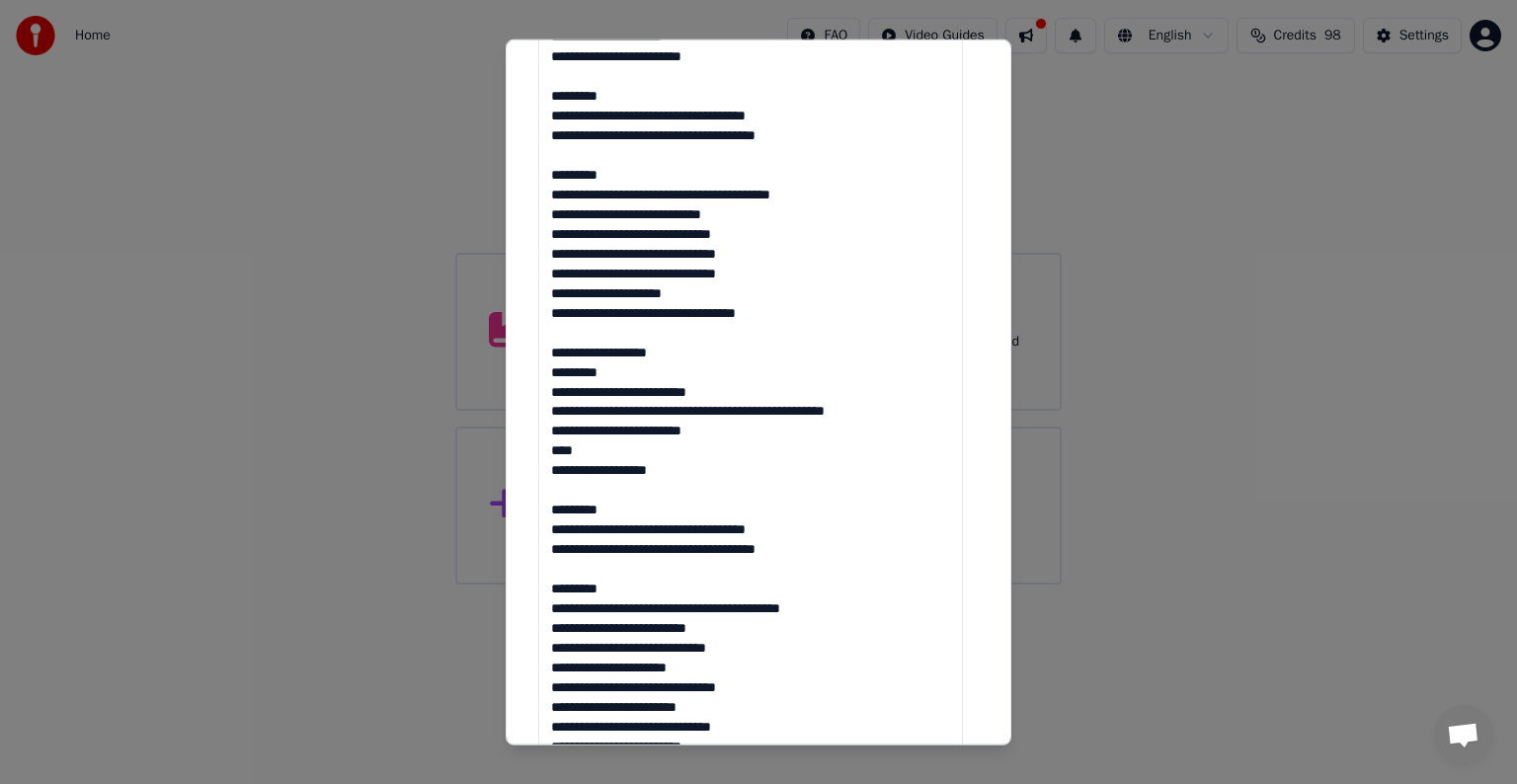 drag, startPoint x: 553, startPoint y: 295, endPoint x: 707, endPoint y: 470, distance: 233.11156 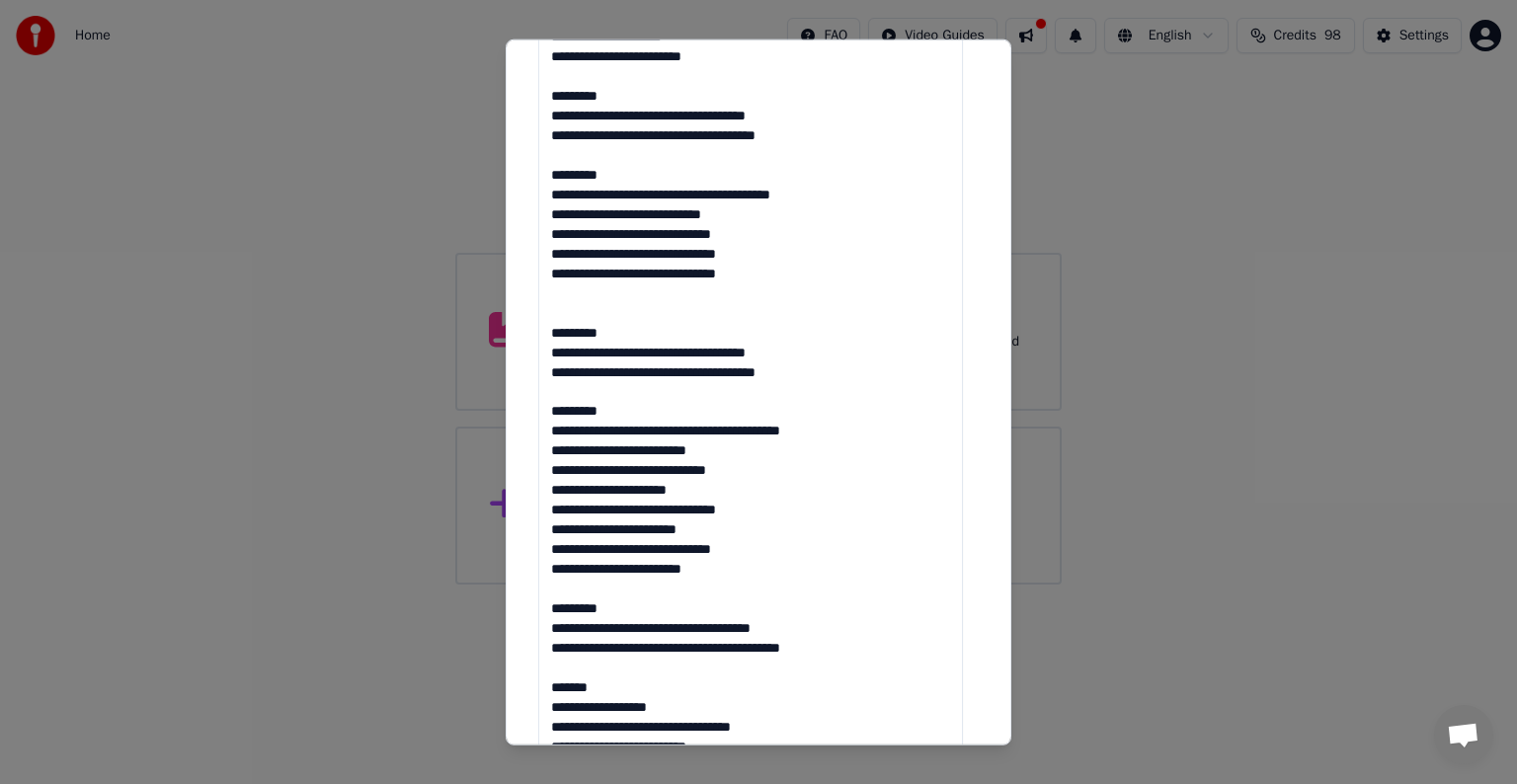 scroll, scrollTop: 0, scrollLeft: 0, axis: both 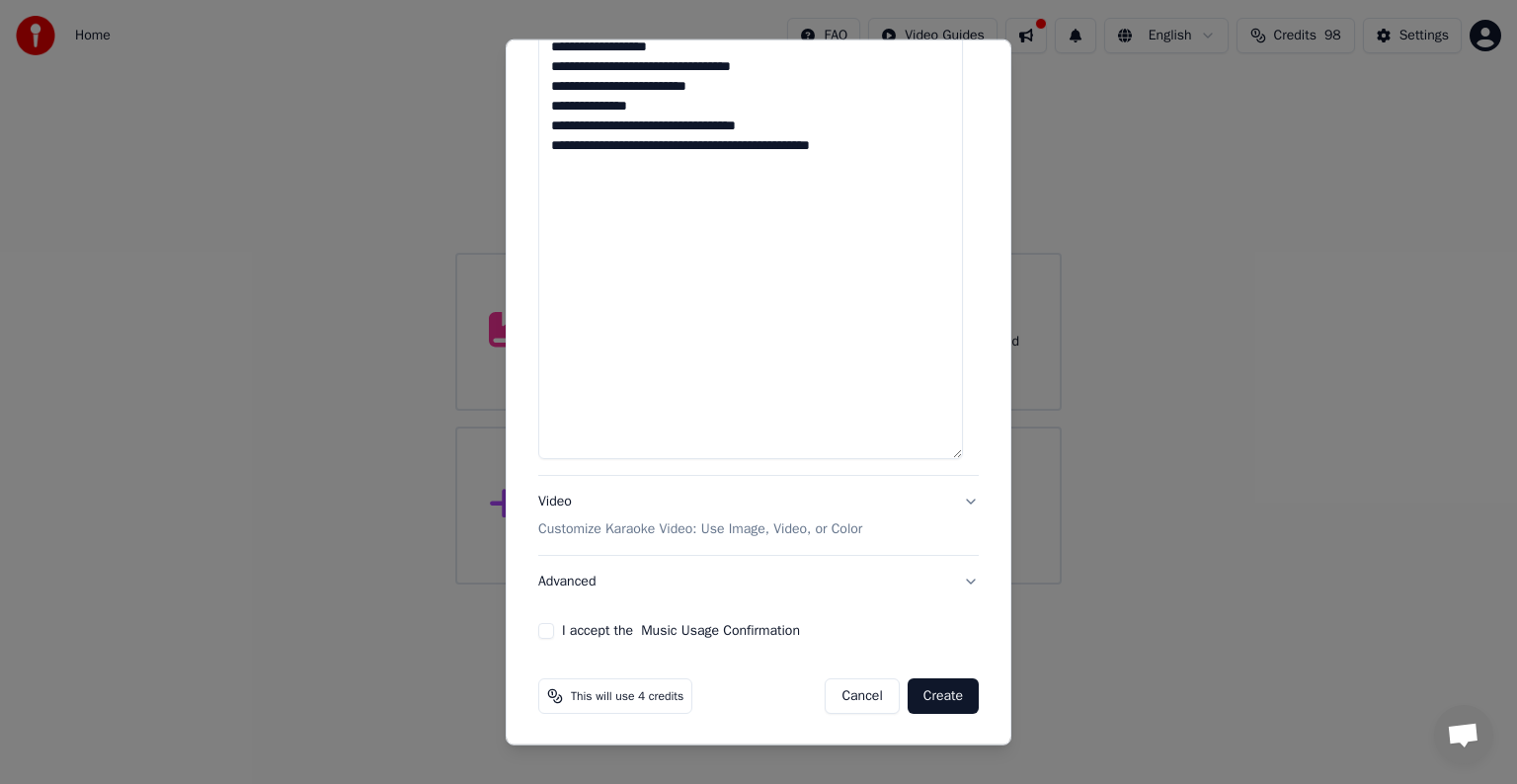 type on "**********" 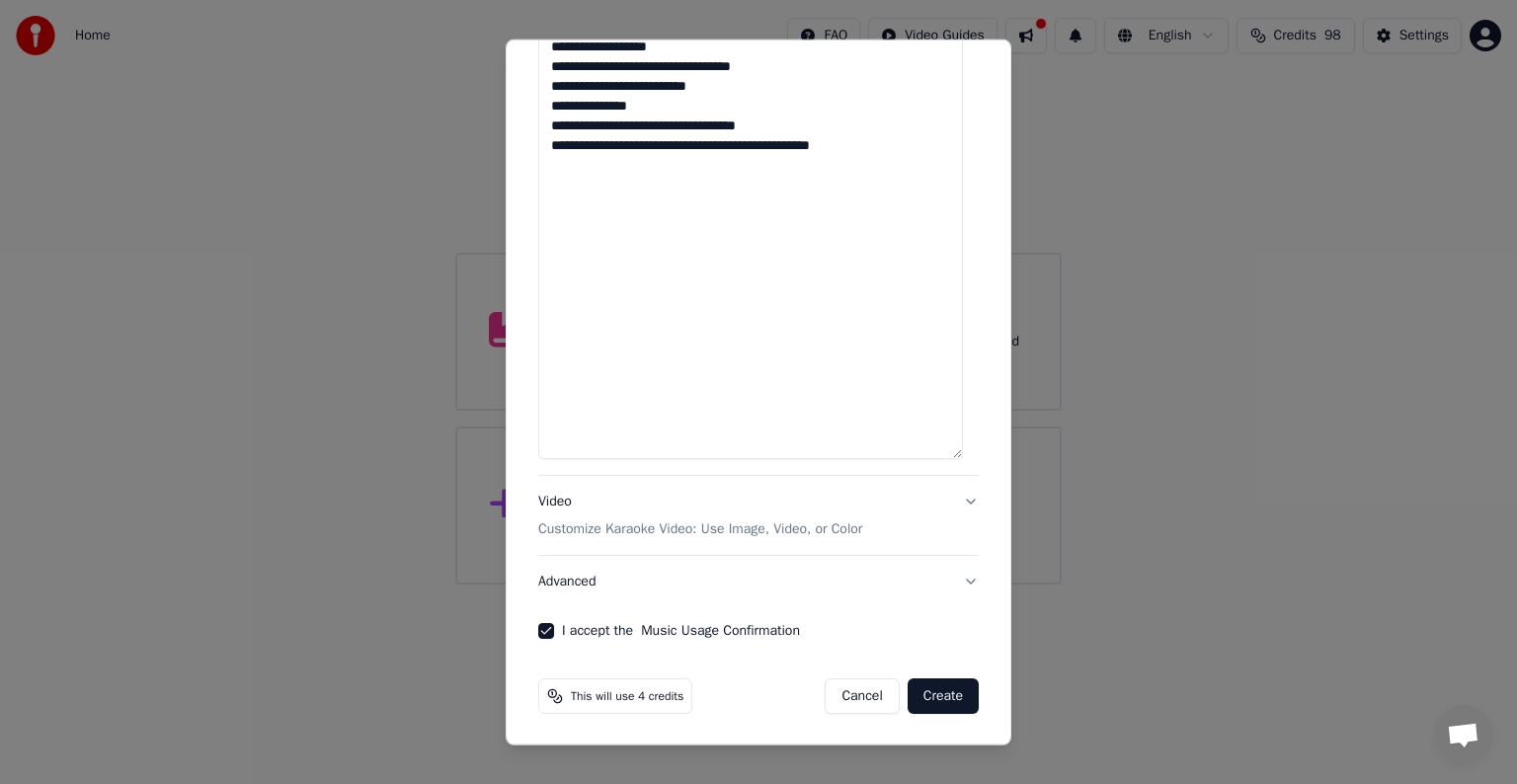 click on "Create" at bounding box center [943, 696] 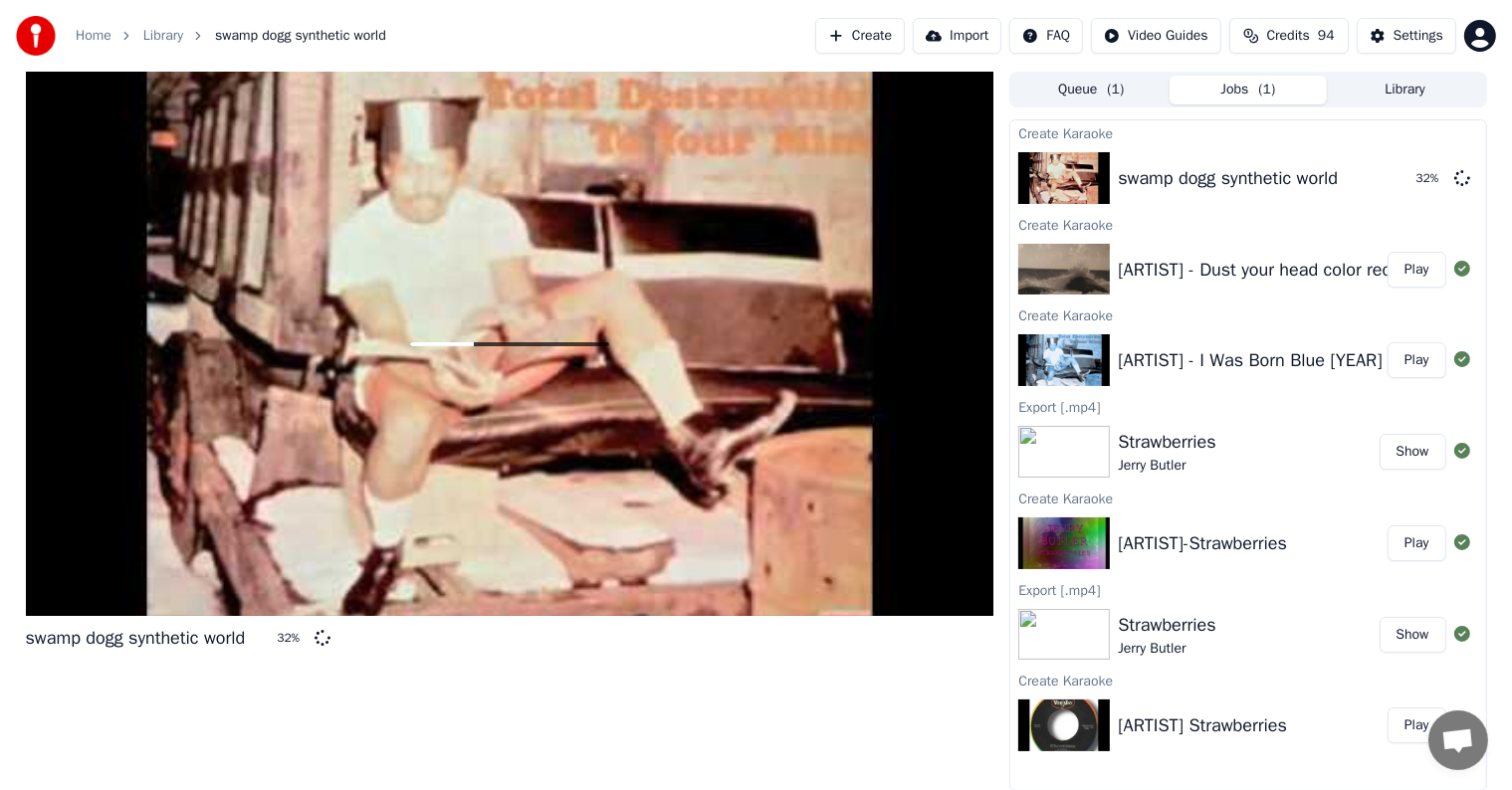 click on "Play" at bounding box center [1416, 270] 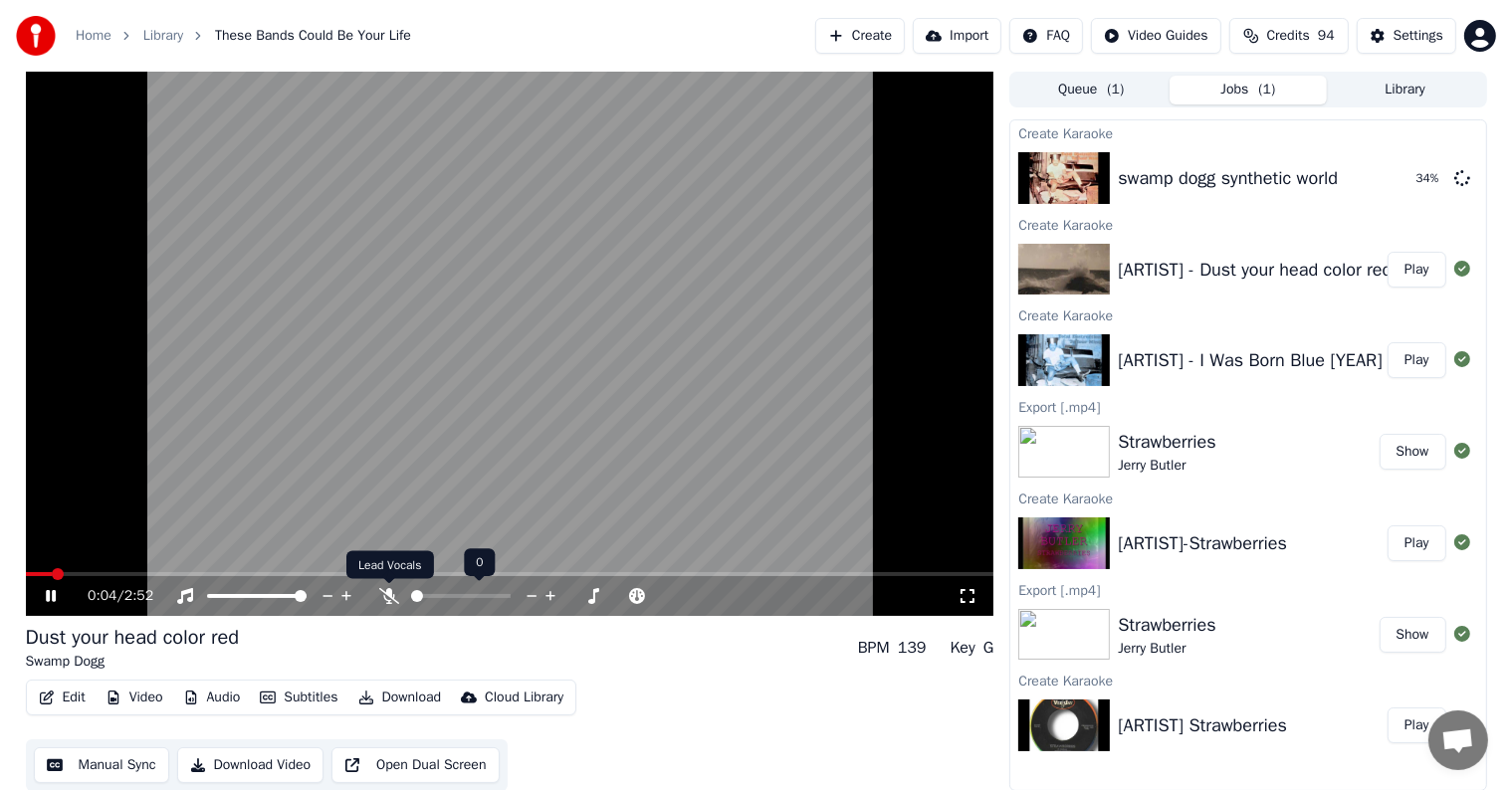 click 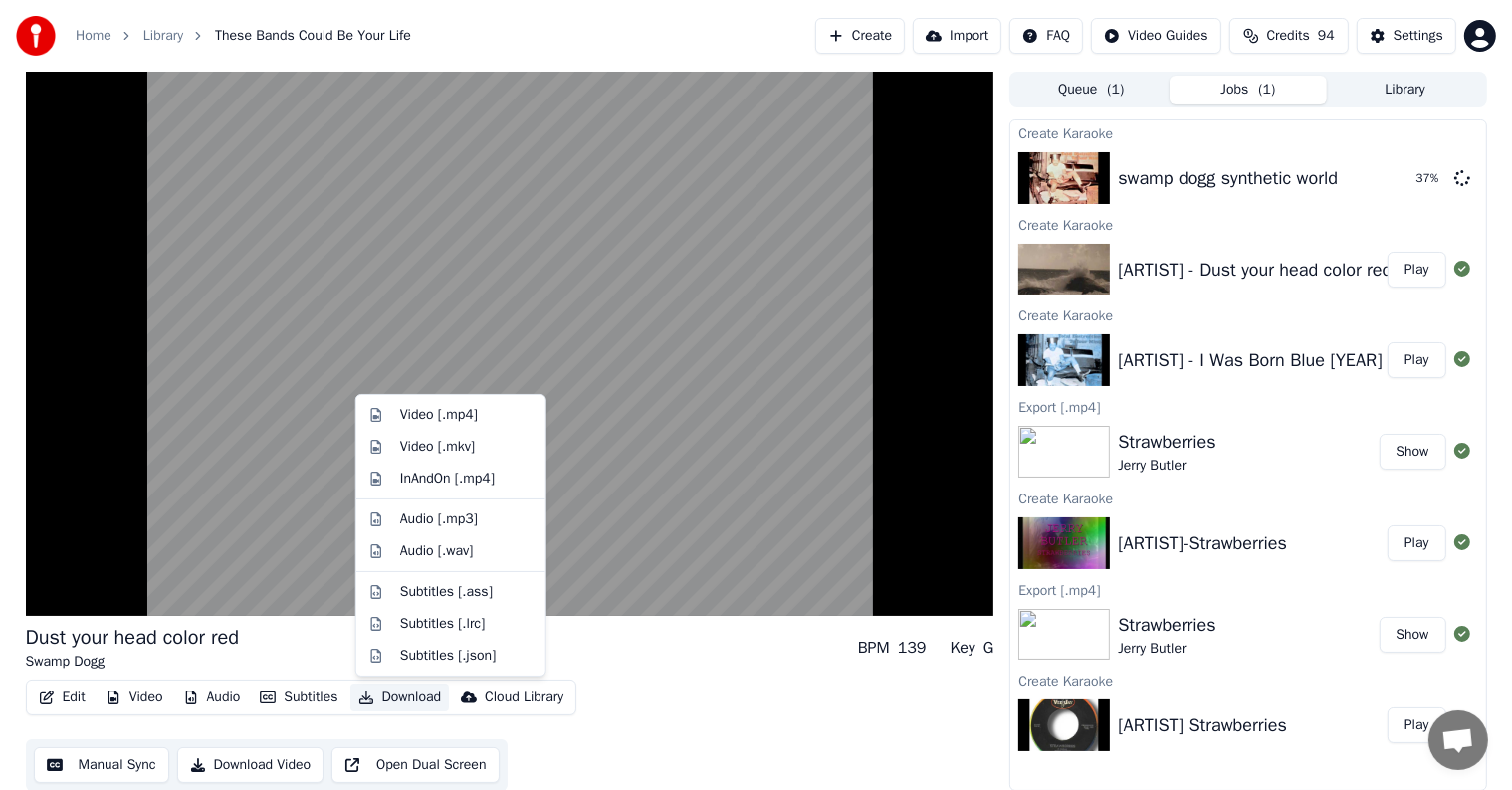 click on "Download" at bounding box center [400, 697] 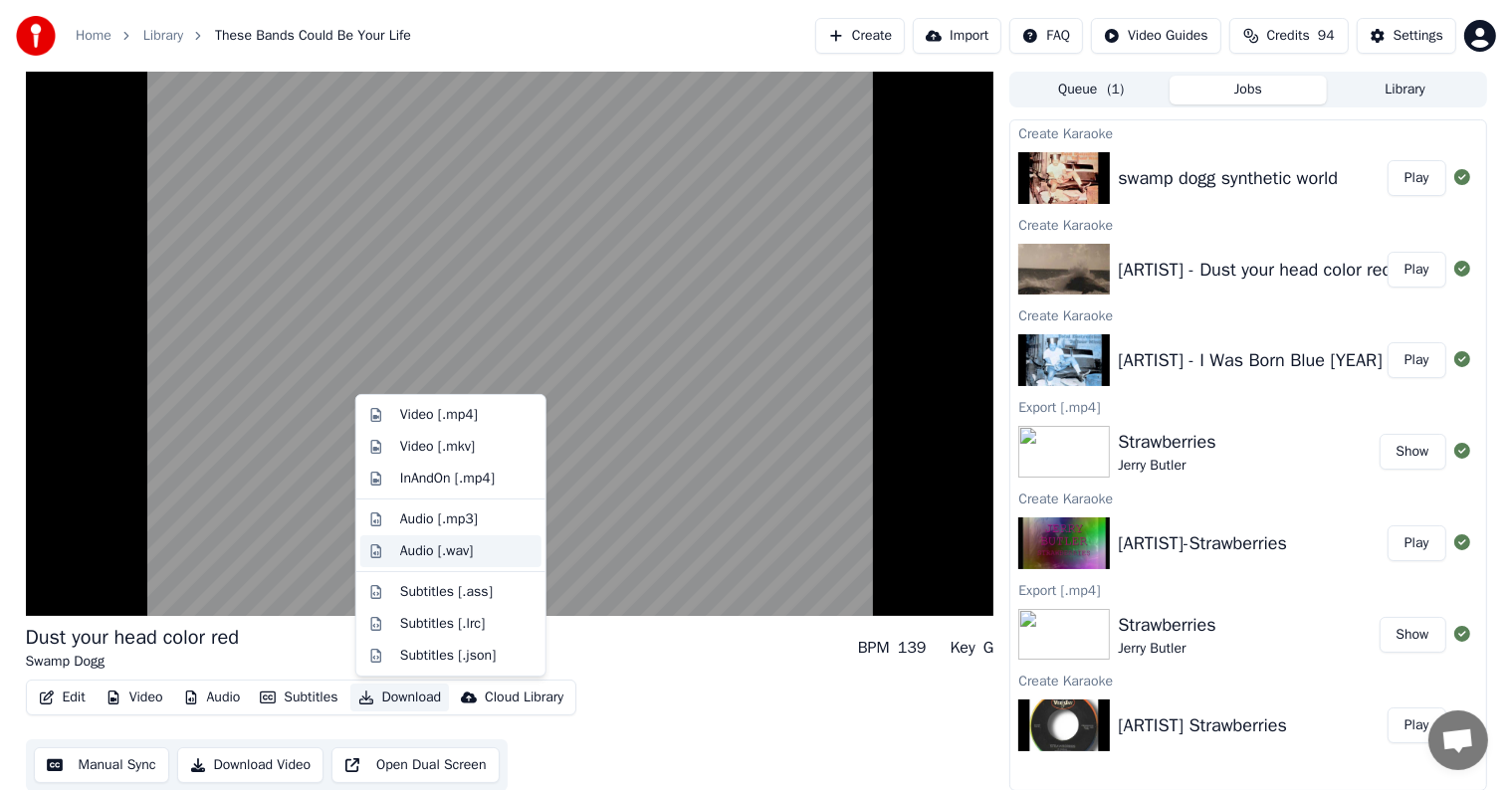 click on "Audio [.wav]" at bounding box center (437, 551) 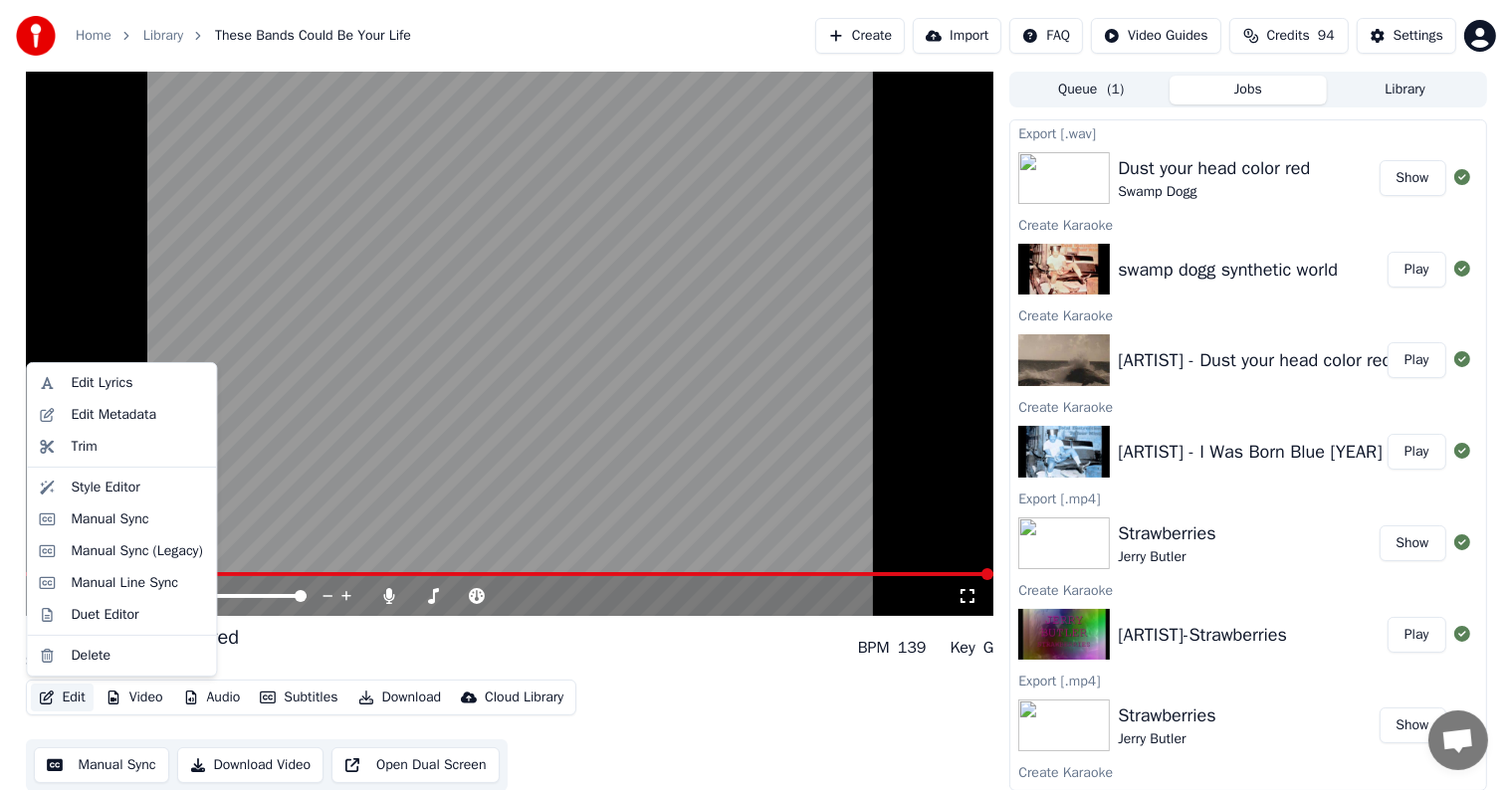 click on "Edit" at bounding box center [62, 697] 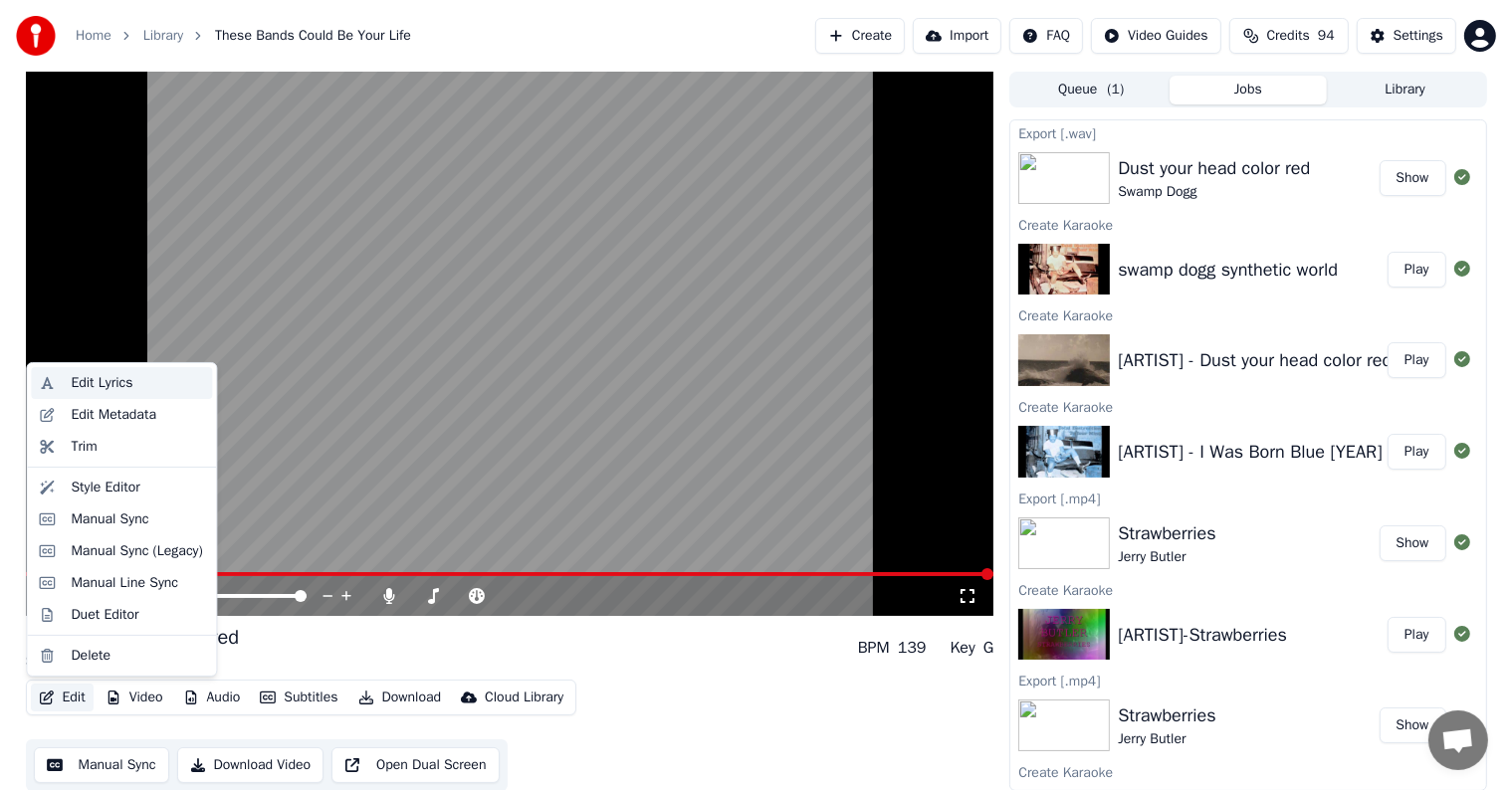 click on "Edit Lyrics" at bounding box center (102, 383) 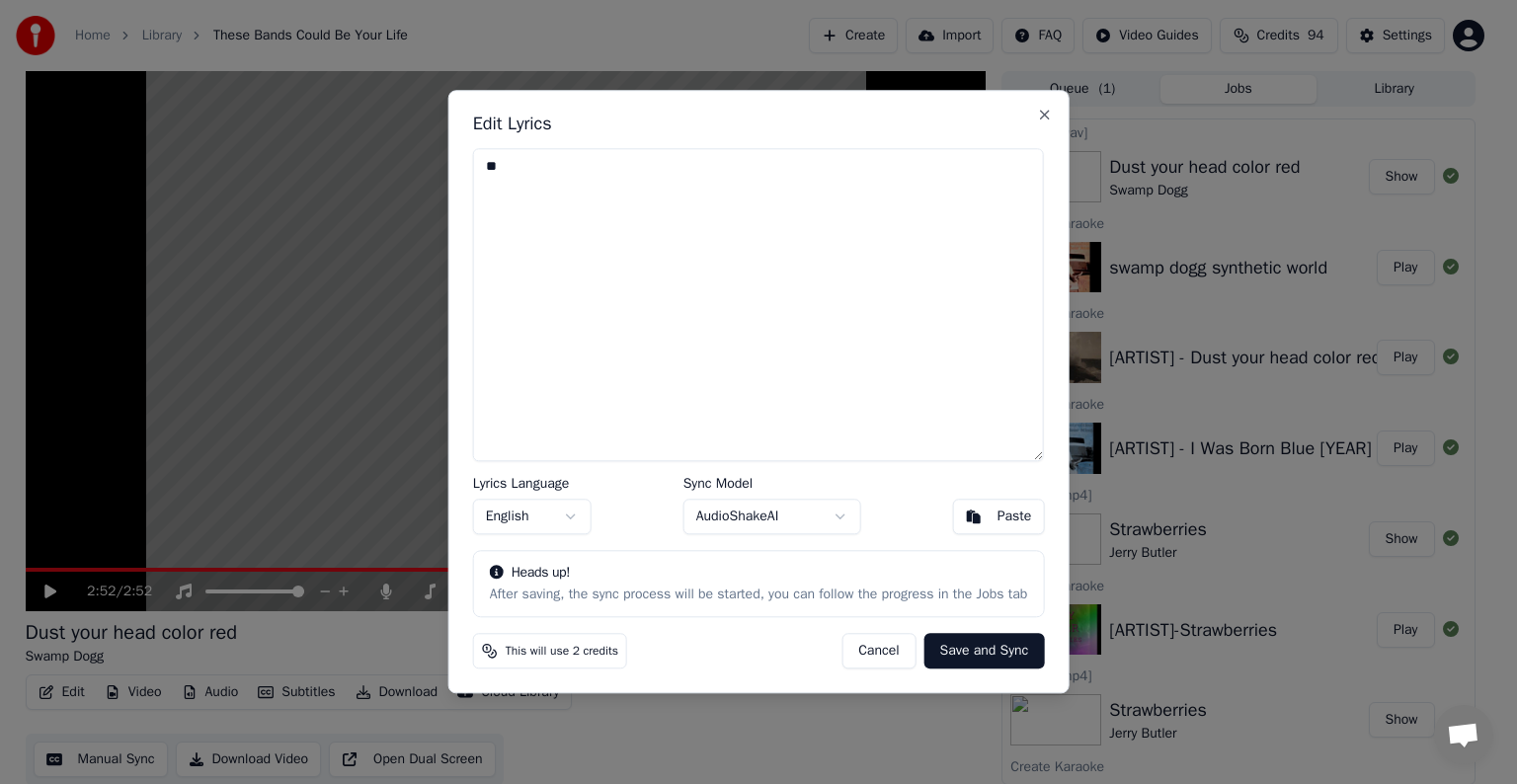 click on "**" at bounding box center [758, 304] 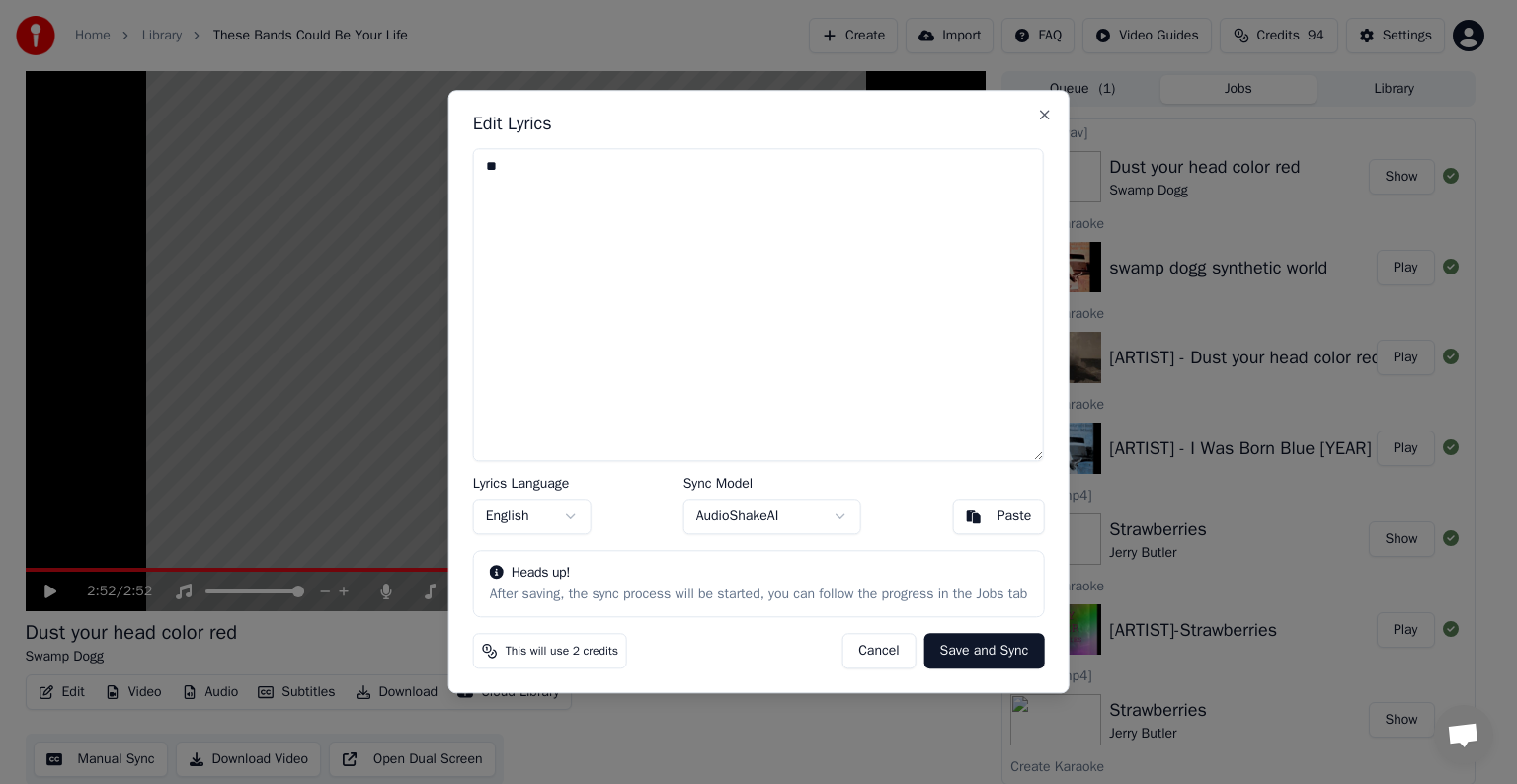 type on "*" 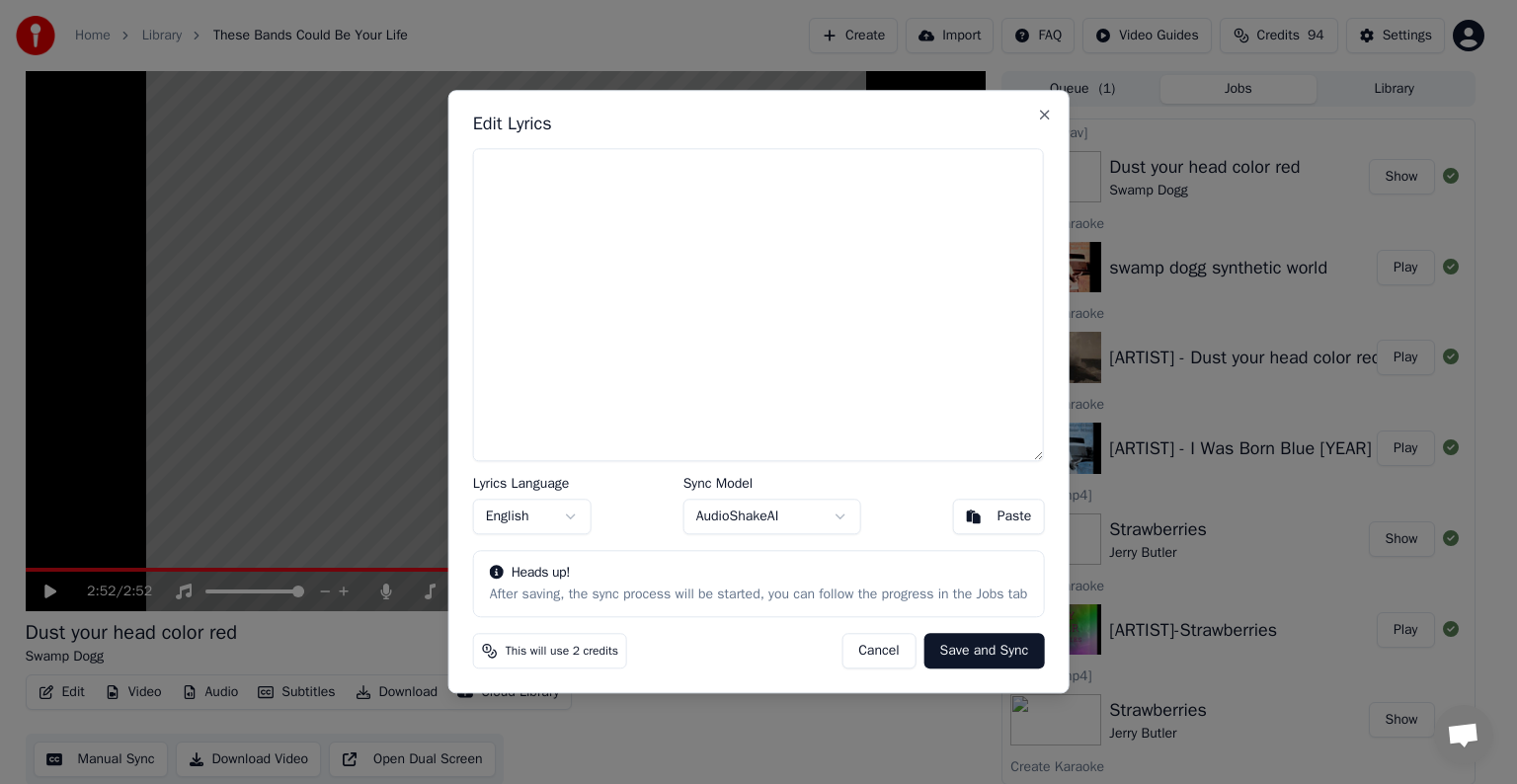 click on "Paste" at bounding box center (998, 517) 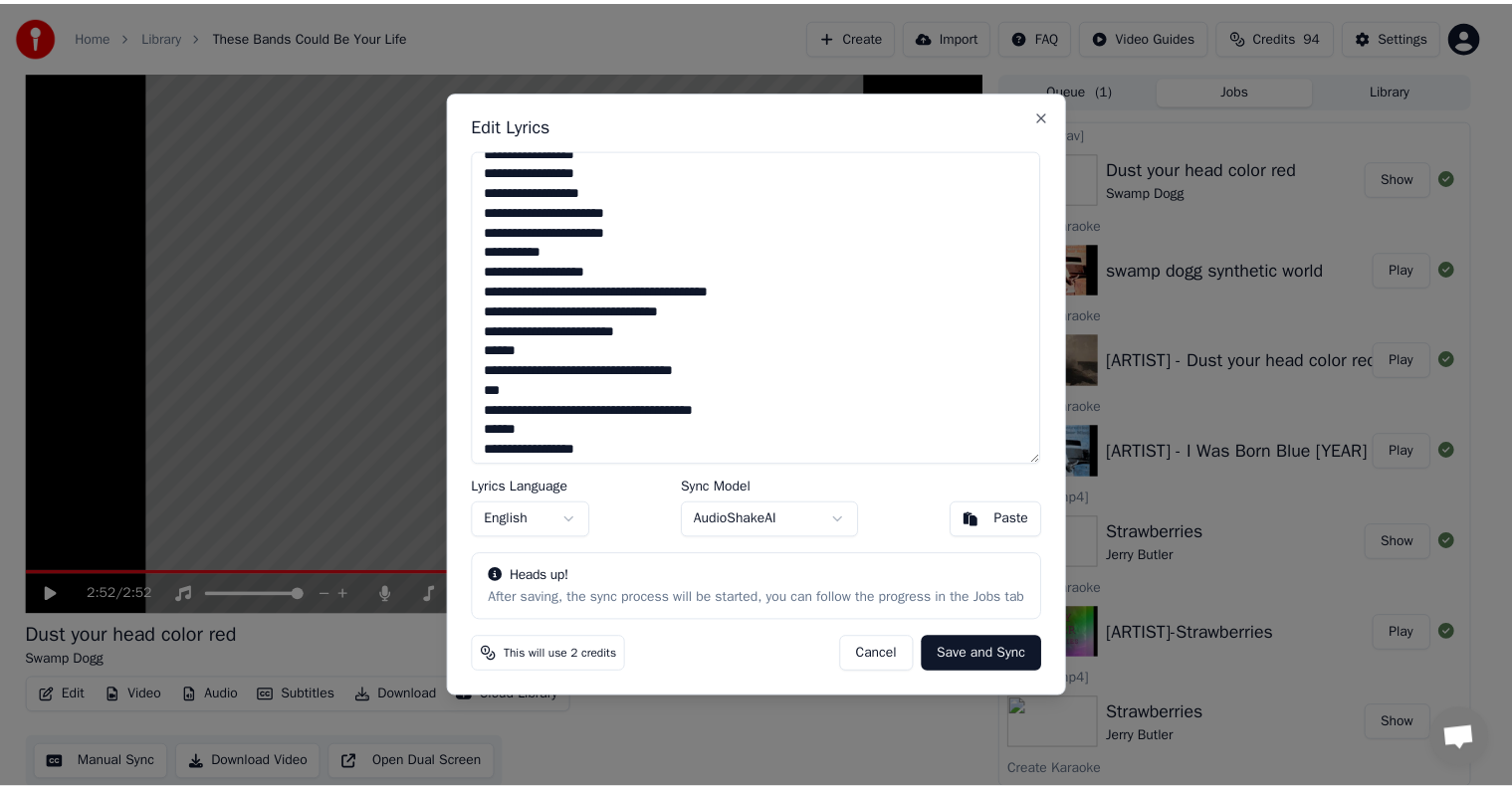 scroll, scrollTop: 338, scrollLeft: 0, axis: vertical 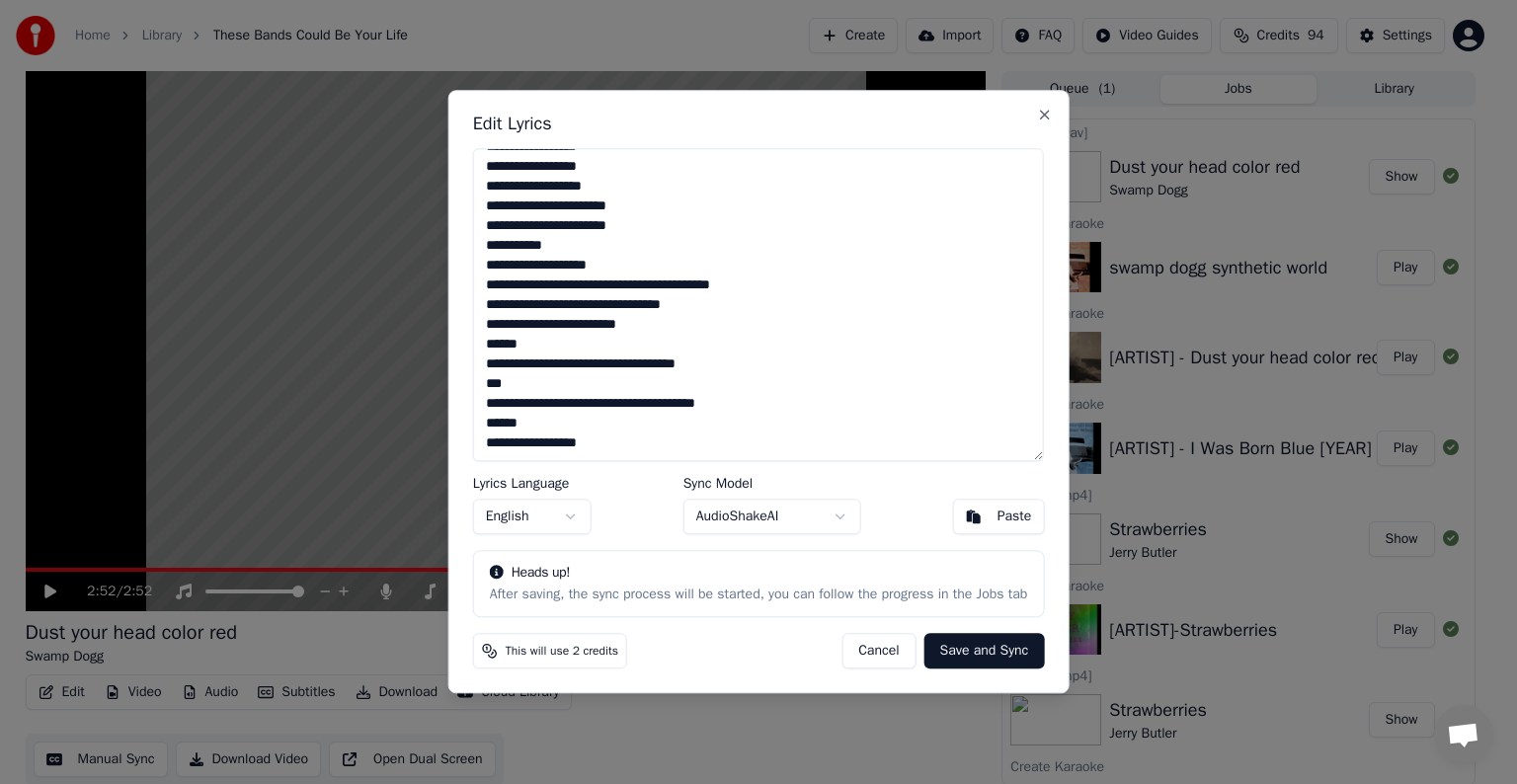 click on "Save and Sync" at bounding box center [985, 652] 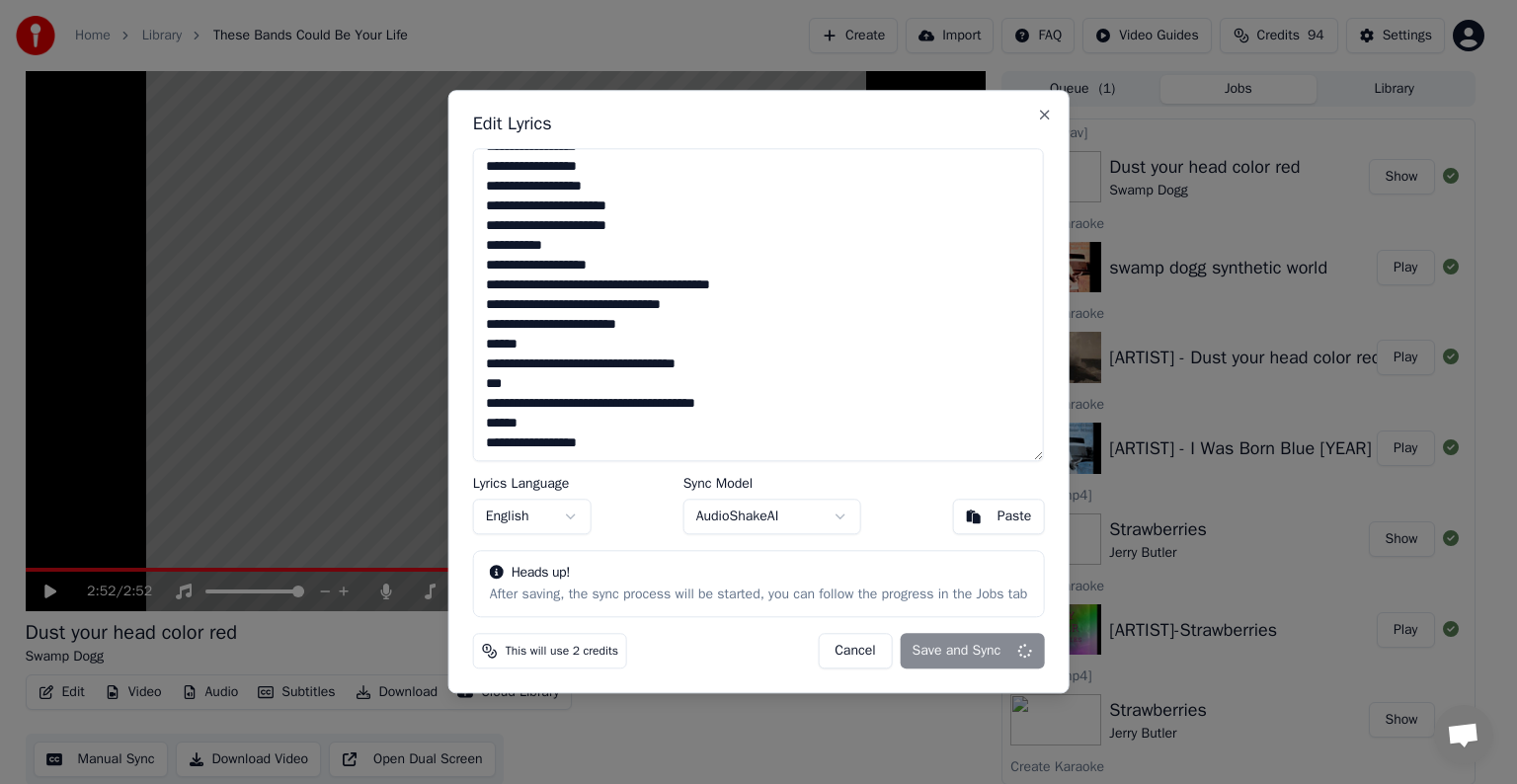 type on "**********" 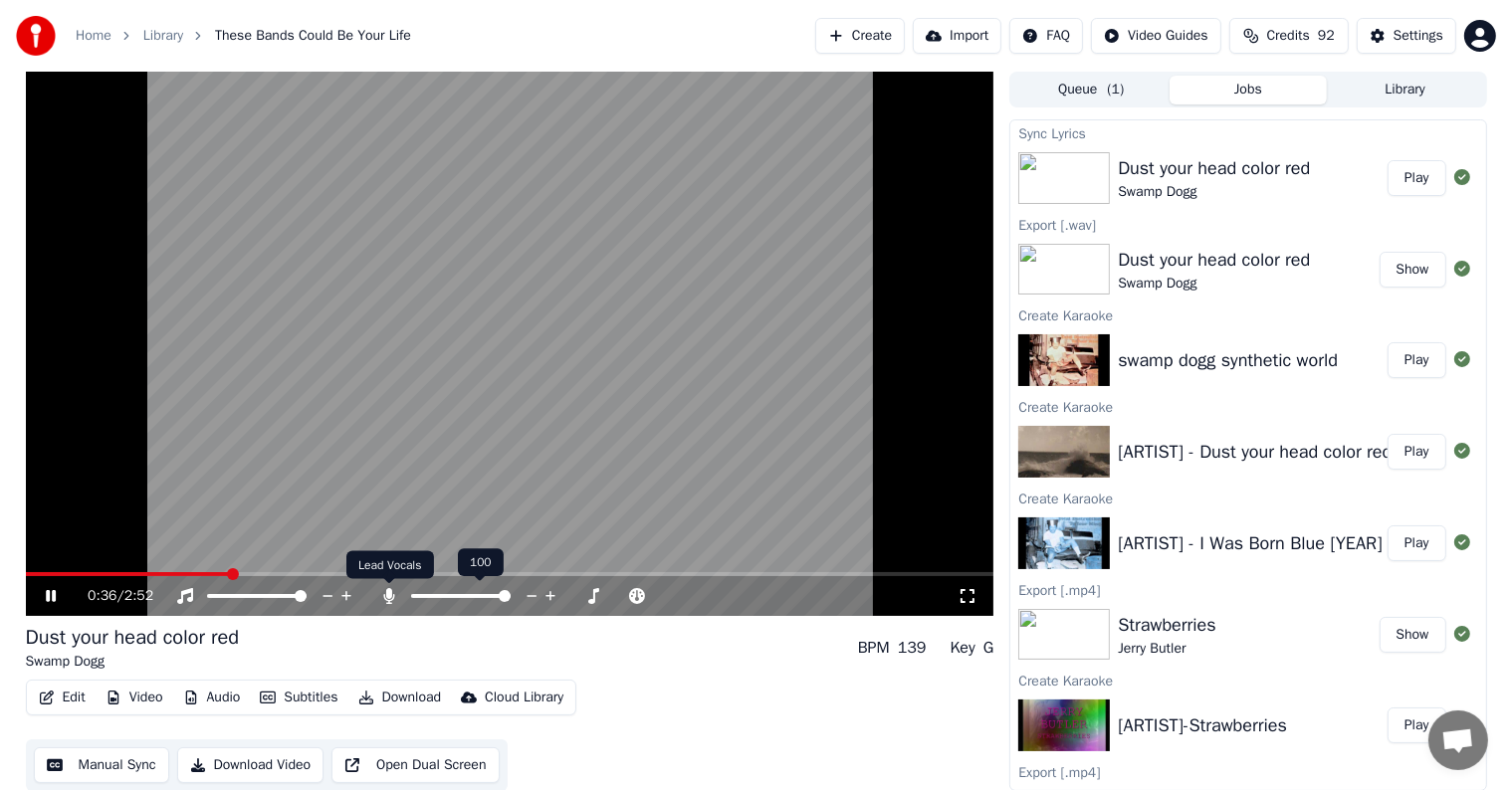 click 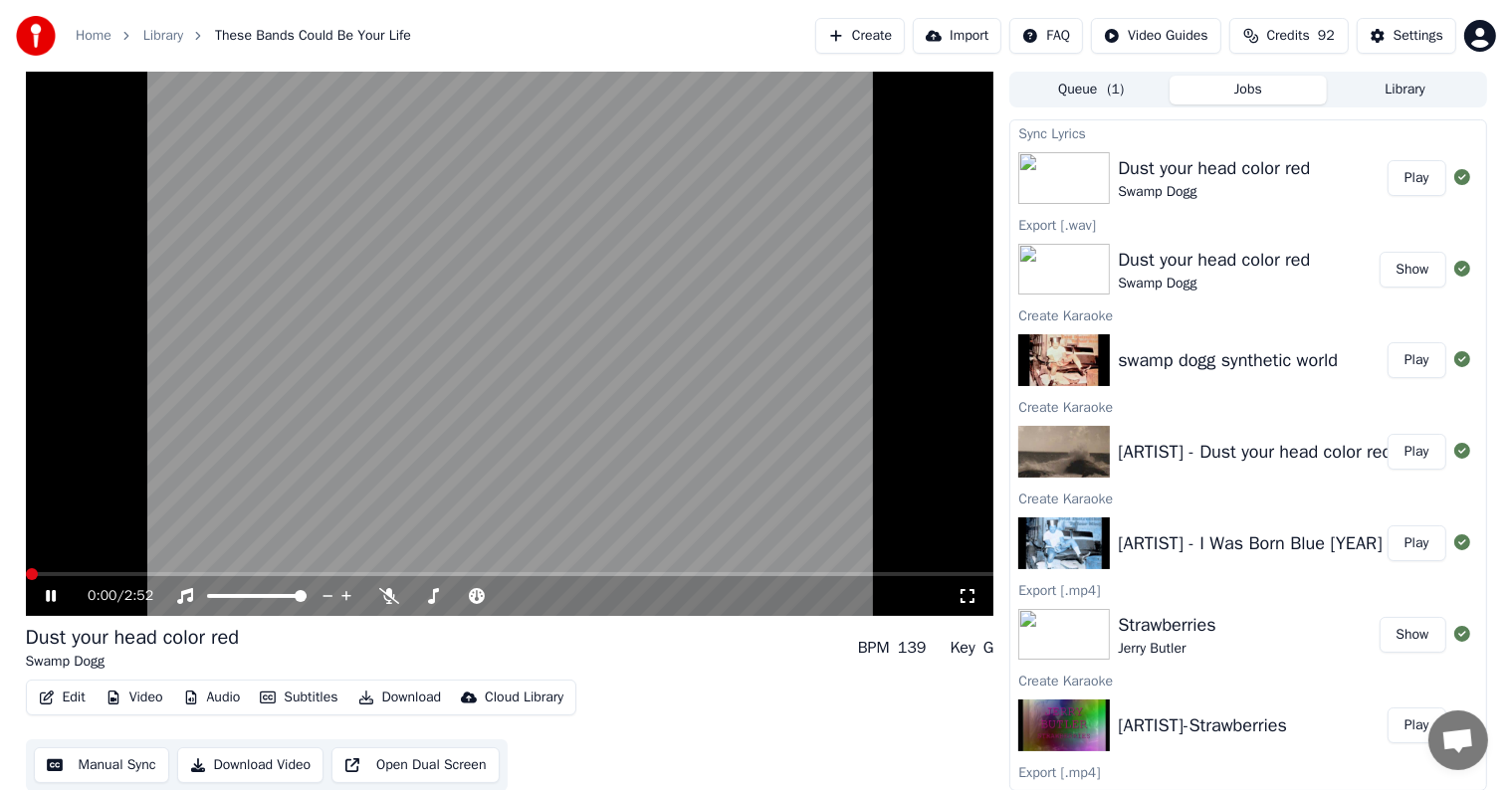 click at bounding box center (32, 574) 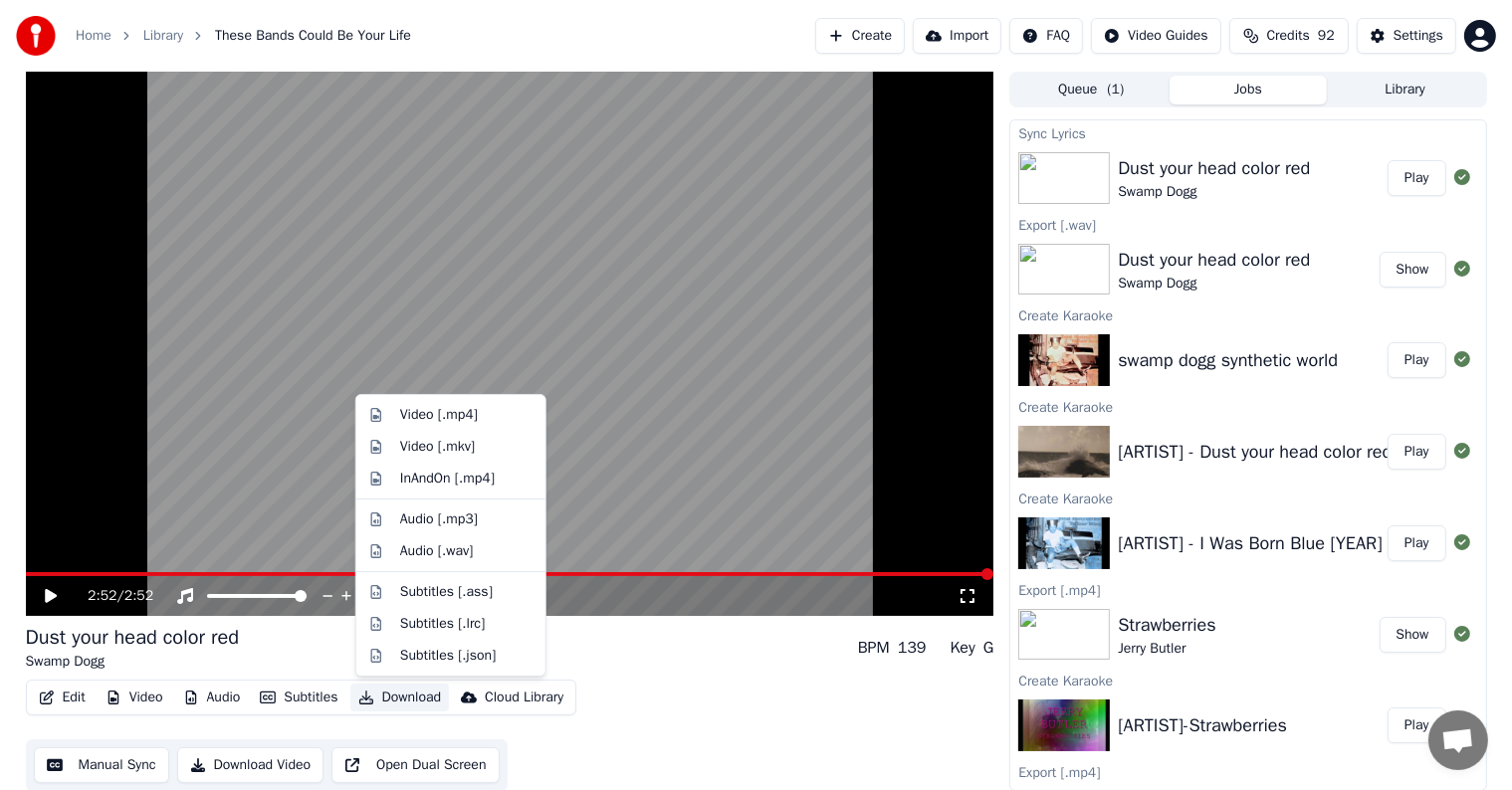 click on "Download" at bounding box center [400, 697] 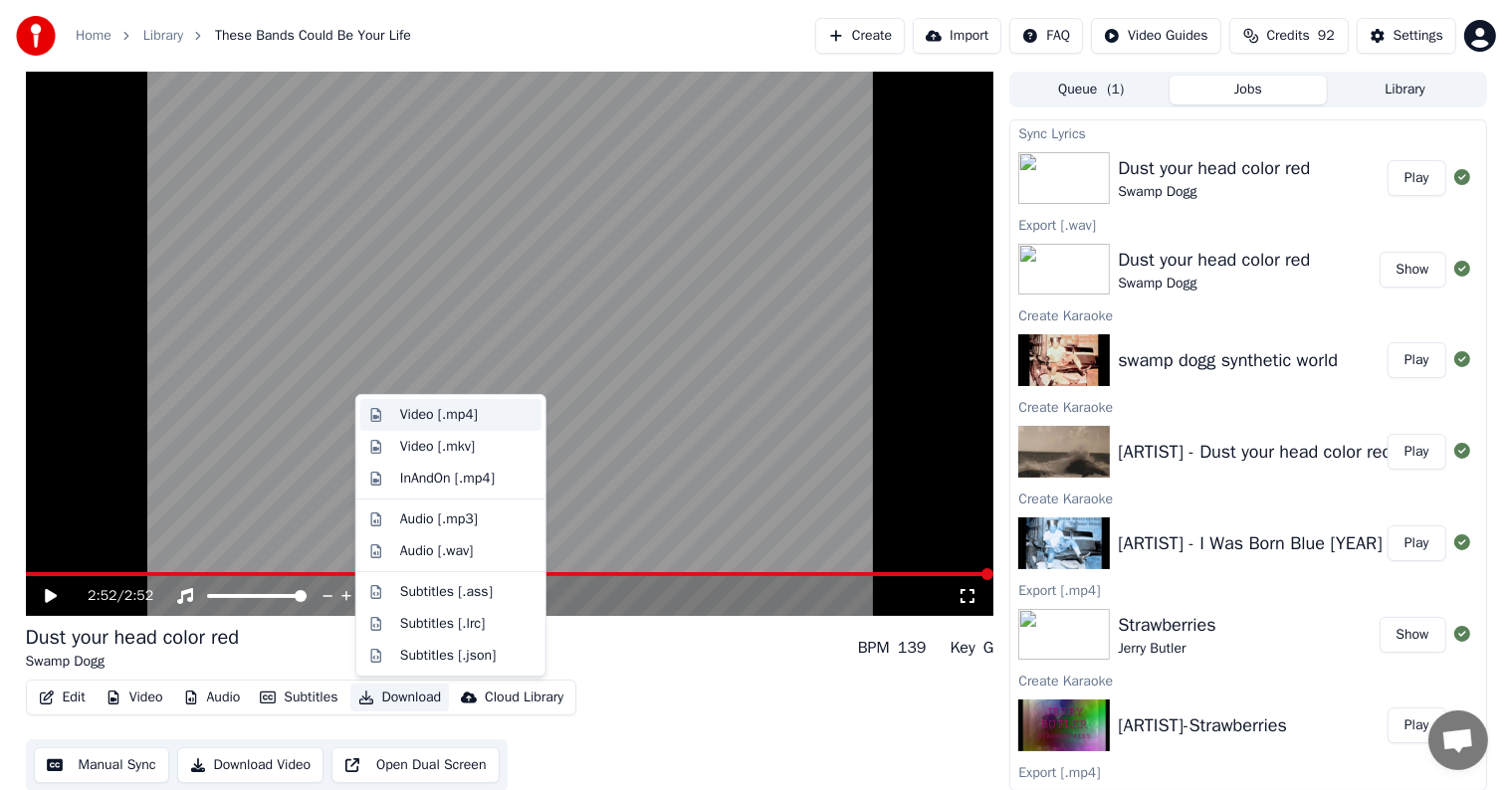 click on "Video [.mp4]" at bounding box center (439, 415) 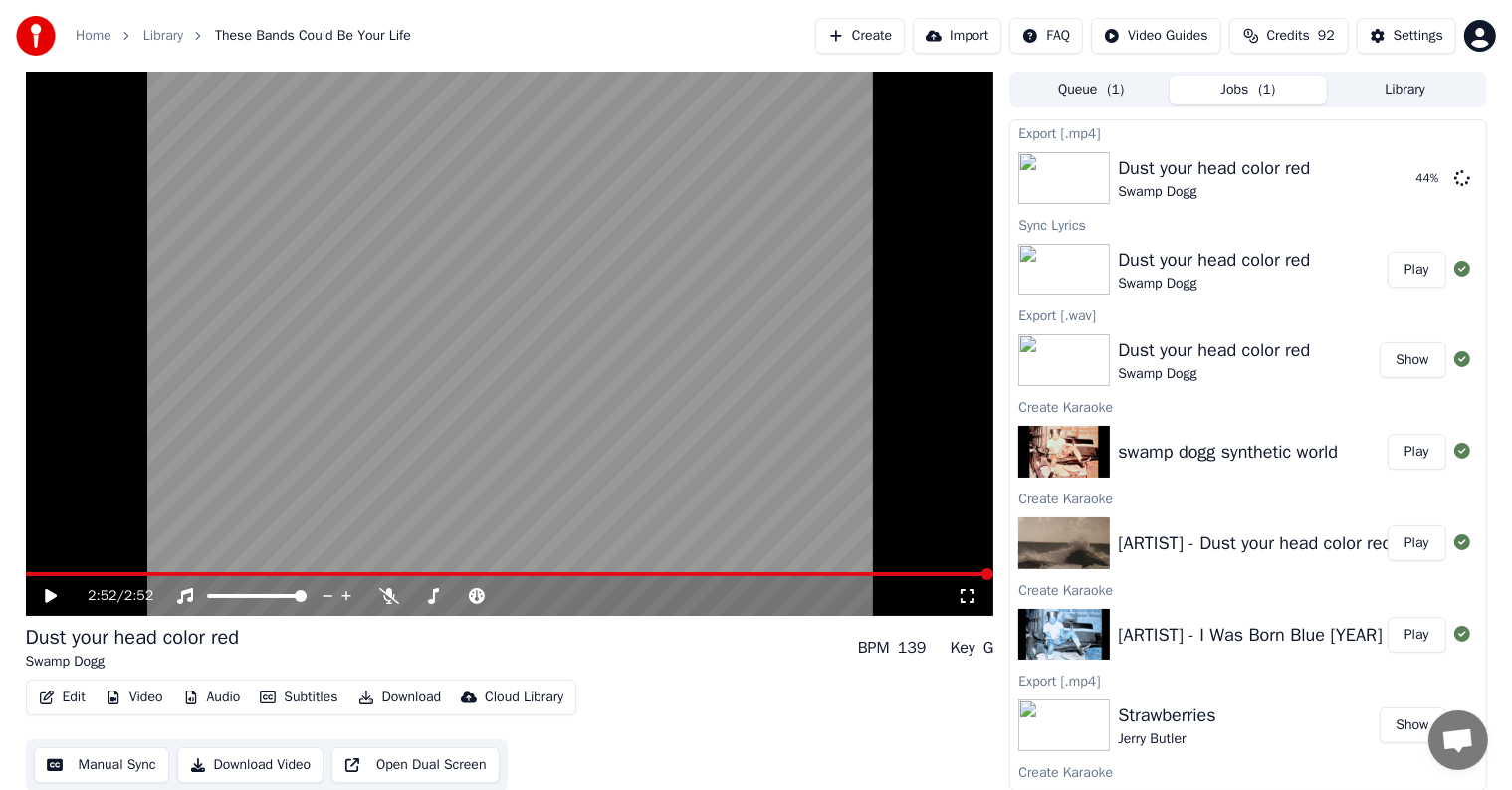 click on "Play" at bounding box center [1416, 452] 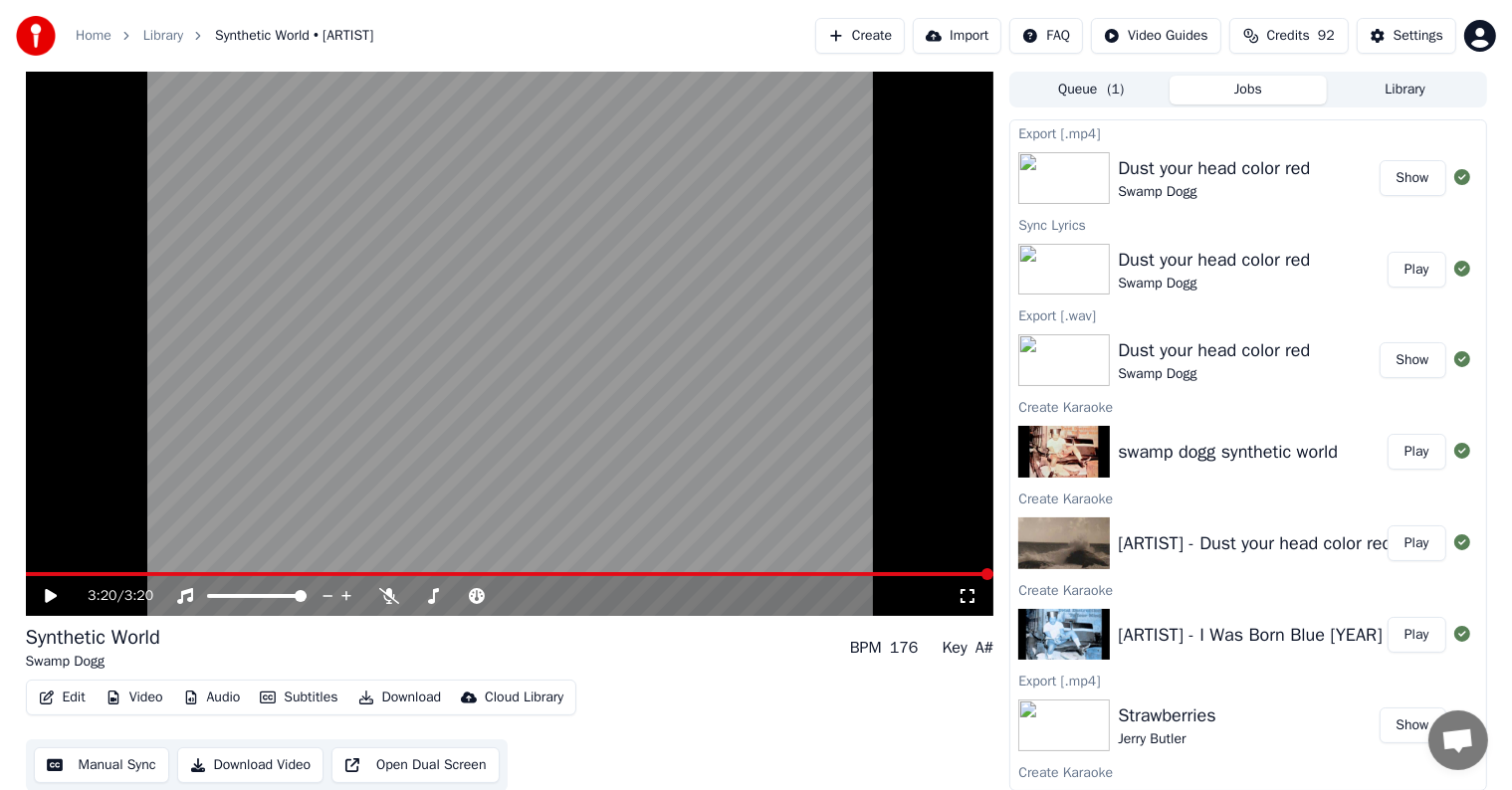 click on "Download" at bounding box center [400, 697] 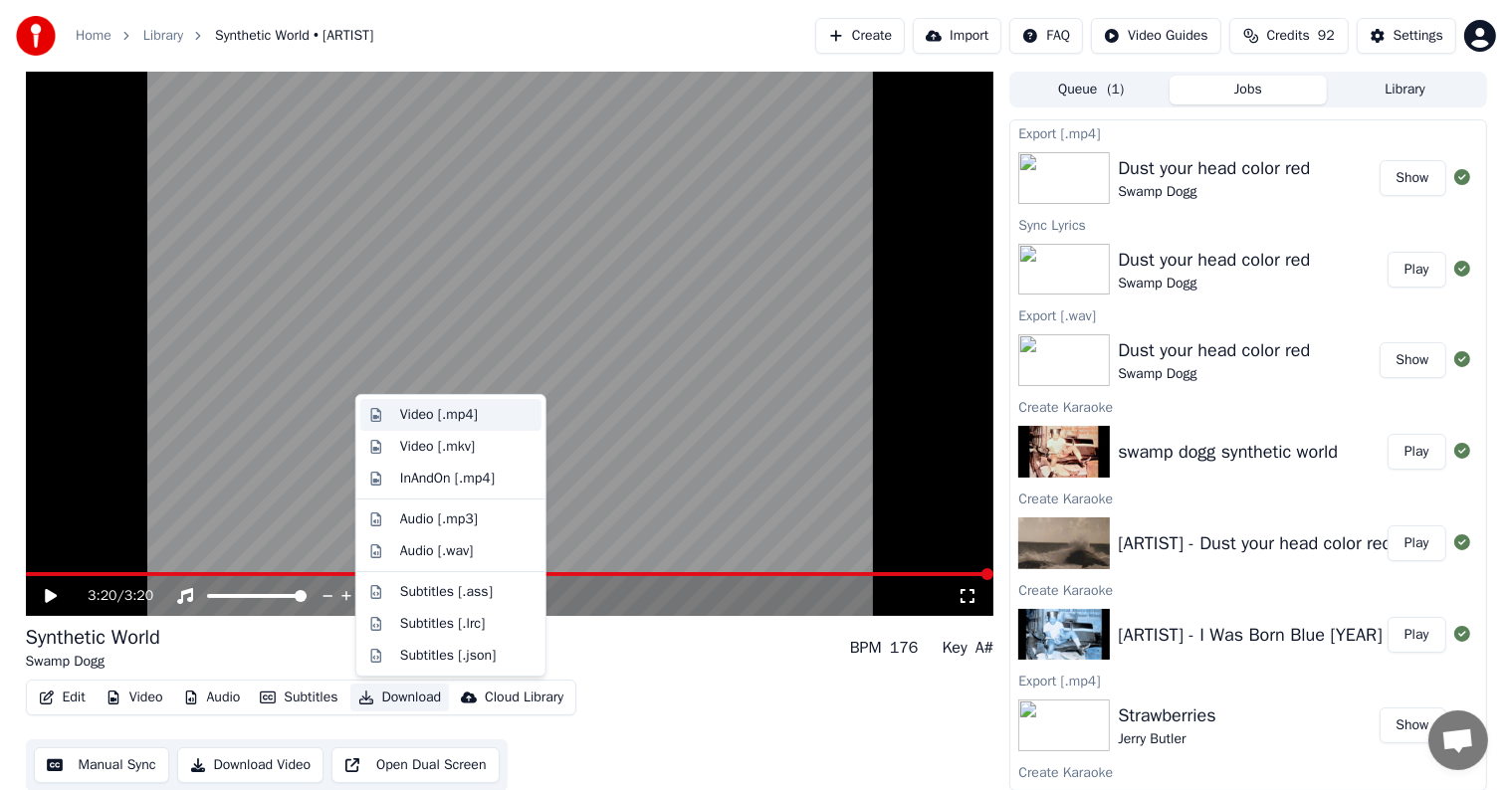 click on "Video [.mp4]" at bounding box center [439, 415] 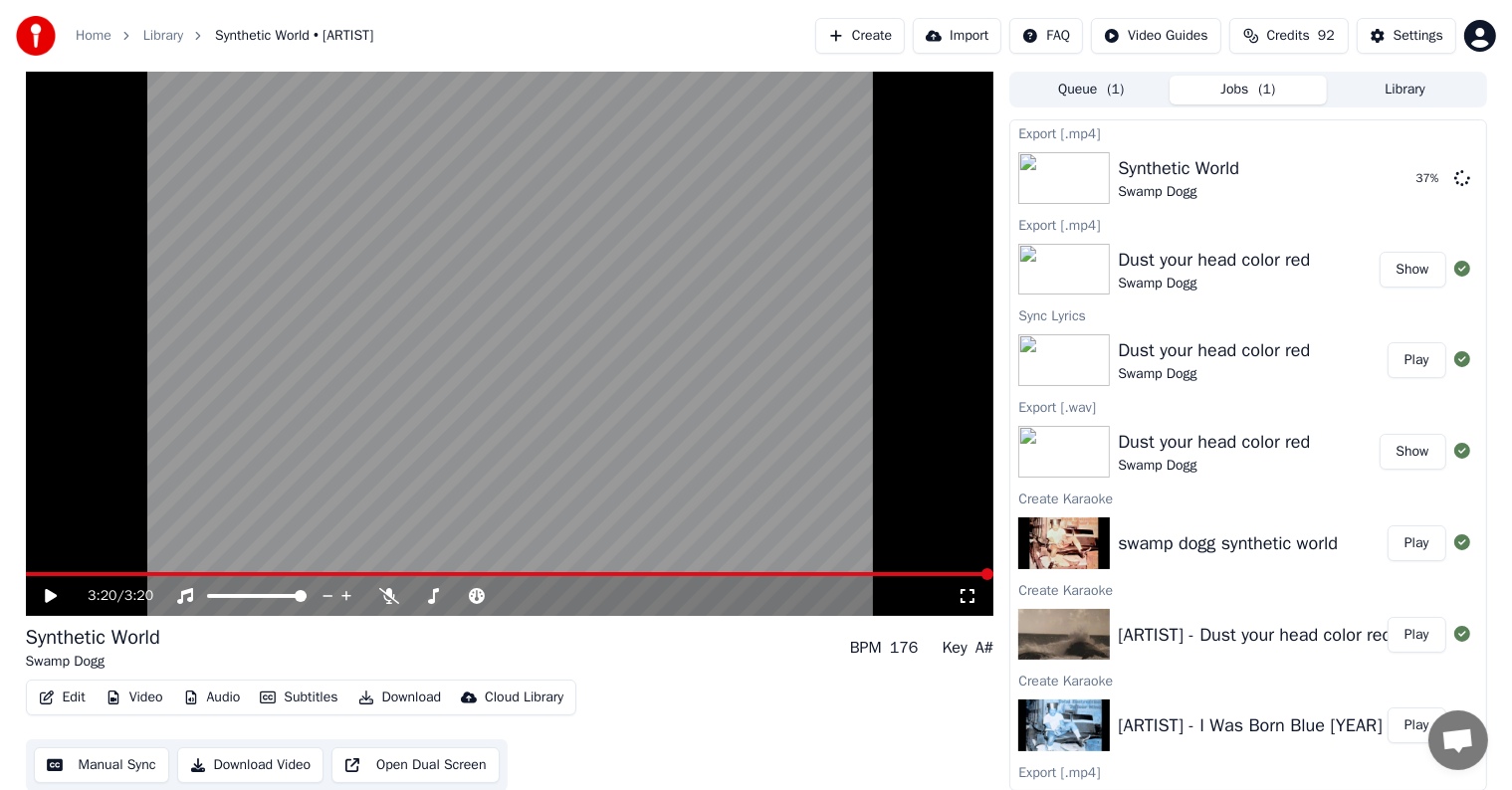 click on "Play" at bounding box center [1416, 725] 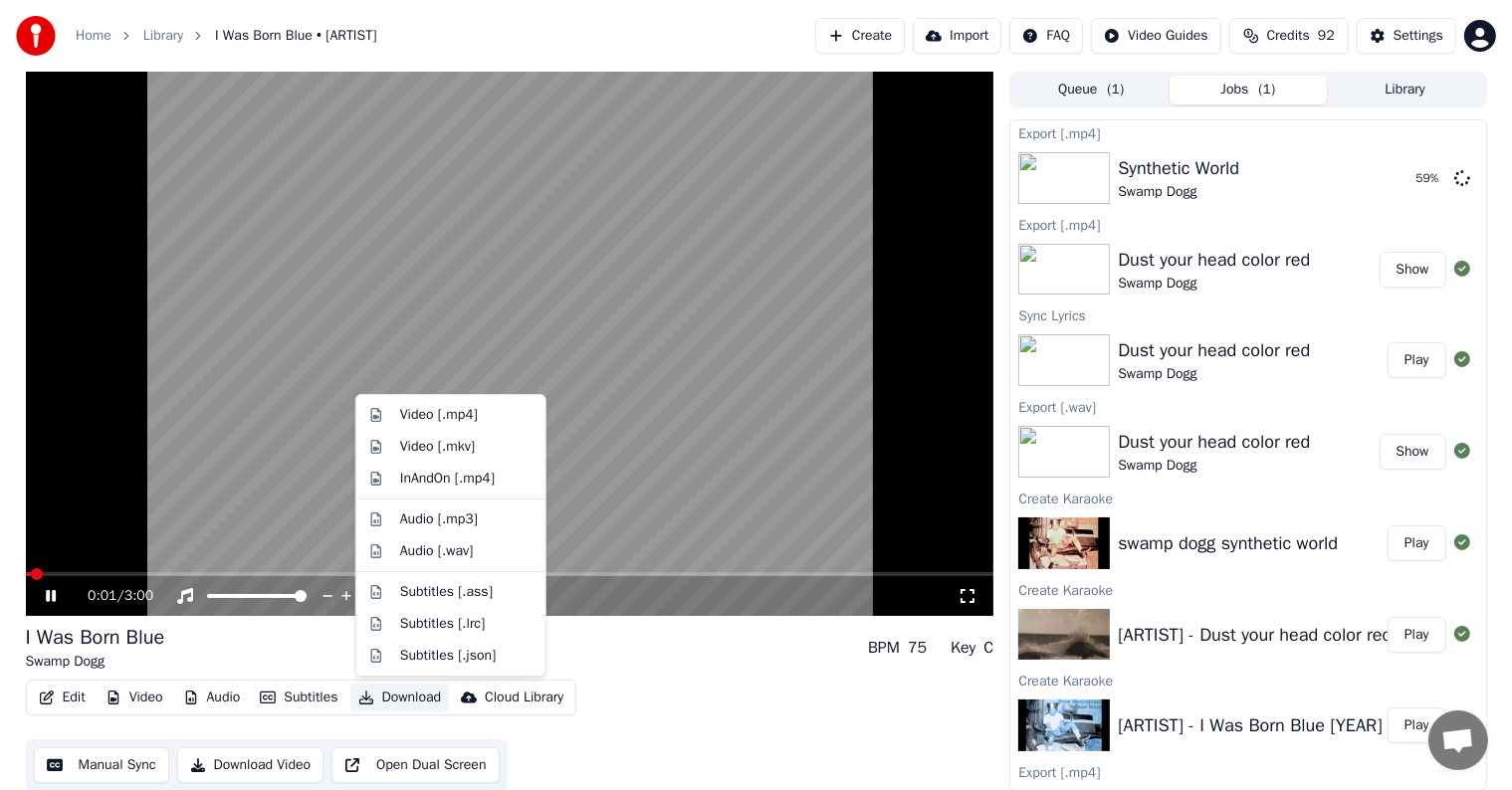 click on "Download" at bounding box center [400, 697] 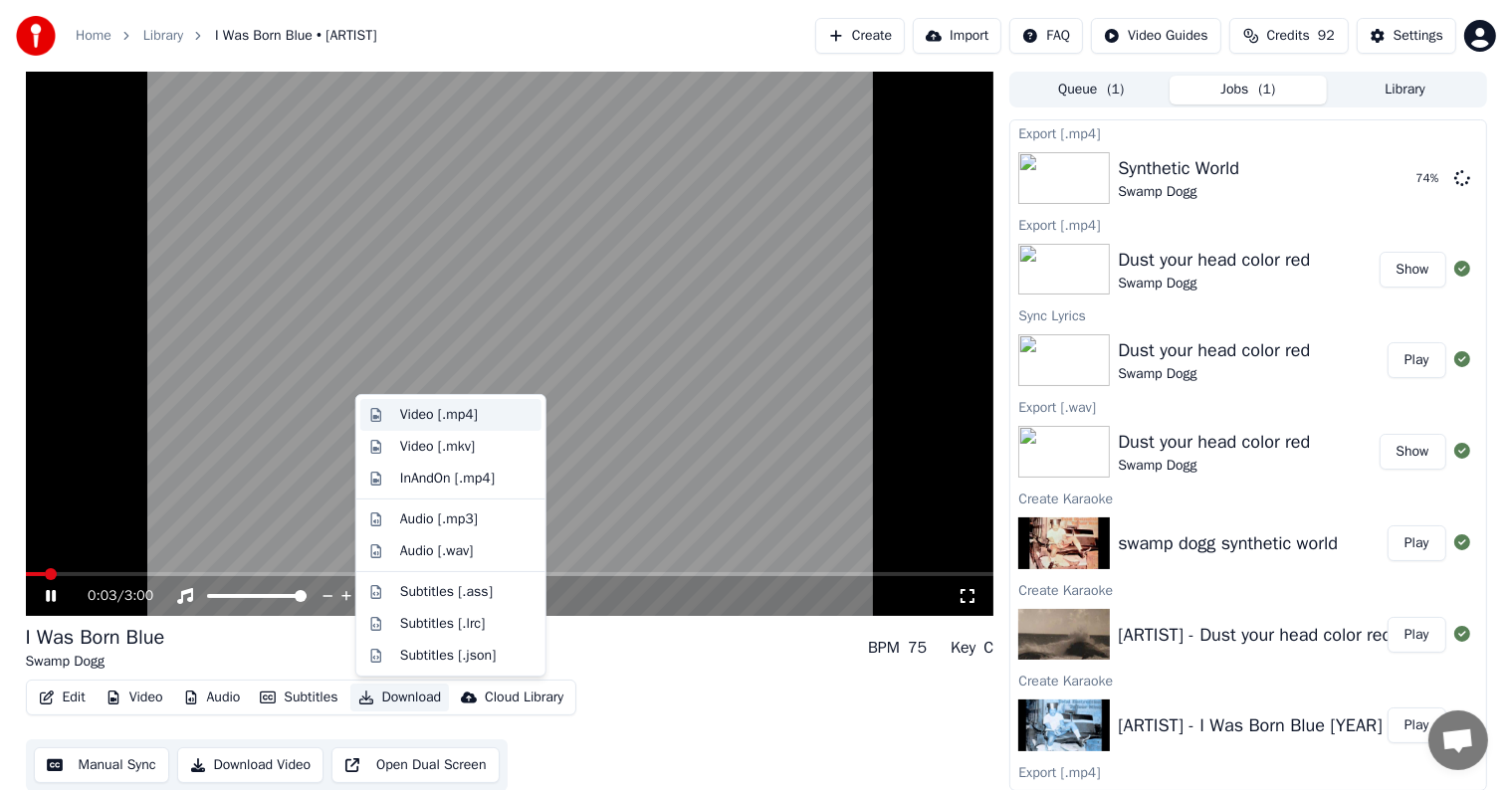 click on "Video [.mp4]" at bounding box center [439, 415] 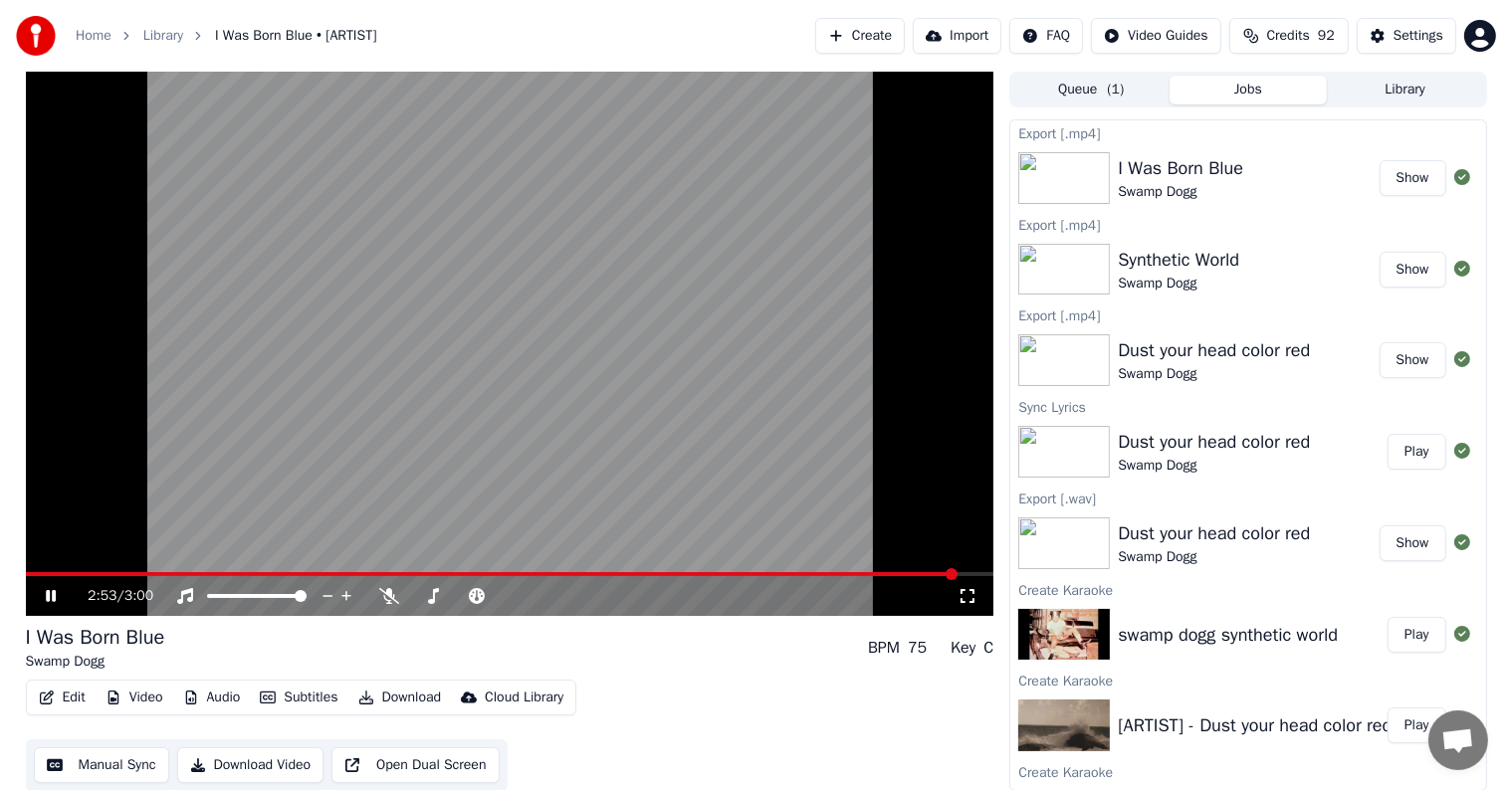 click on "Show" at bounding box center [1412, 178] 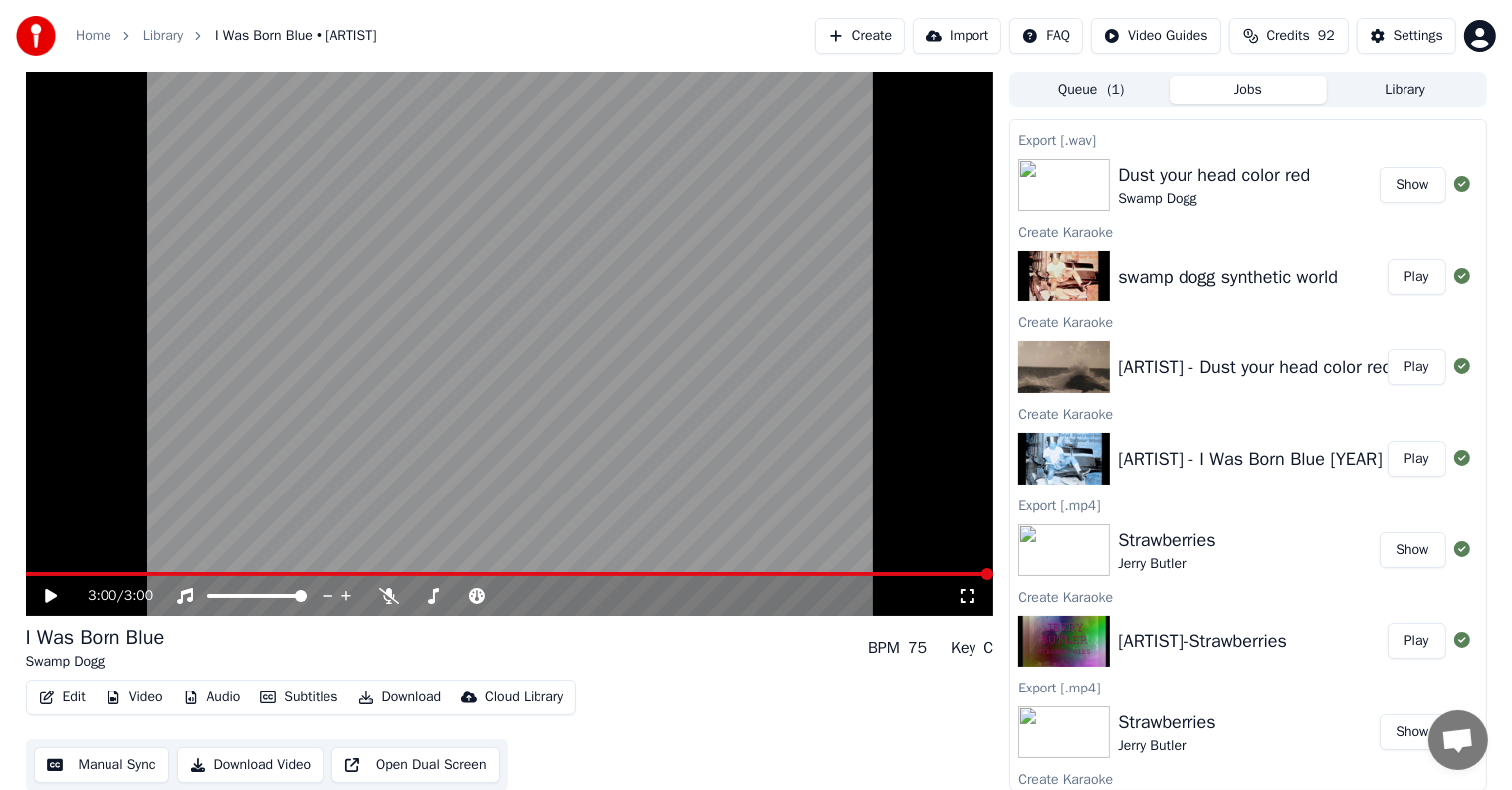 scroll, scrollTop: 426, scrollLeft: 0, axis: vertical 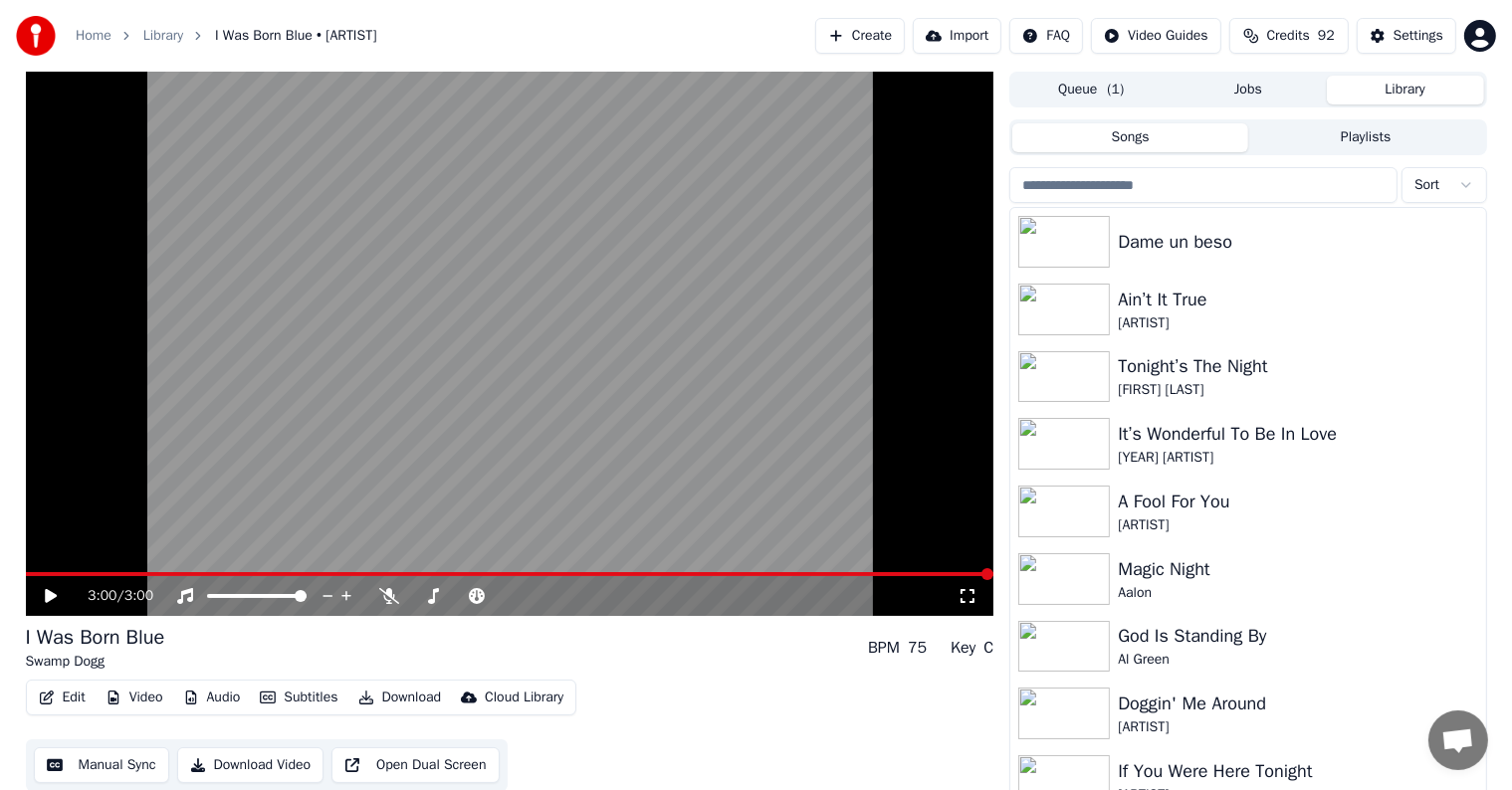 click on "Library" at bounding box center [1405, 90] 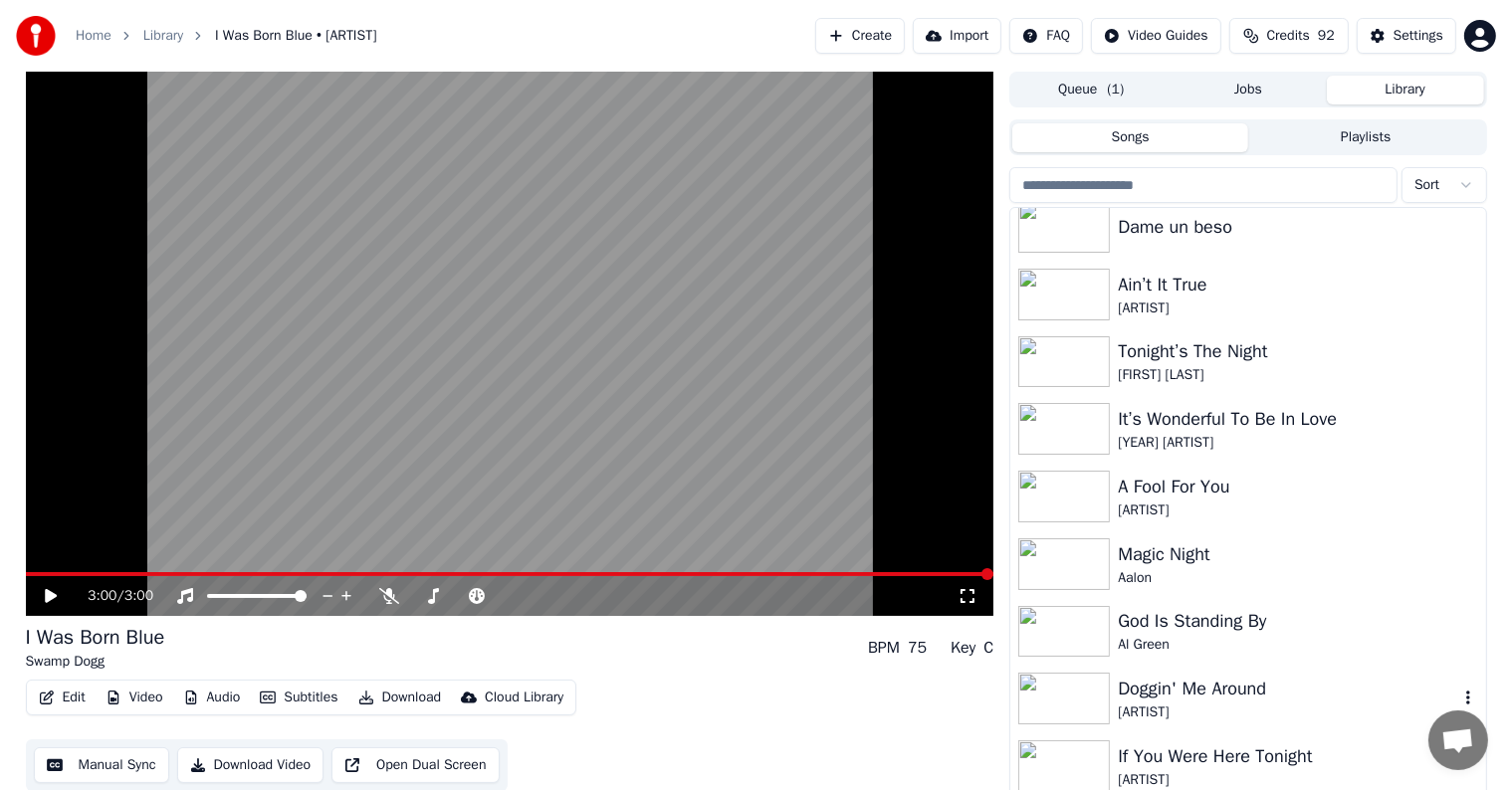 scroll, scrollTop: 0, scrollLeft: 0, axis: both 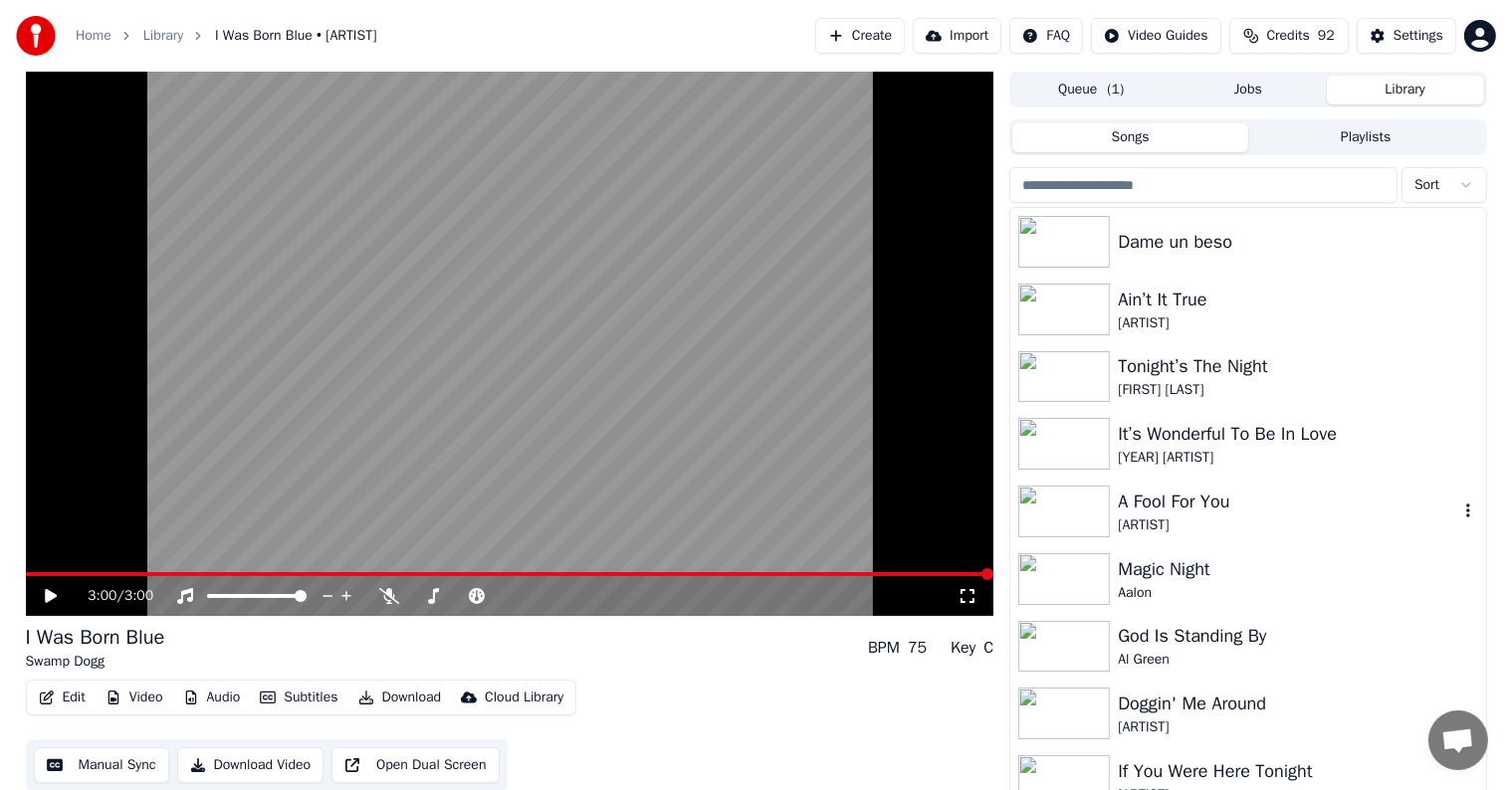 click at bounding box center (1064, 511) 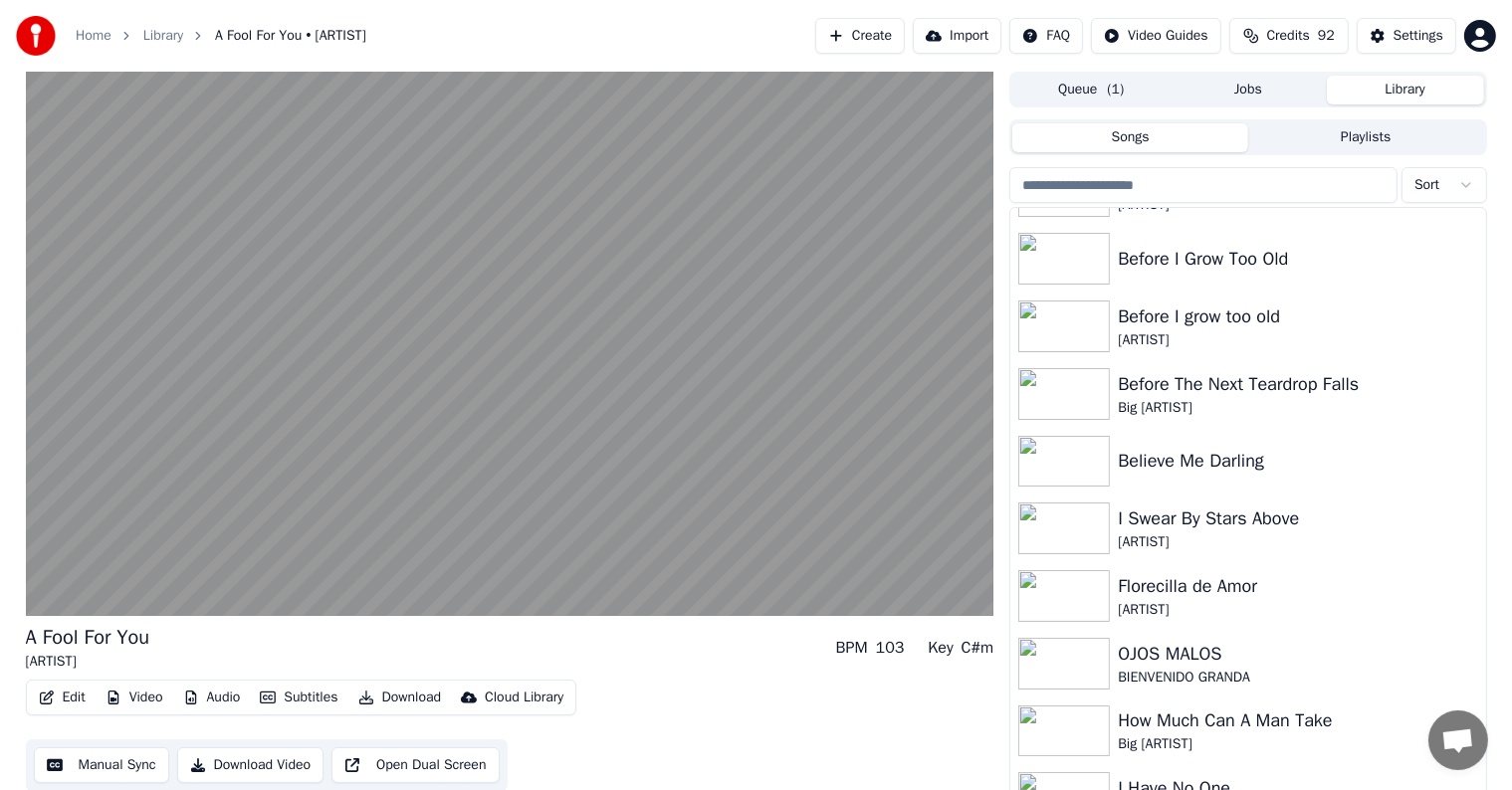 scroll, scrollTop: 1094, scrollLeft: 0, axis: vertical 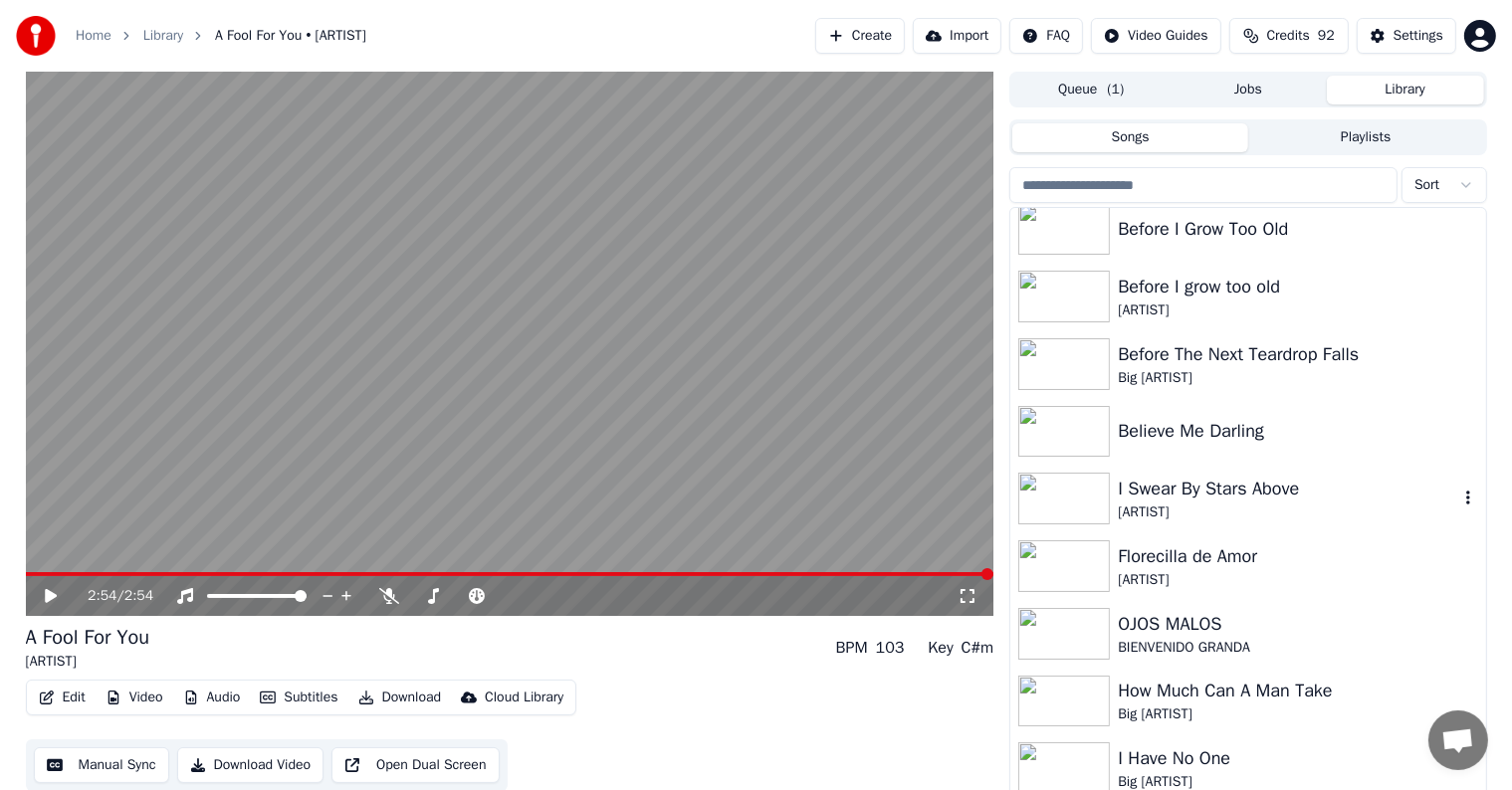 click on "I Swear By Stars Above" at bounding box center (1287, 489) 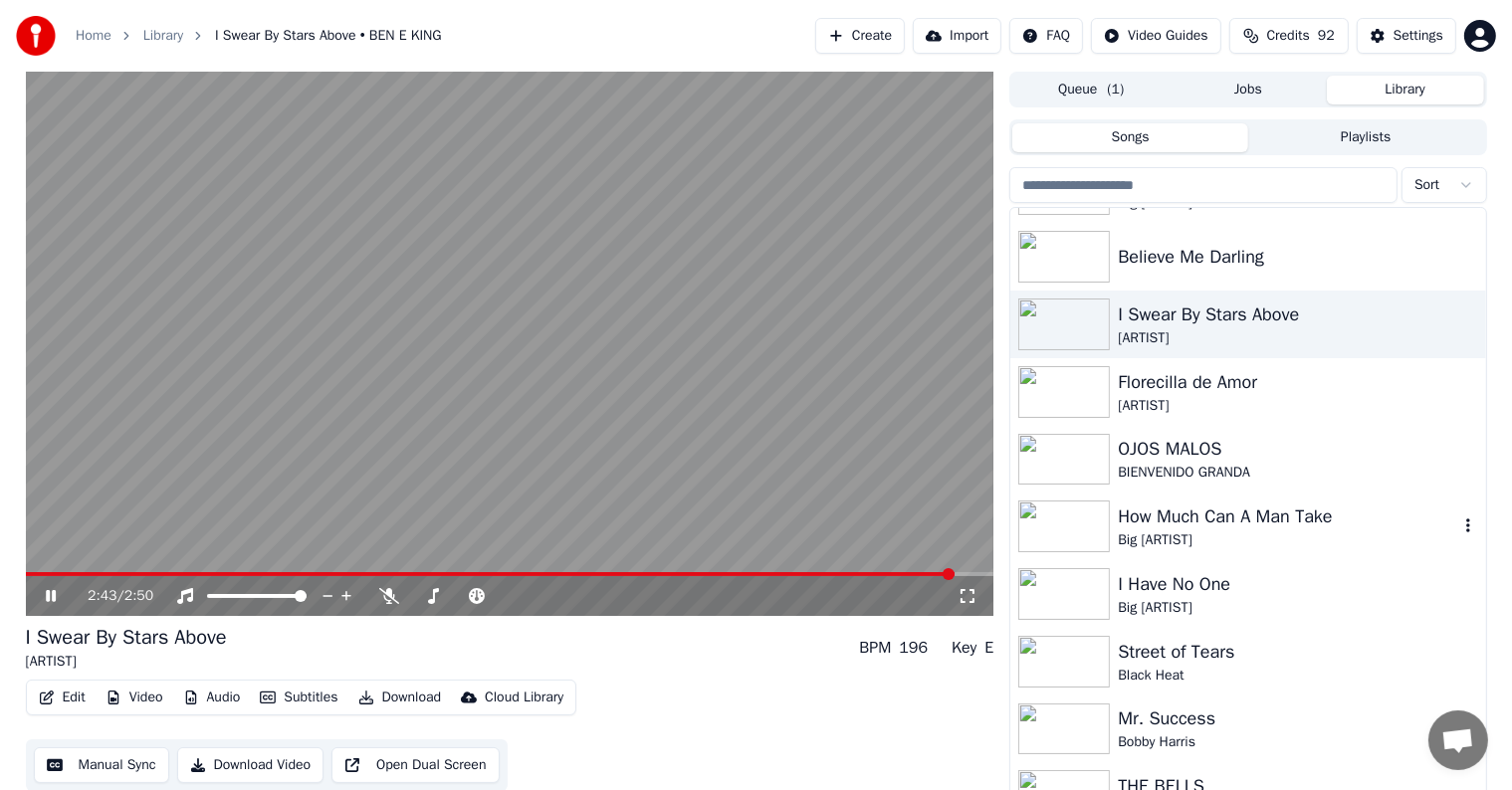 scroll, scrollTop: 1293, scrollLeft: 0, axis: vertical 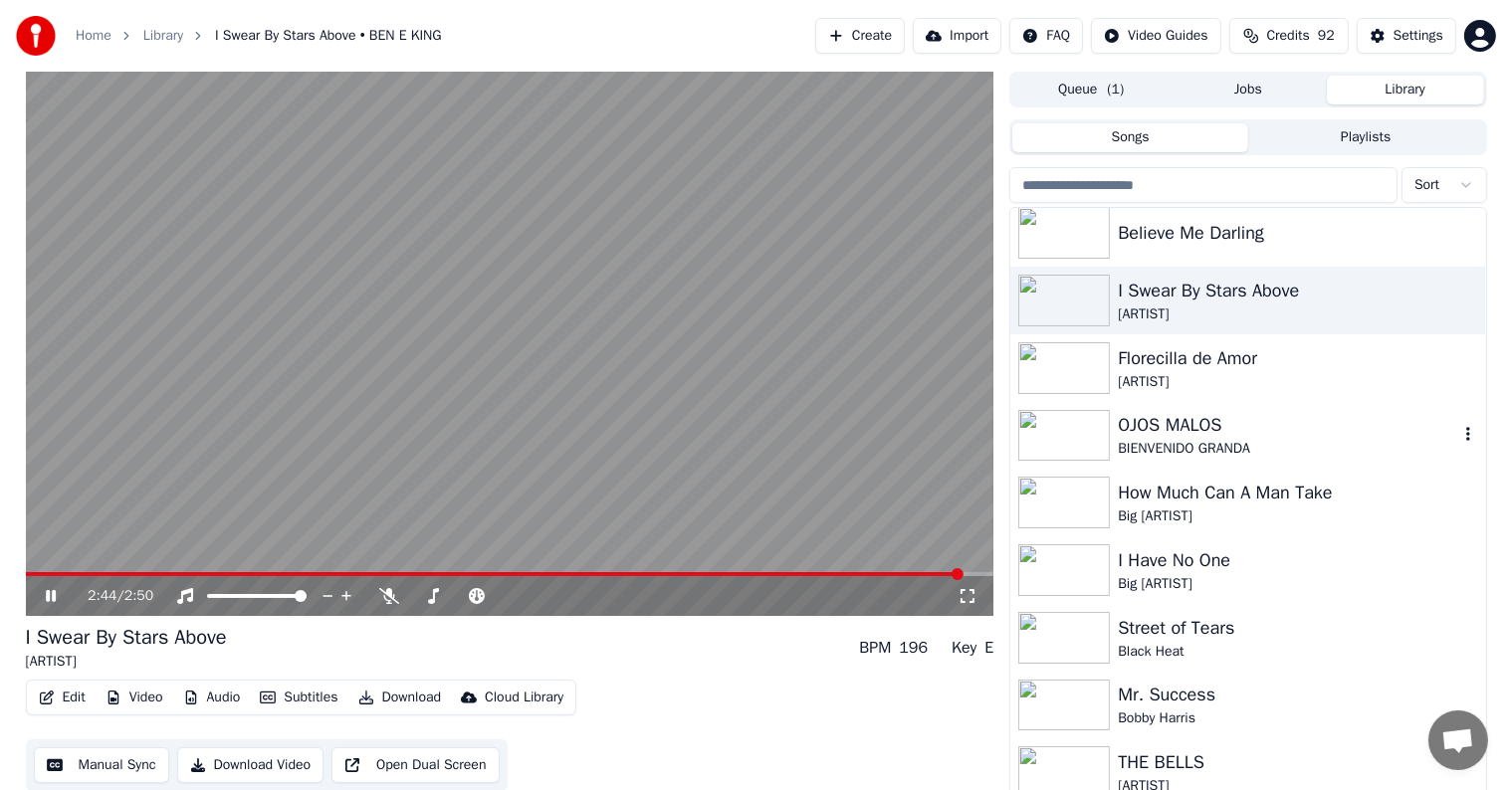 click at bounding box center [1064, 436] 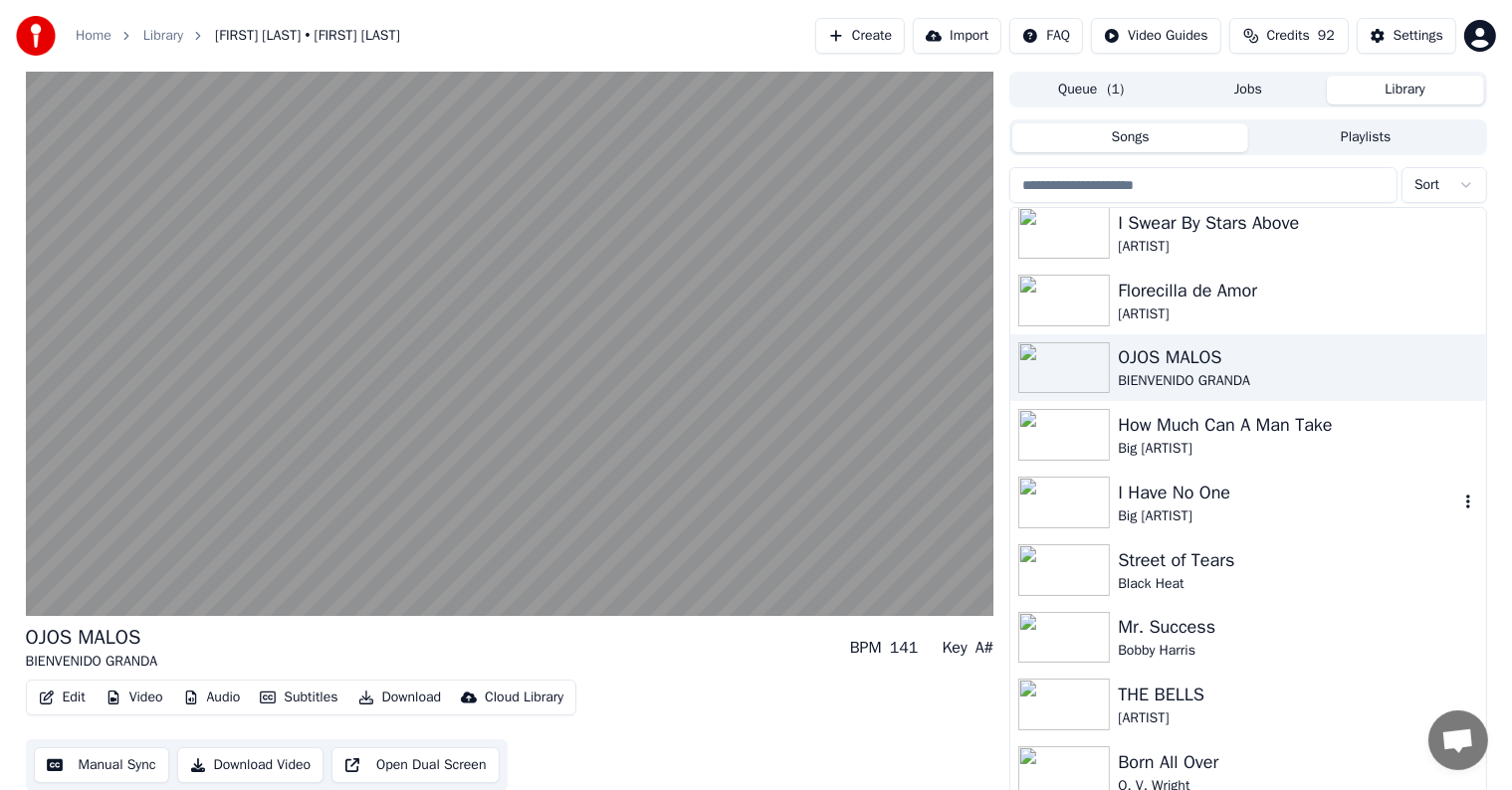 scroll, scrollTop: 1393, scrollLeft: 0, axis: vertical 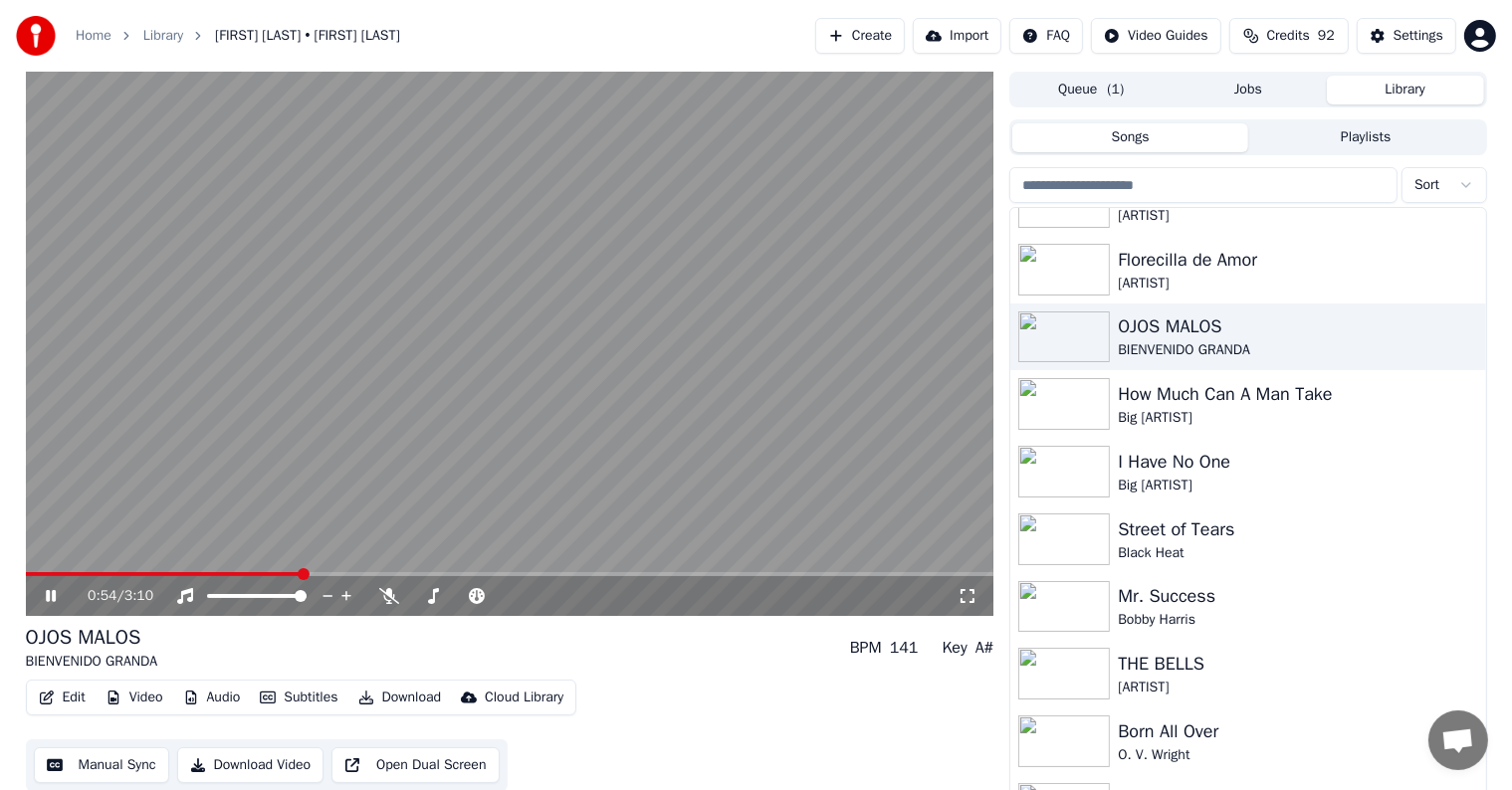 click 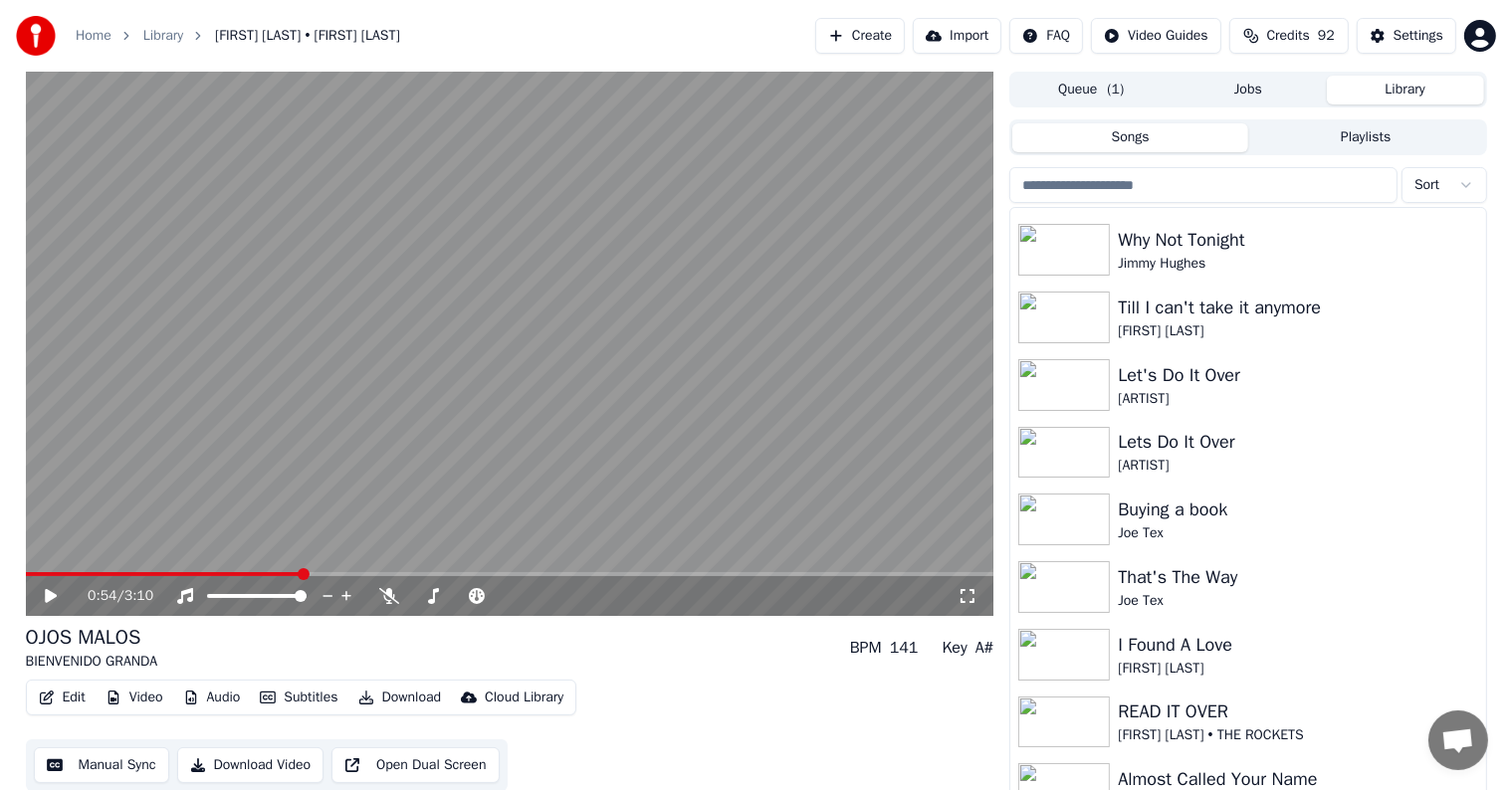 scroll, scrollTop: 6169, scrollLeft: 0, axis: vertical 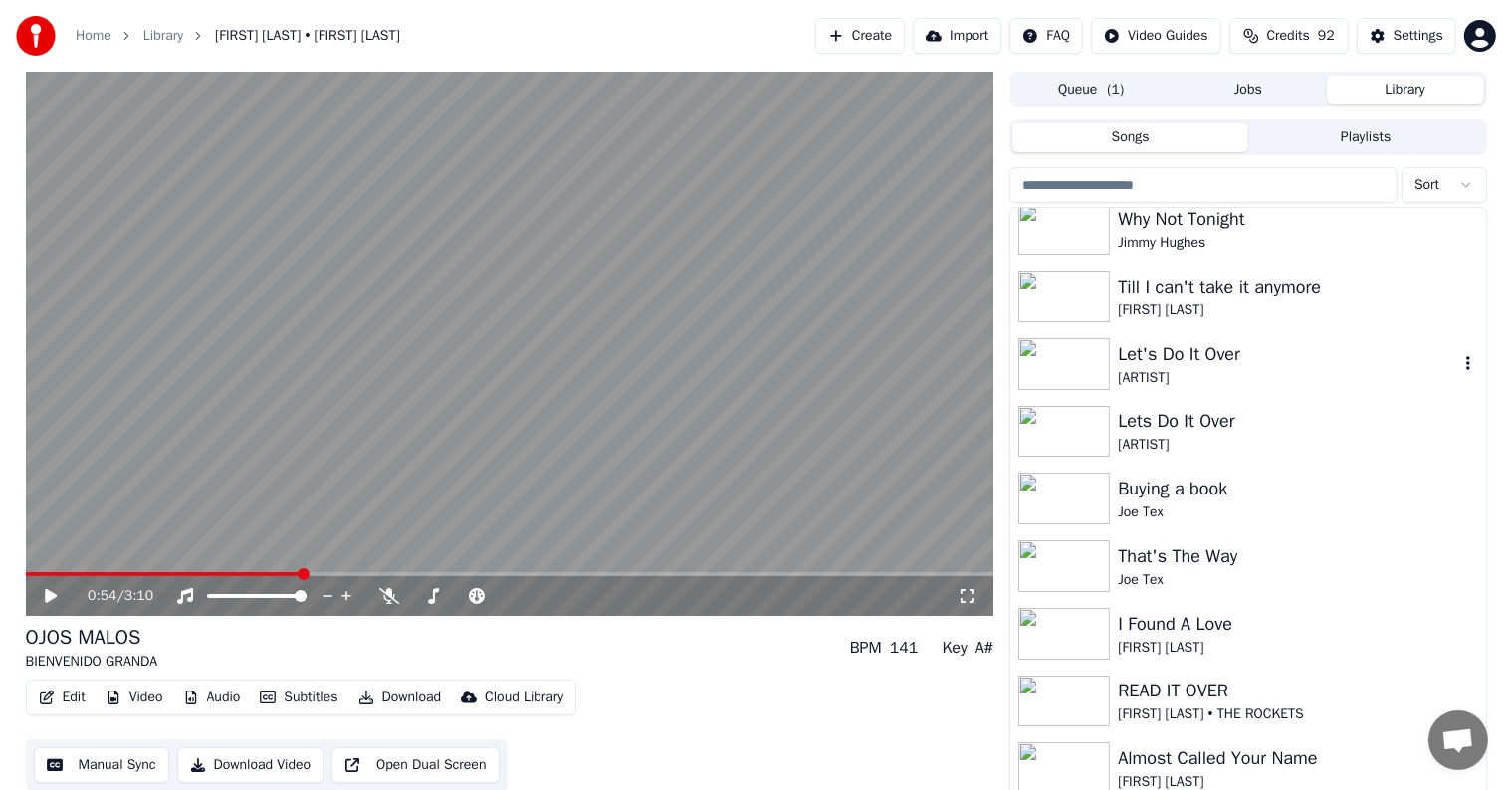 click on "Let's Do It Over" at bounding box center [1287, 354] 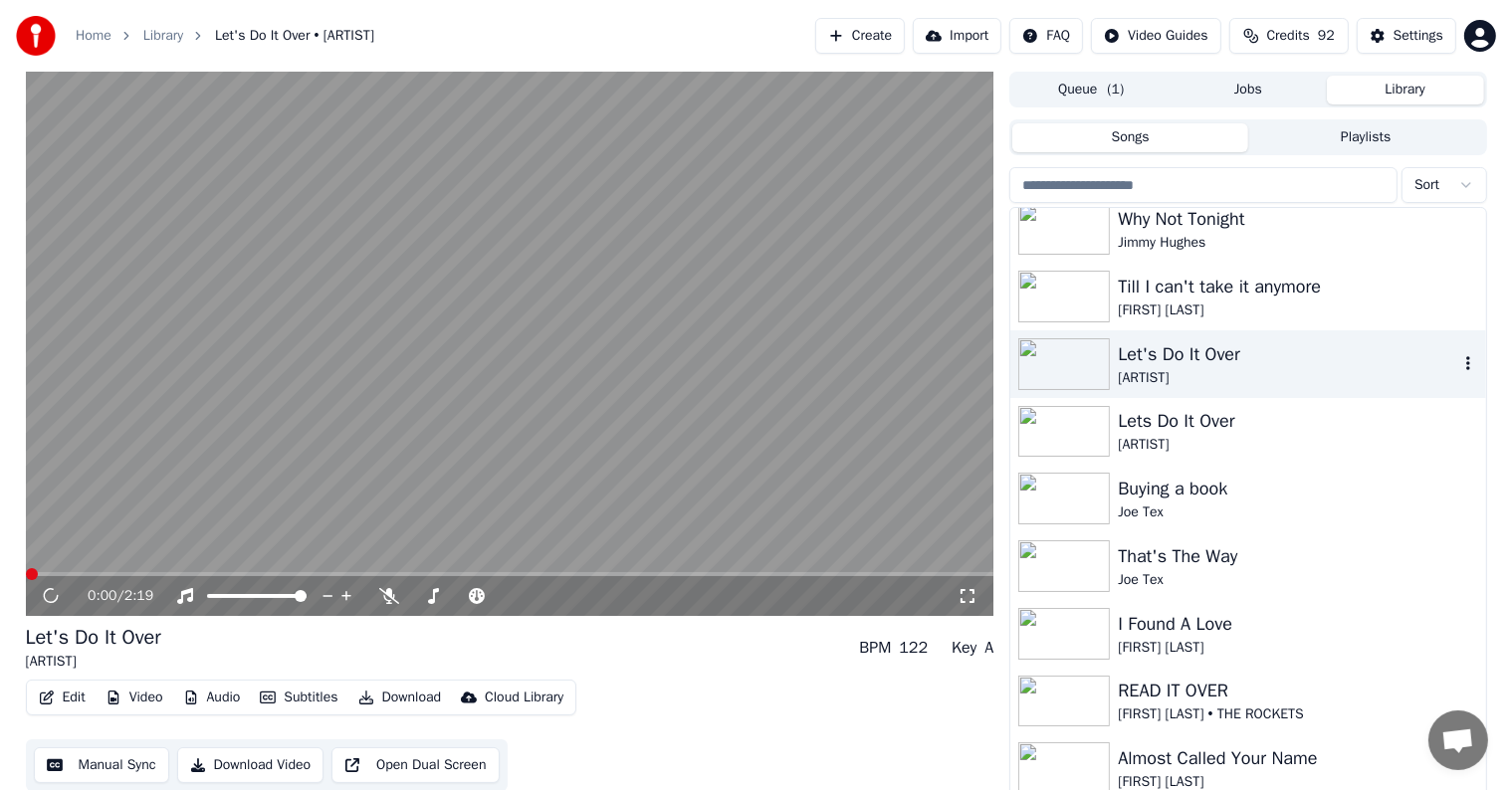 click on "Let's Do It Over" at bounding box center (1287, 354) 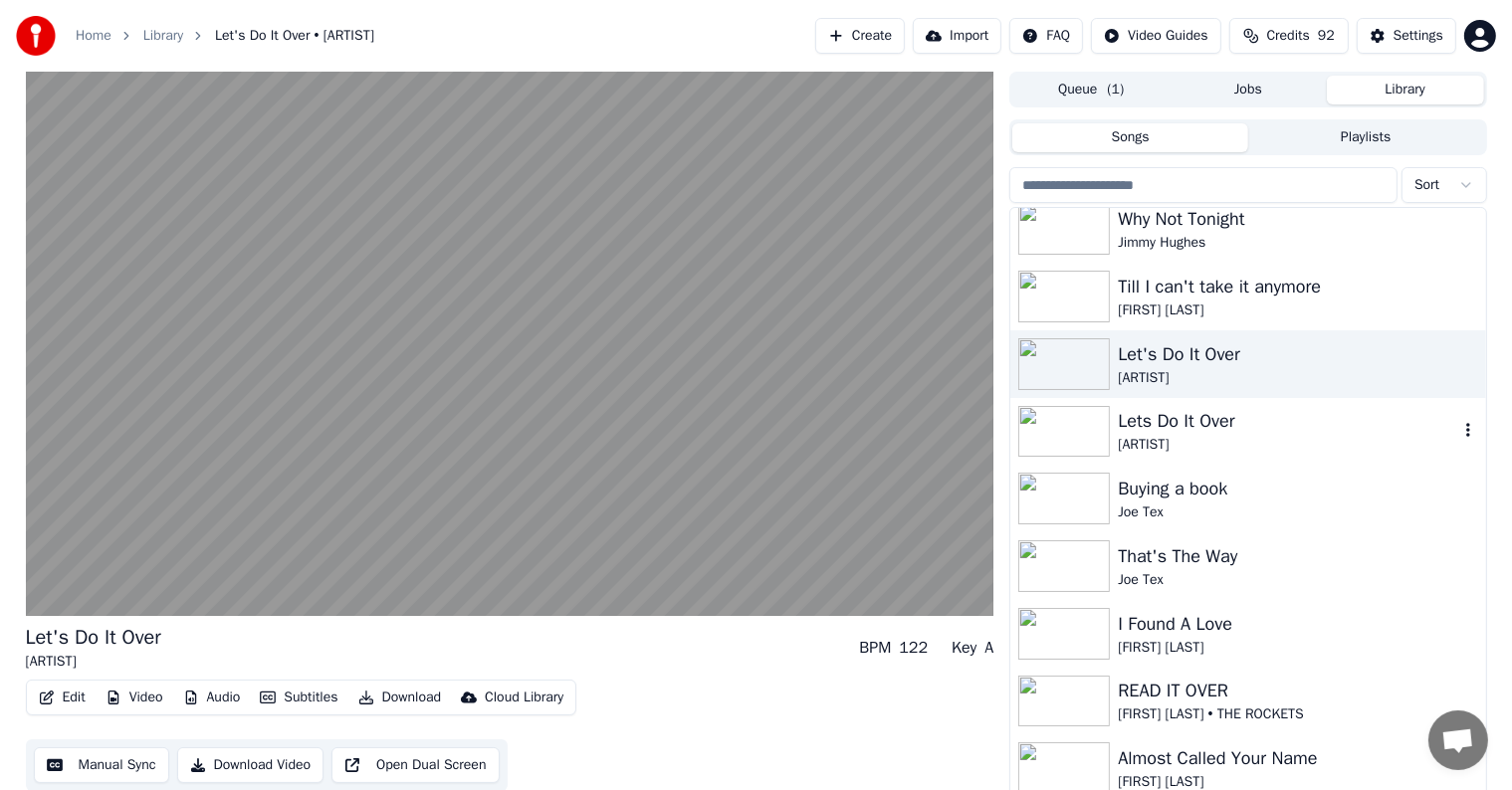 click on "[ARTIST]" at bounding box center [1287, 445] 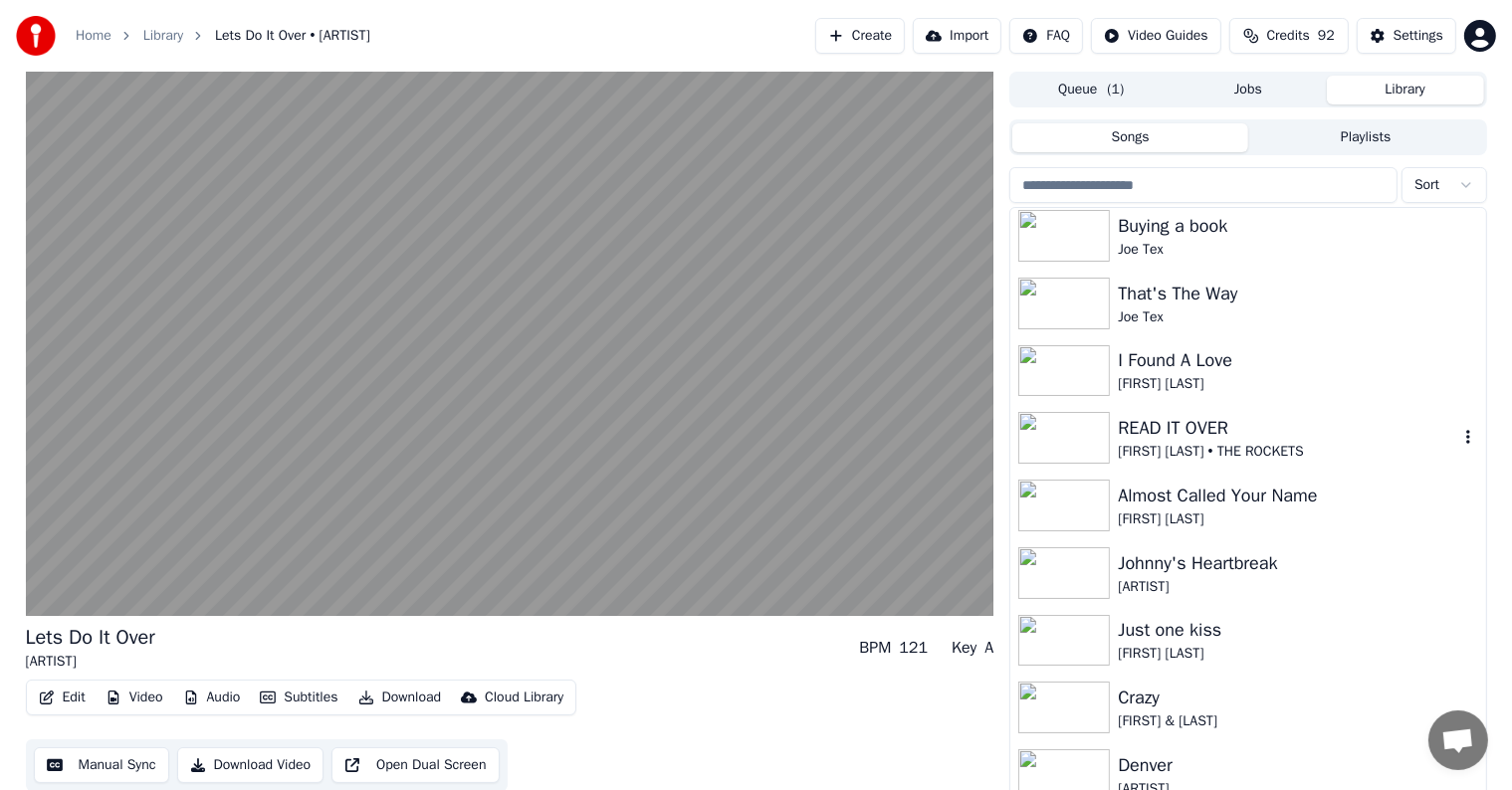 scroll, scrollTop: 6467, scrollLeft: 0, axis: vertical 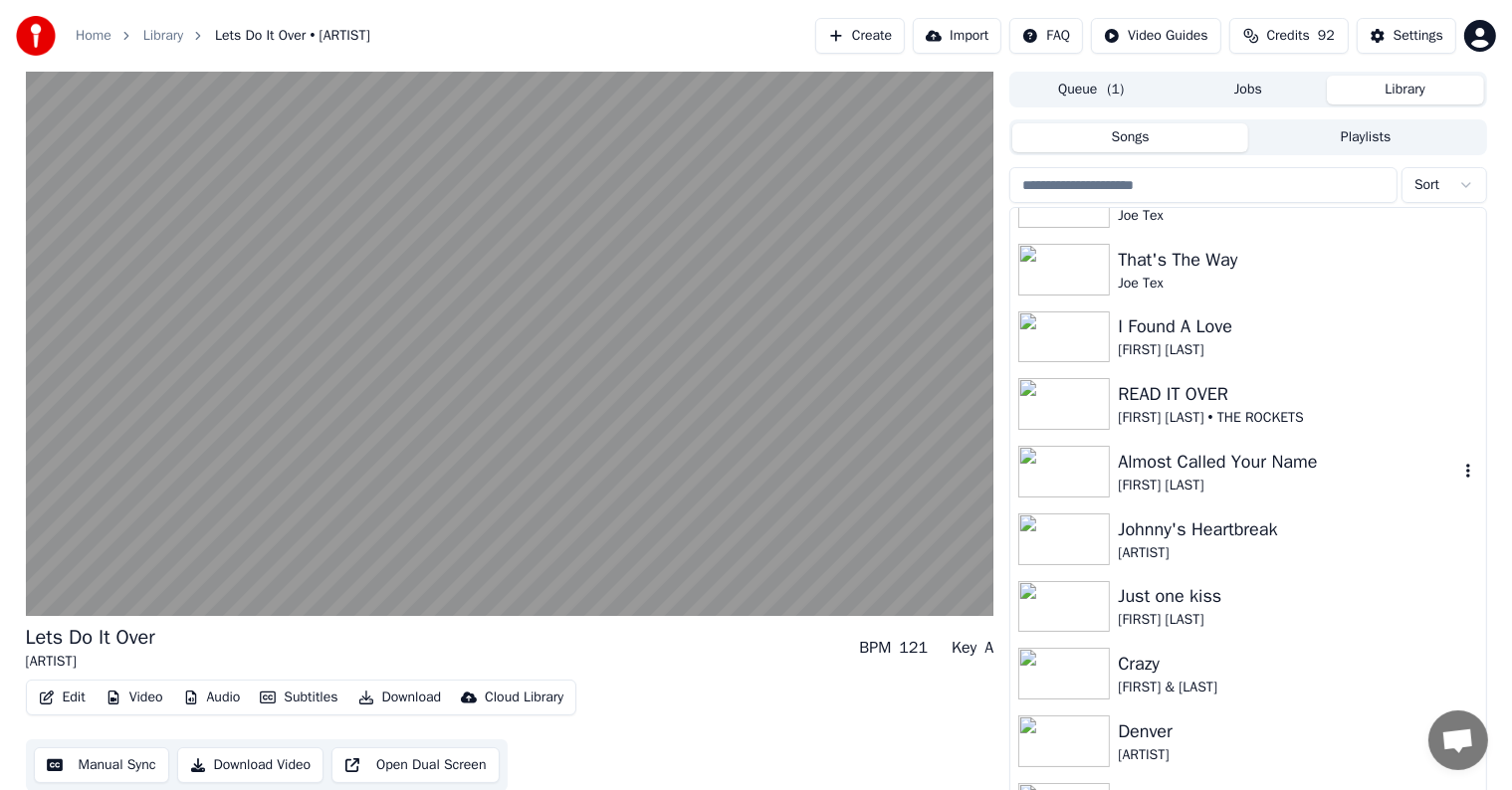 click at bounding box center (1068, 472) 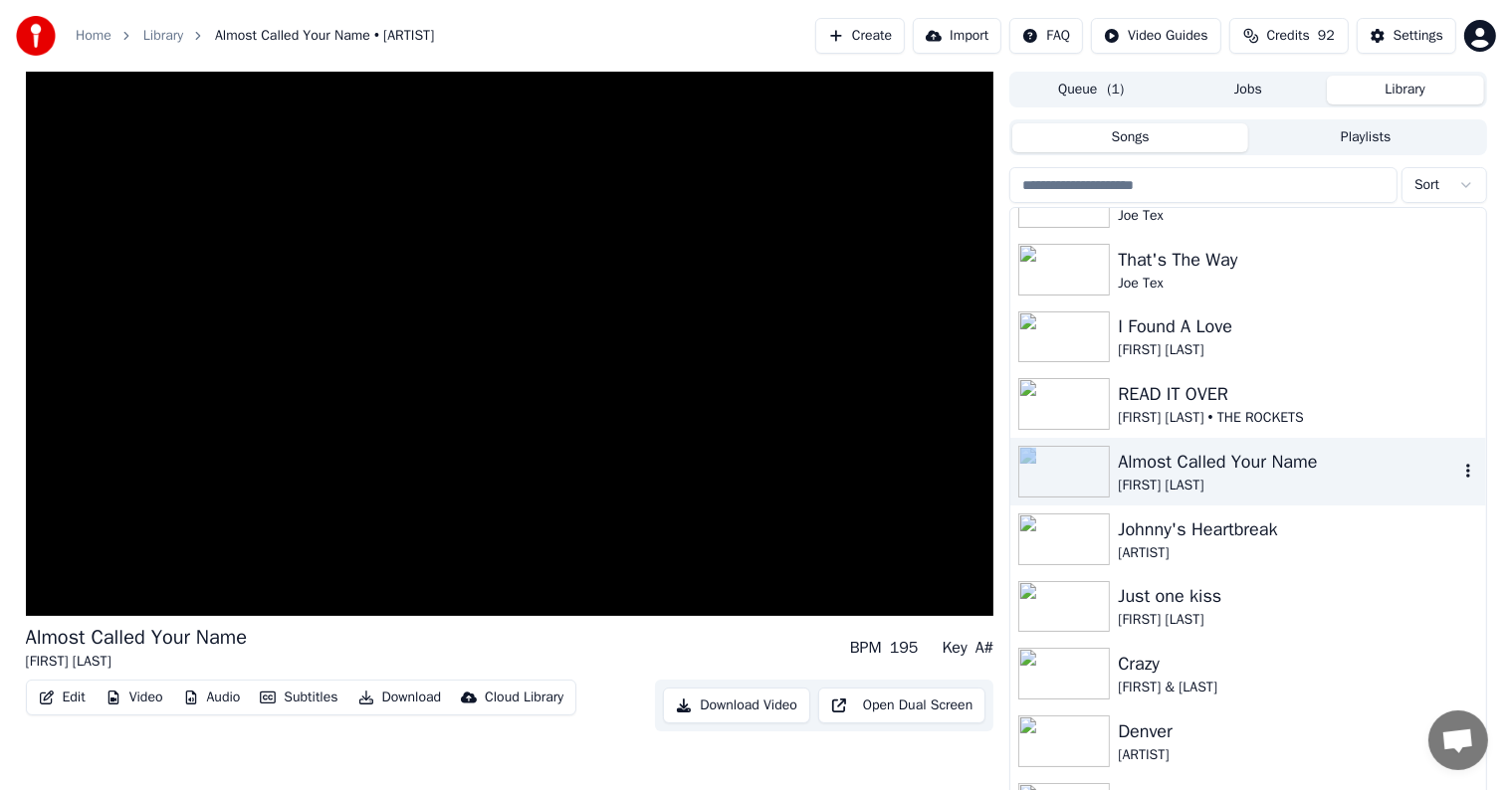 click at bounding box center [1068, 472] 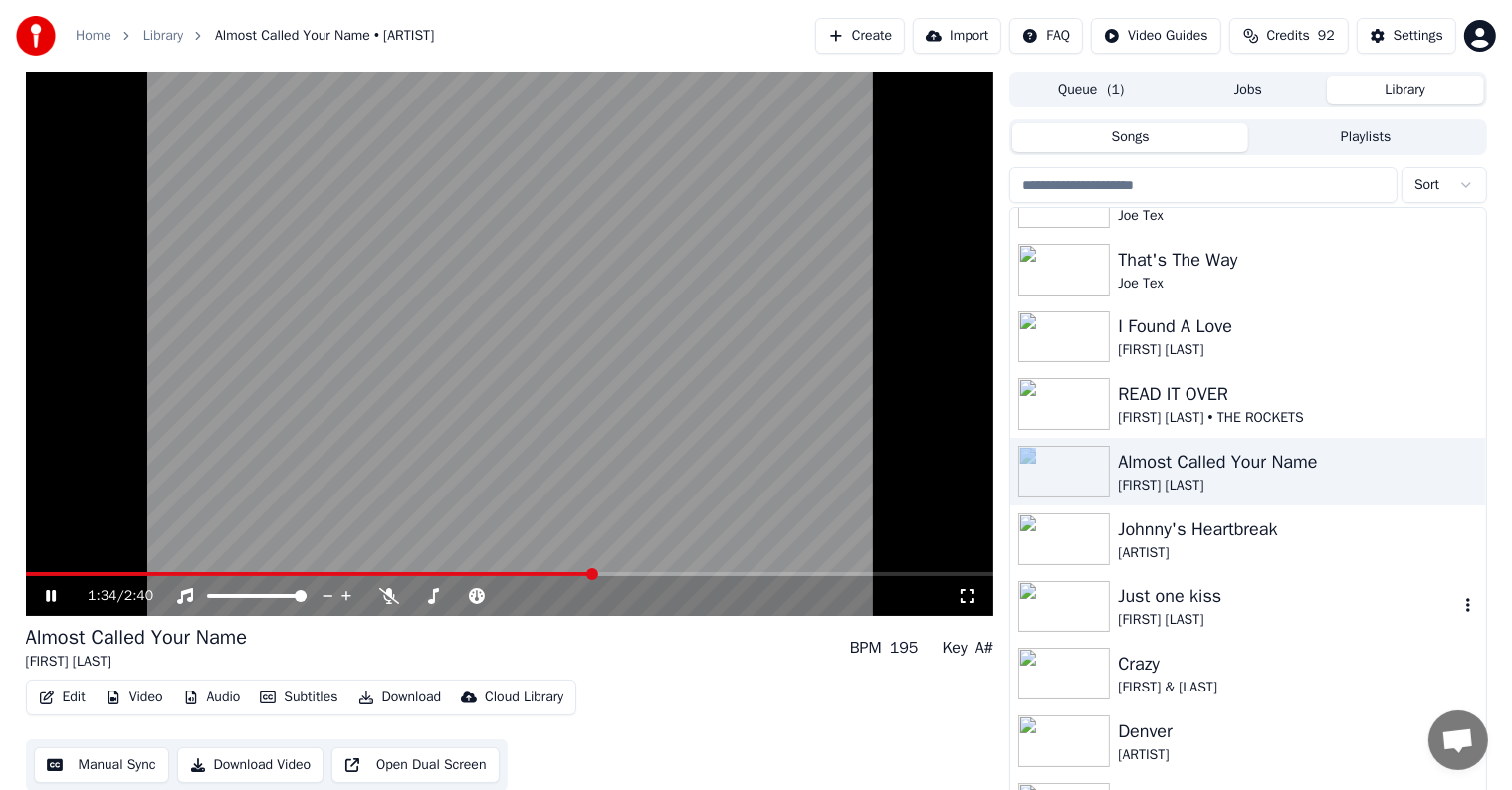 click at bounding box center (1064, 607) 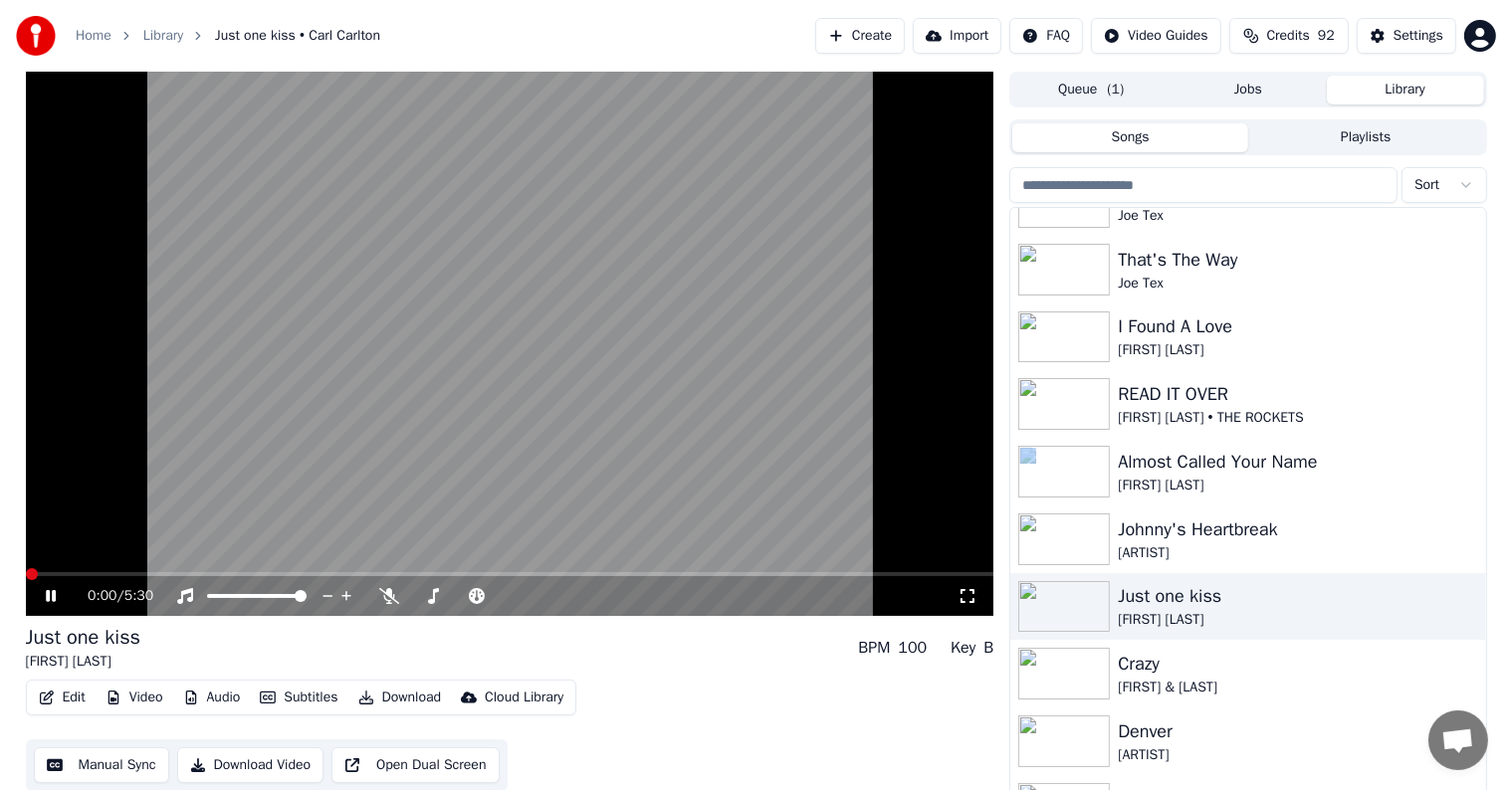 click at bounding box center [32, 574] 